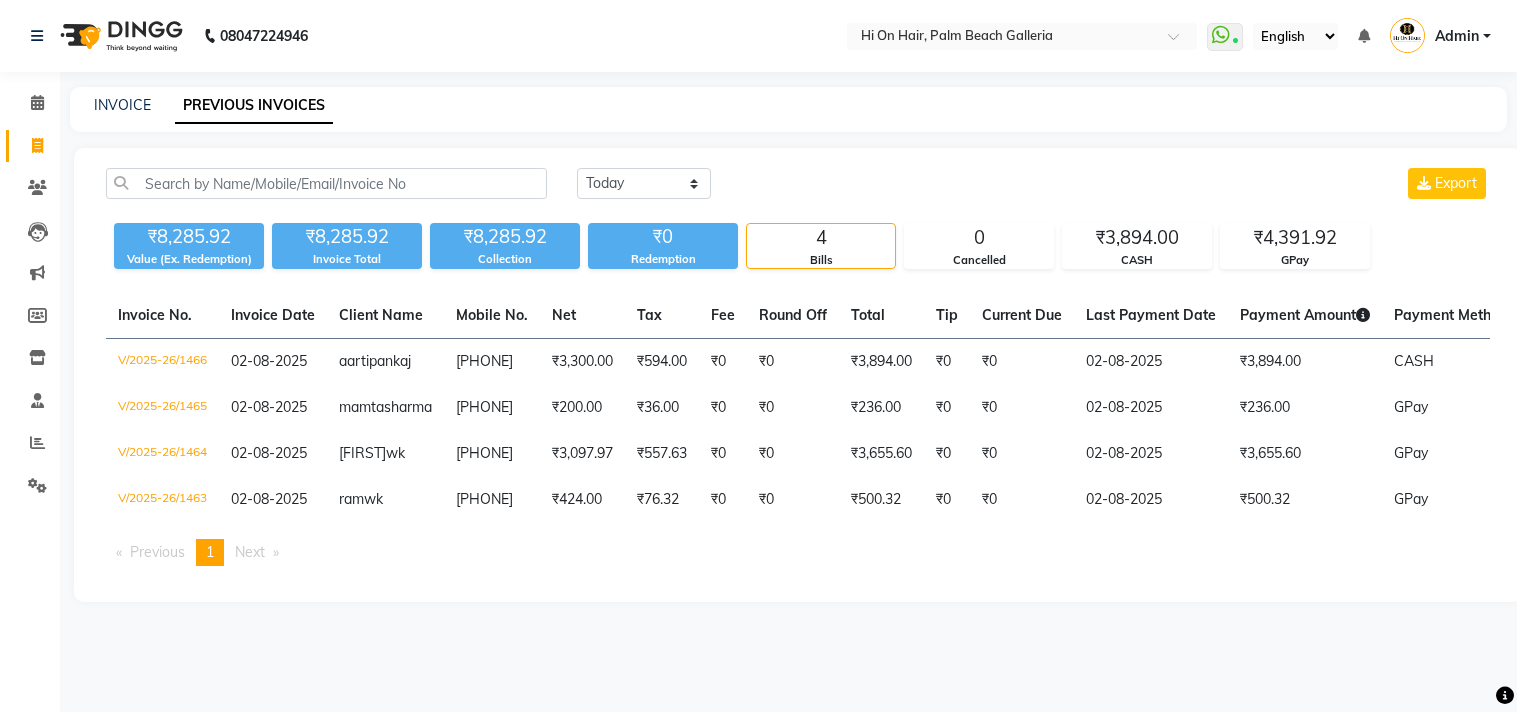 scroll, scrollTop: 0, scrollLeft: 0, axis: both 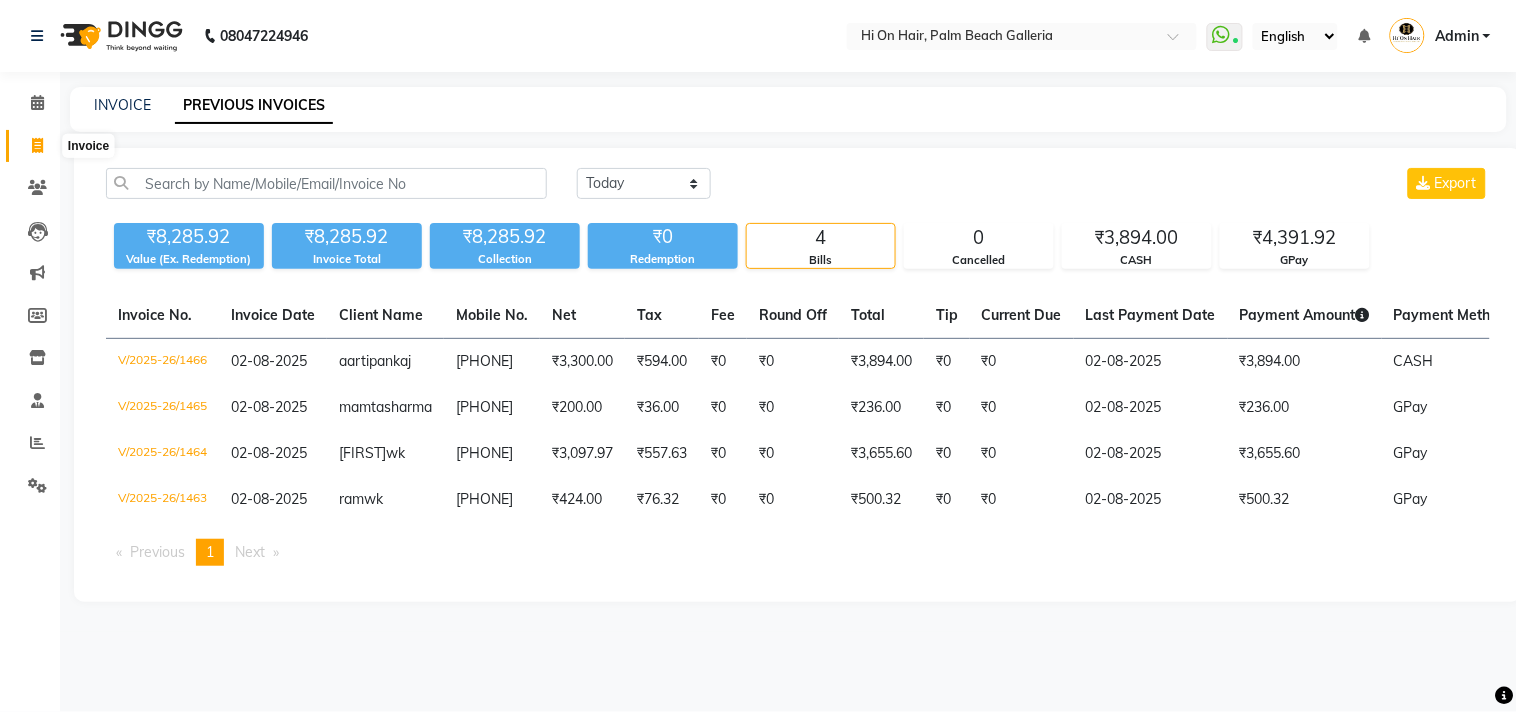 click 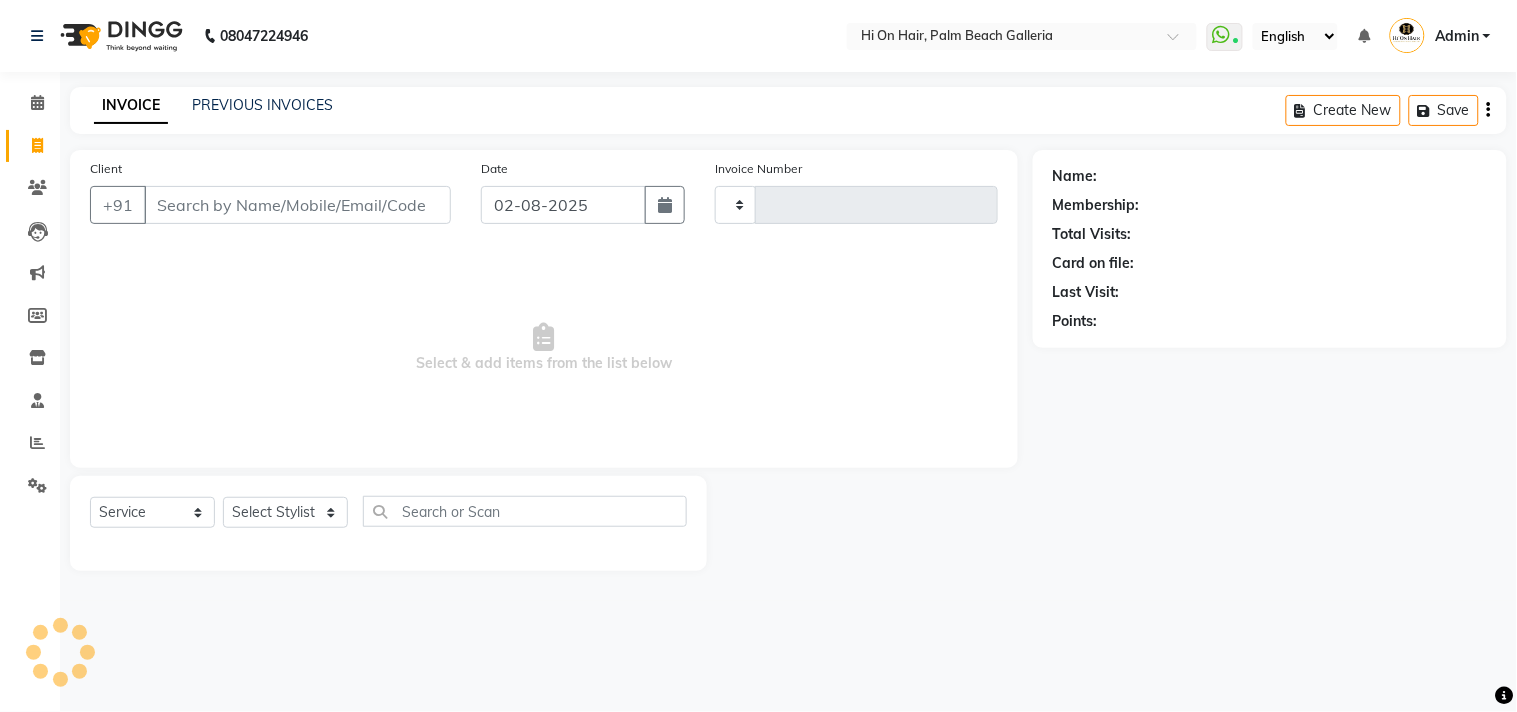 type on "1467" 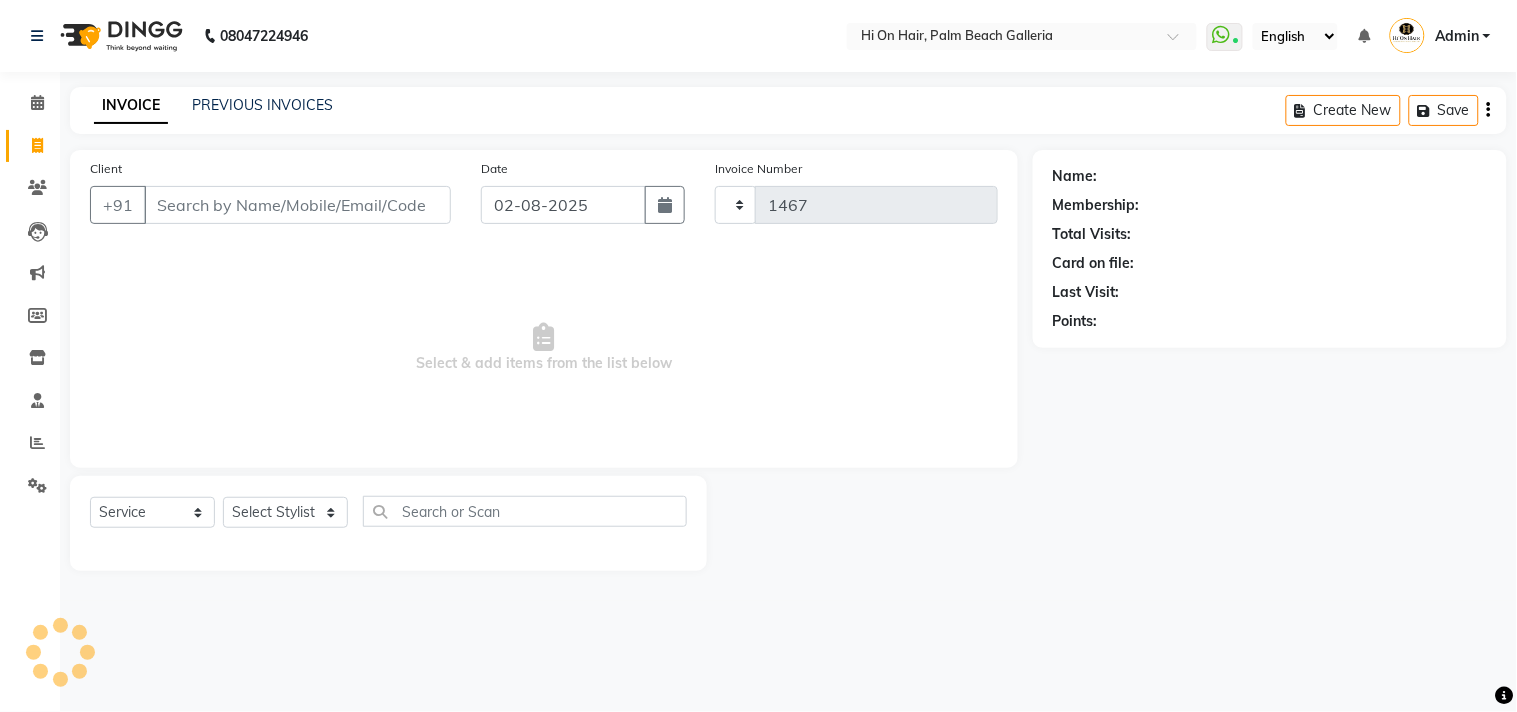select on "535" 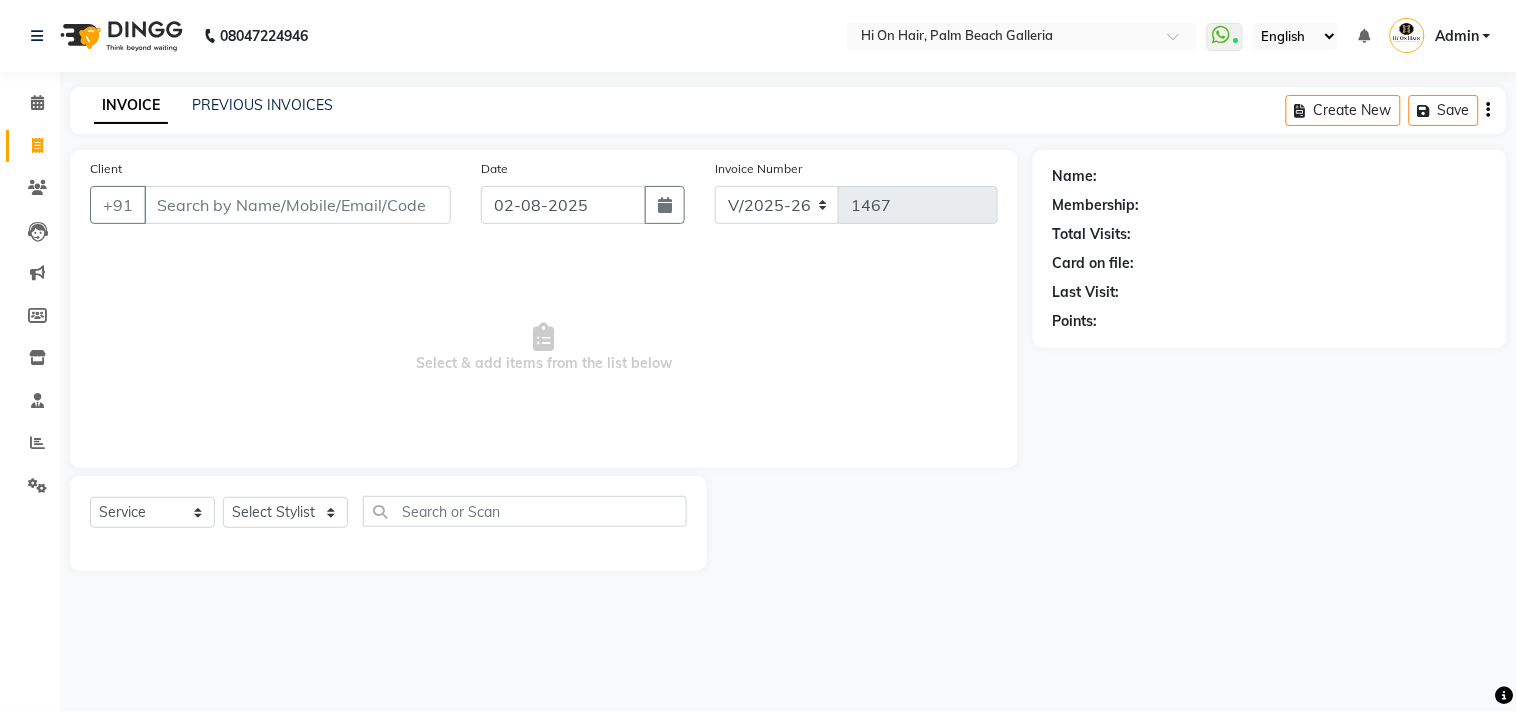 click on "Client" at bounding box center [297, 205] 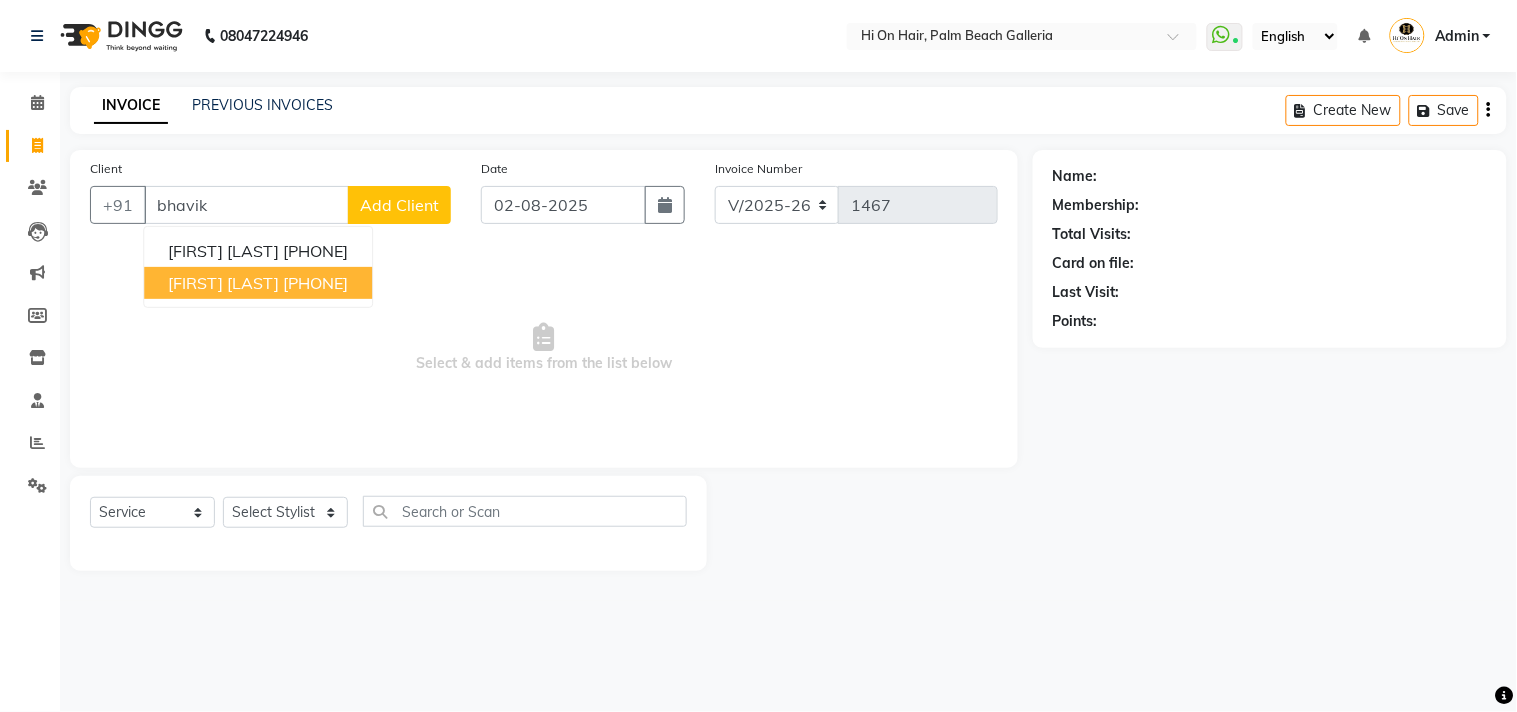click on "[PHONE]" at bounding box center [315, 283] 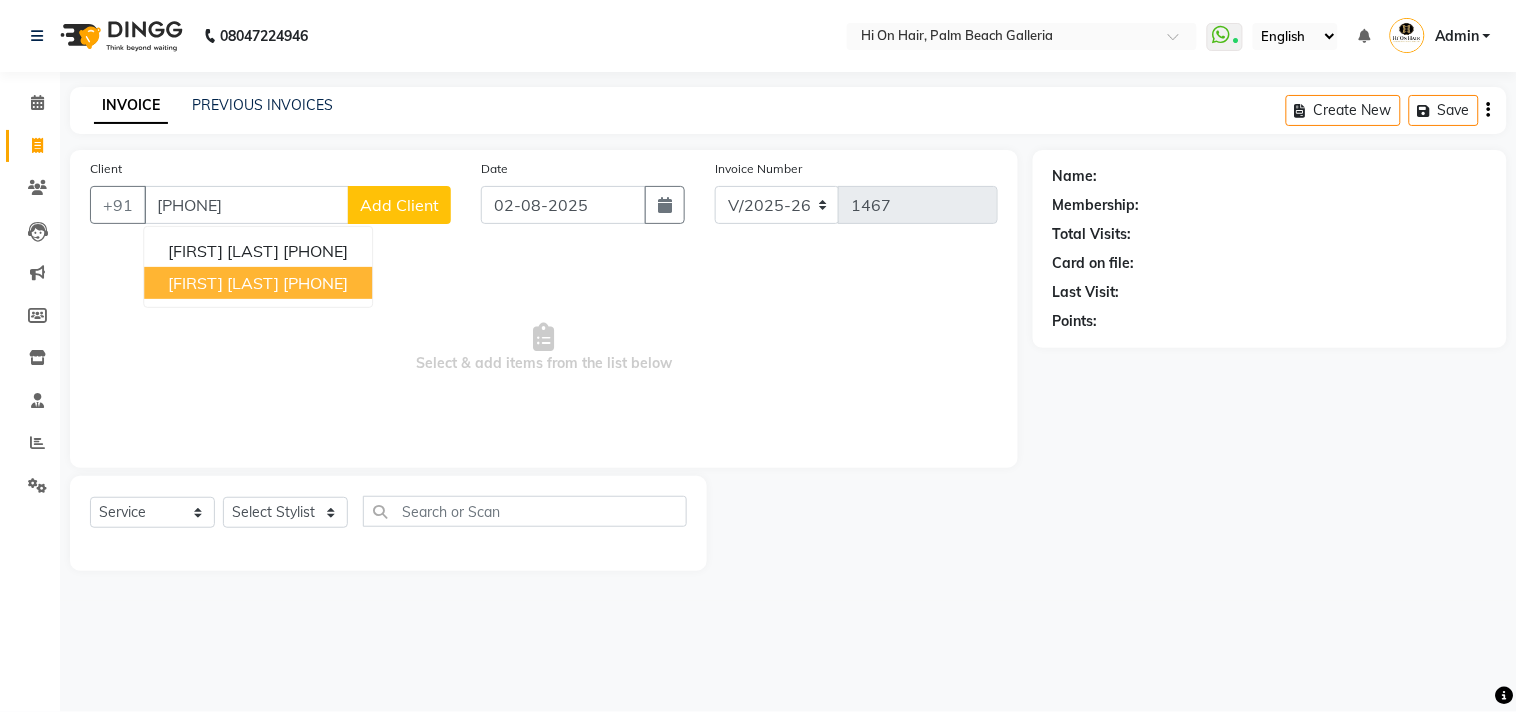 type on "[PHONE]" 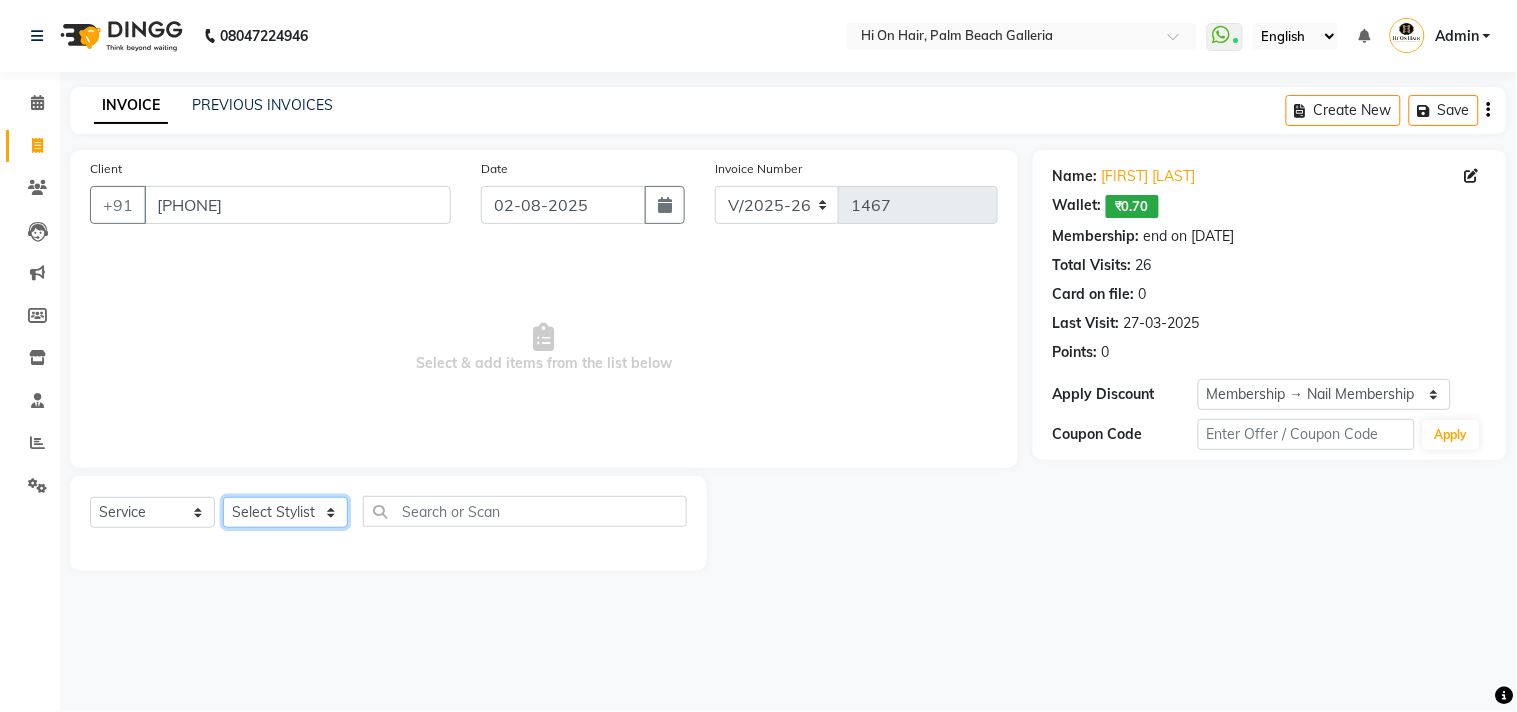 click on "Select Stylist [FIRST] [LAST] [FIRST] [LAST] [FIRST] [LAST] [FIRST] [LAST] [FIRST] [LAST] [FIRST] [LAST] [FIRST] [LAST] [FIRST] [LAST] [FIRST] [LAST] [FIRST] [LAST] [FIRST] [LAST] [FIRST] [LAST]" 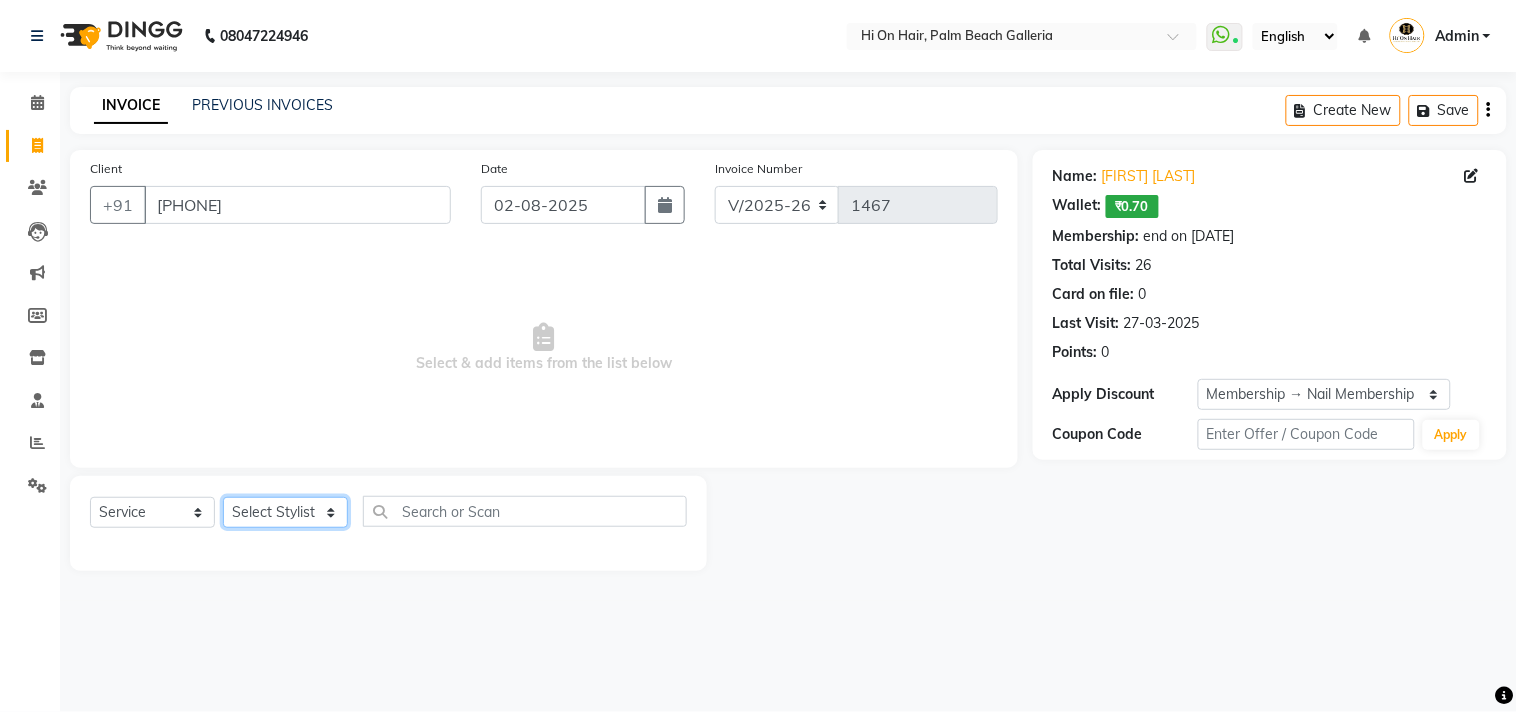 select on "26438" 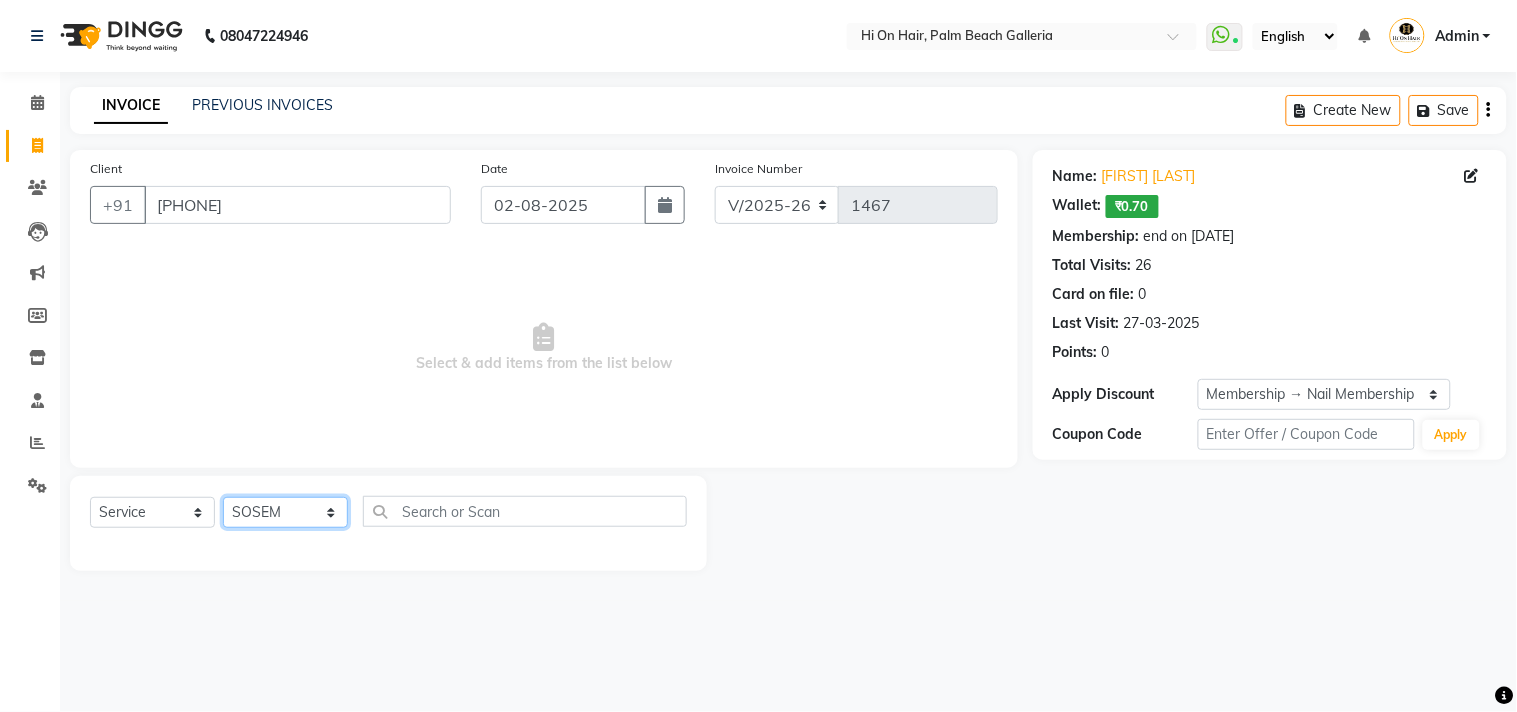 click on "Select Stylist [FIRST] [LAST] [FIRST] [LAST] [FIRST] [LAST] [FIRST] [LAST] [FIRST] [LAST] [FIRST] [LAST] [FIRST] [LAST] [FIRST] [LAST] [FIRST] [LAST] [FIRST] [LAST] [FIRST] [LAST] [FIRST] [LAST]" 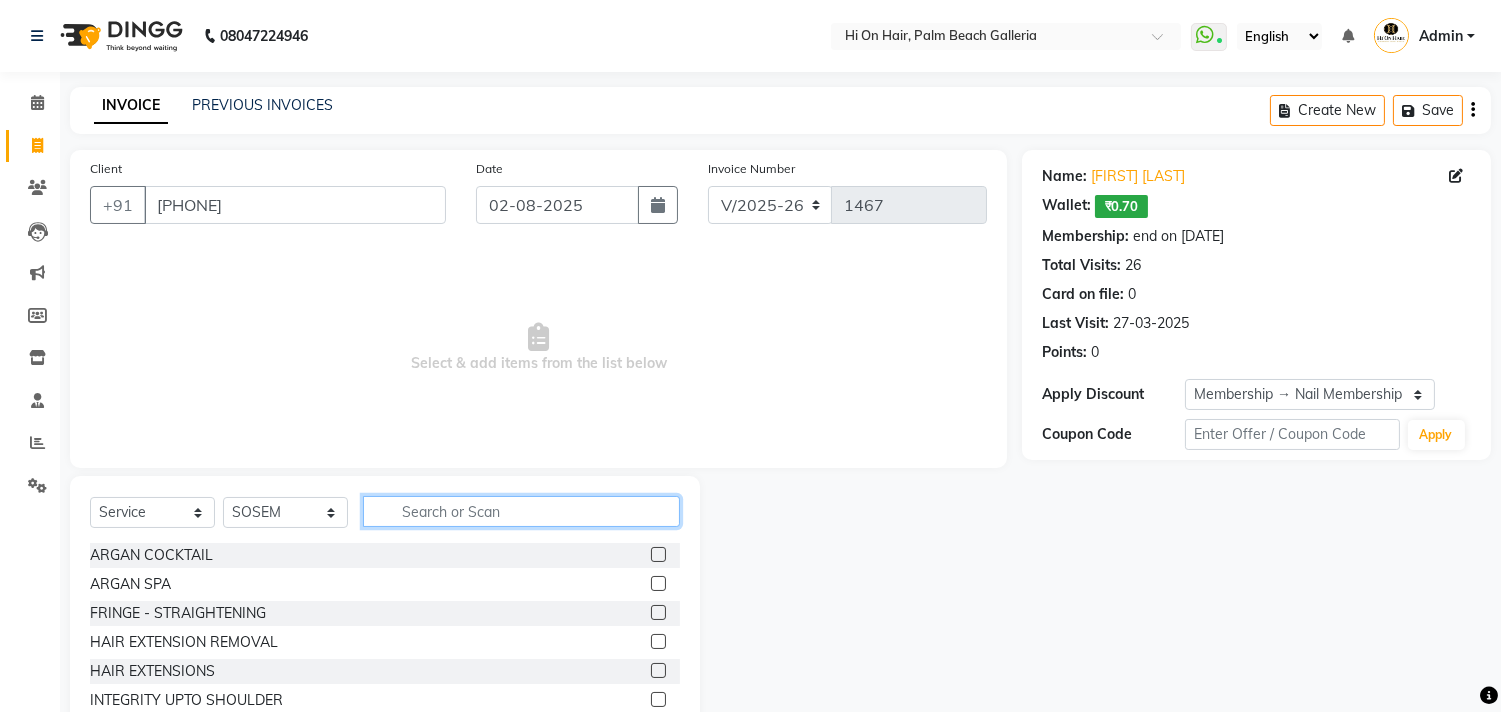 click 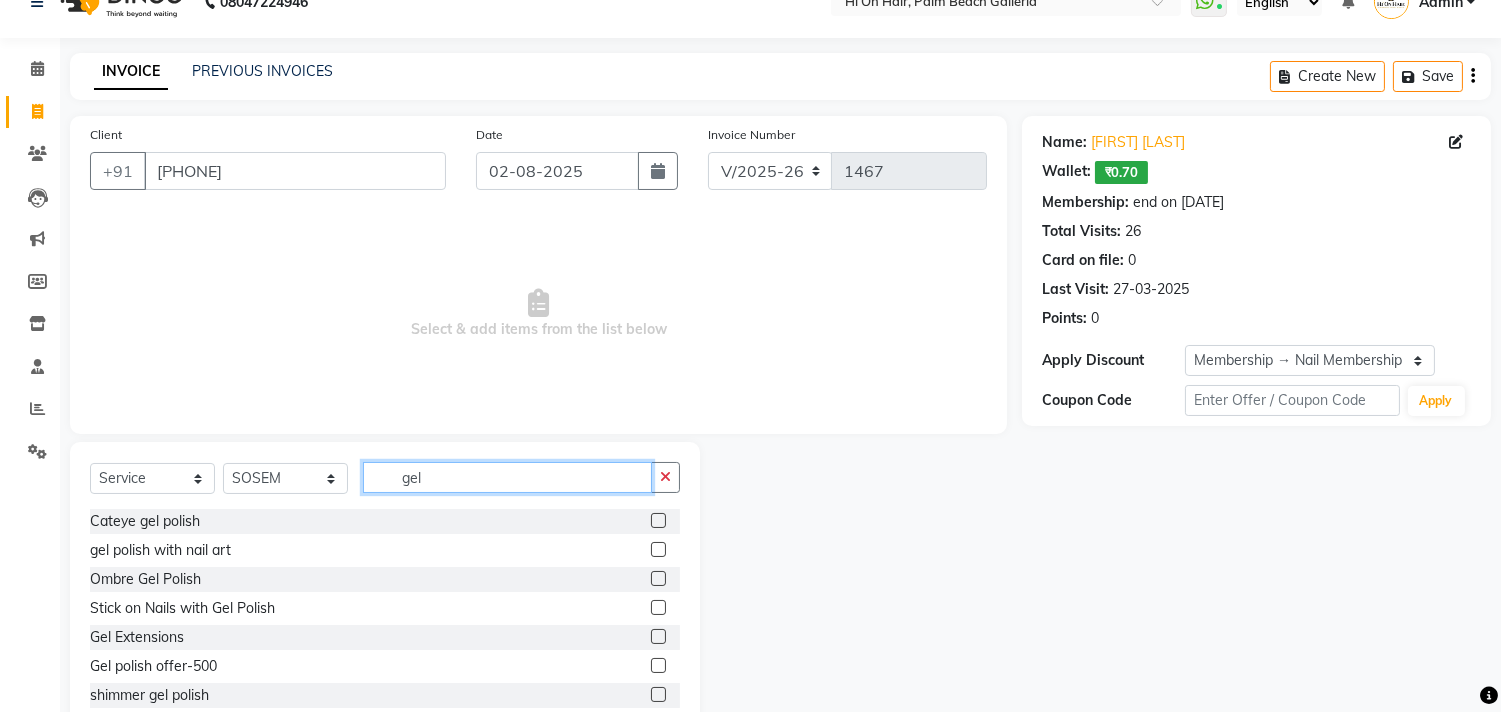 scroll, scrollTop: 88, scrollLeft: 0, axis: vertical 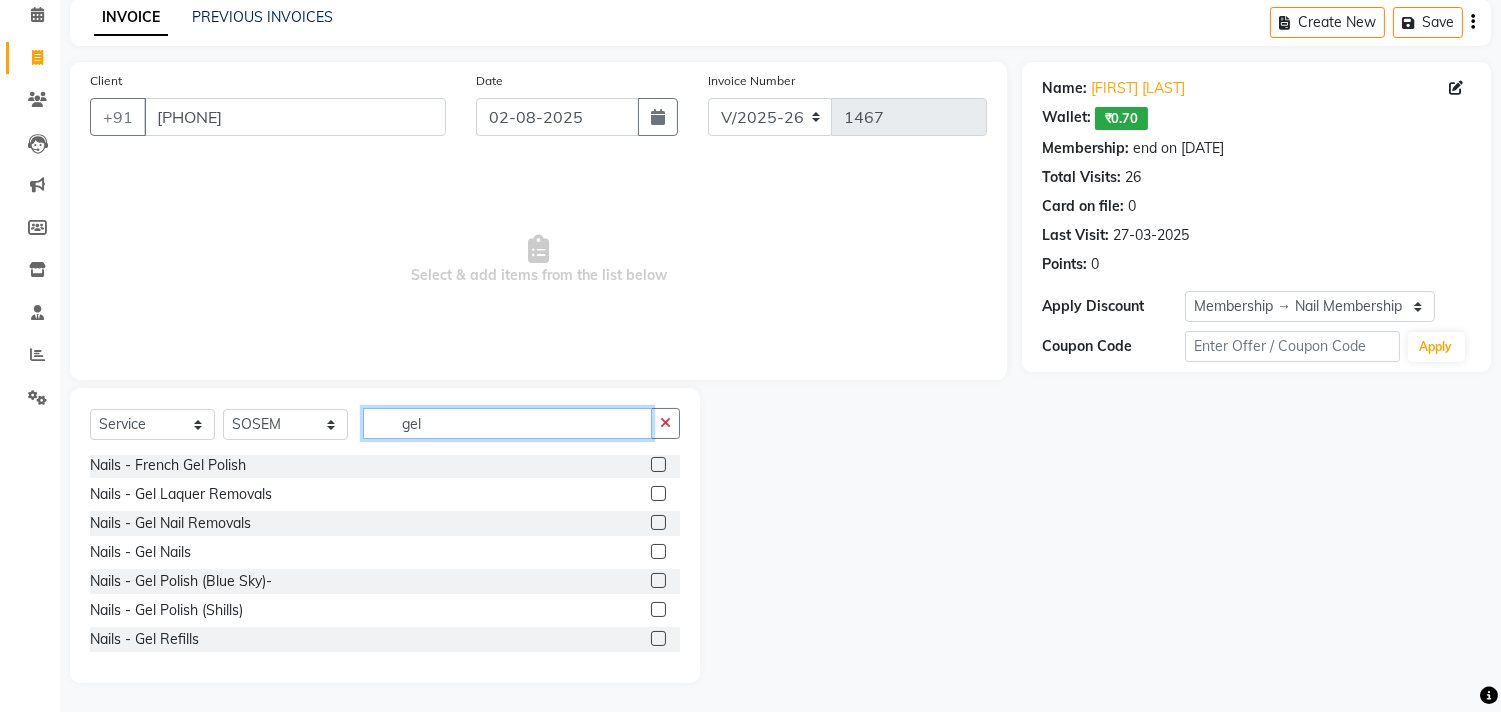 type on "gel" 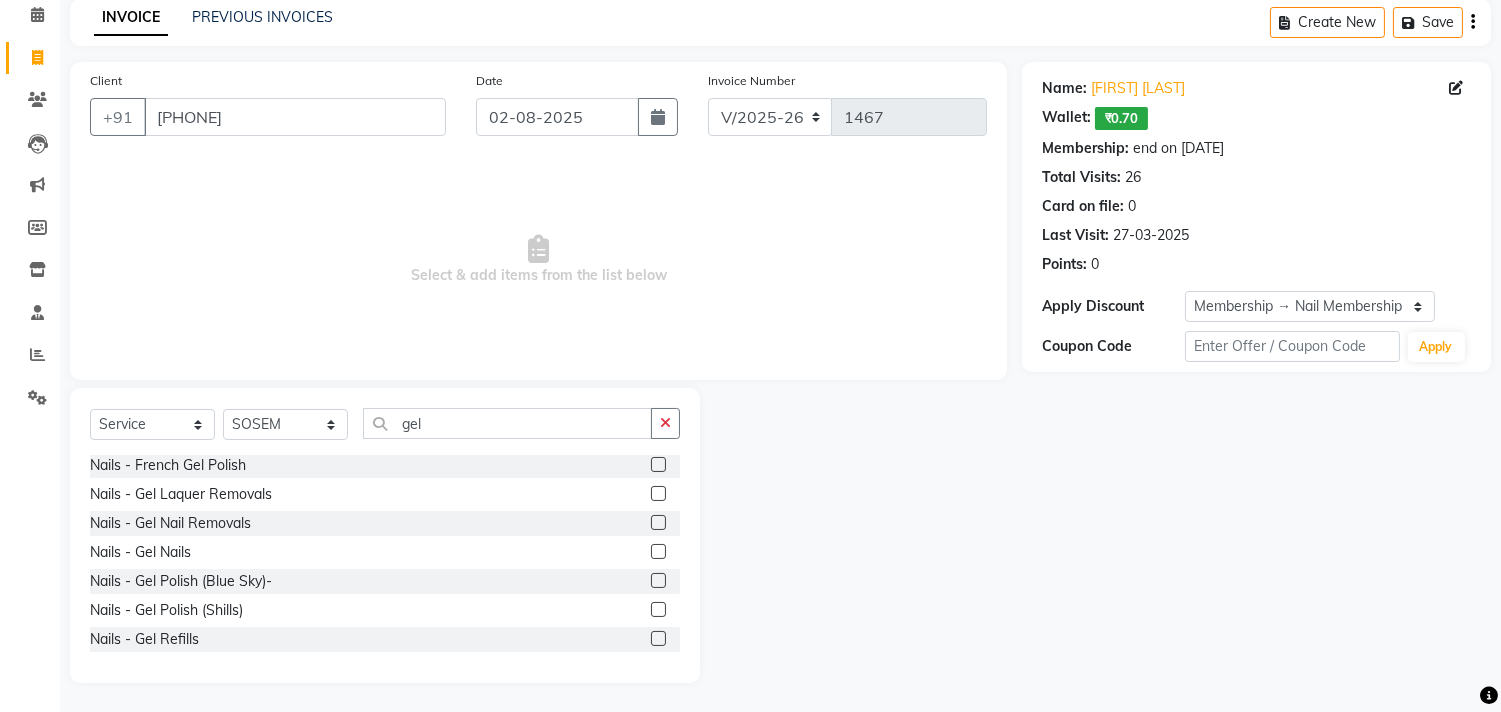 click 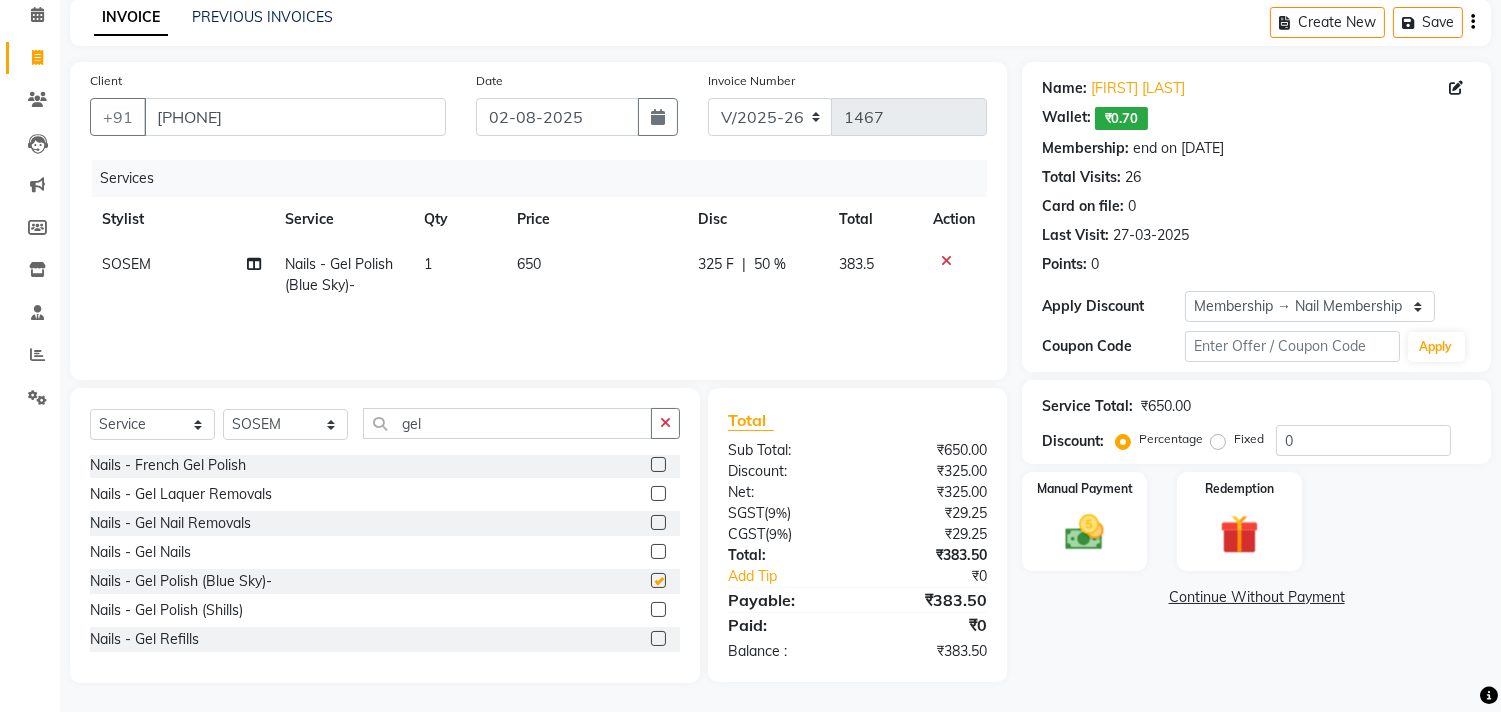 checkbox on "false" 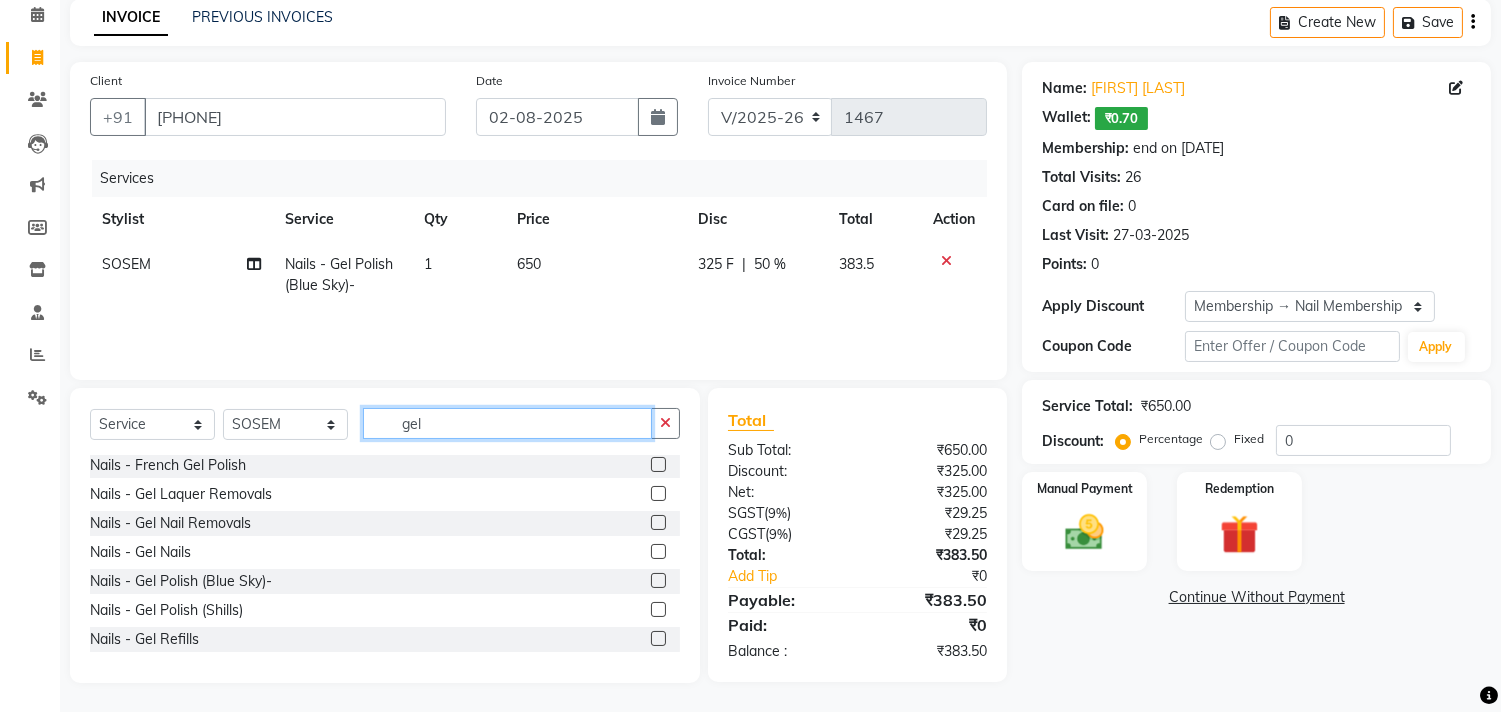 click on "gel" 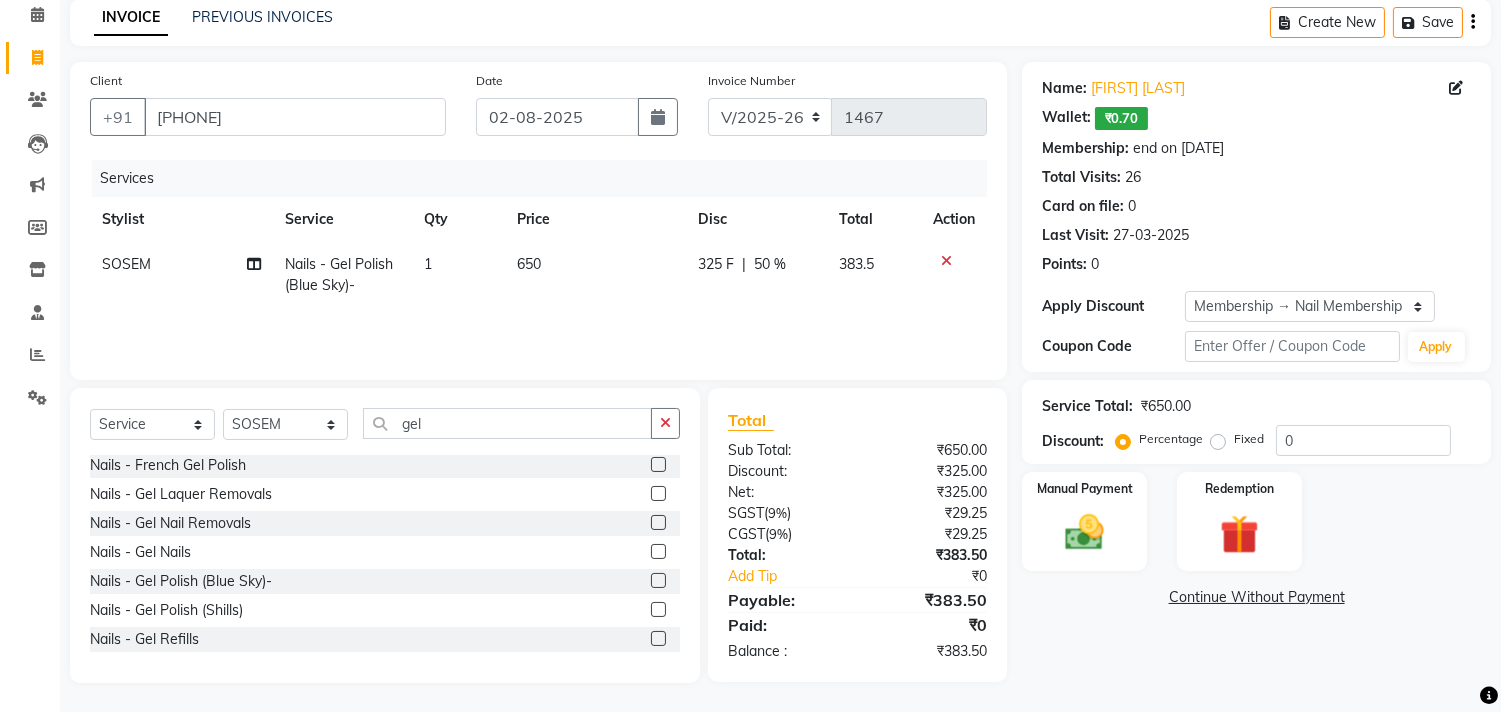 click on "1" 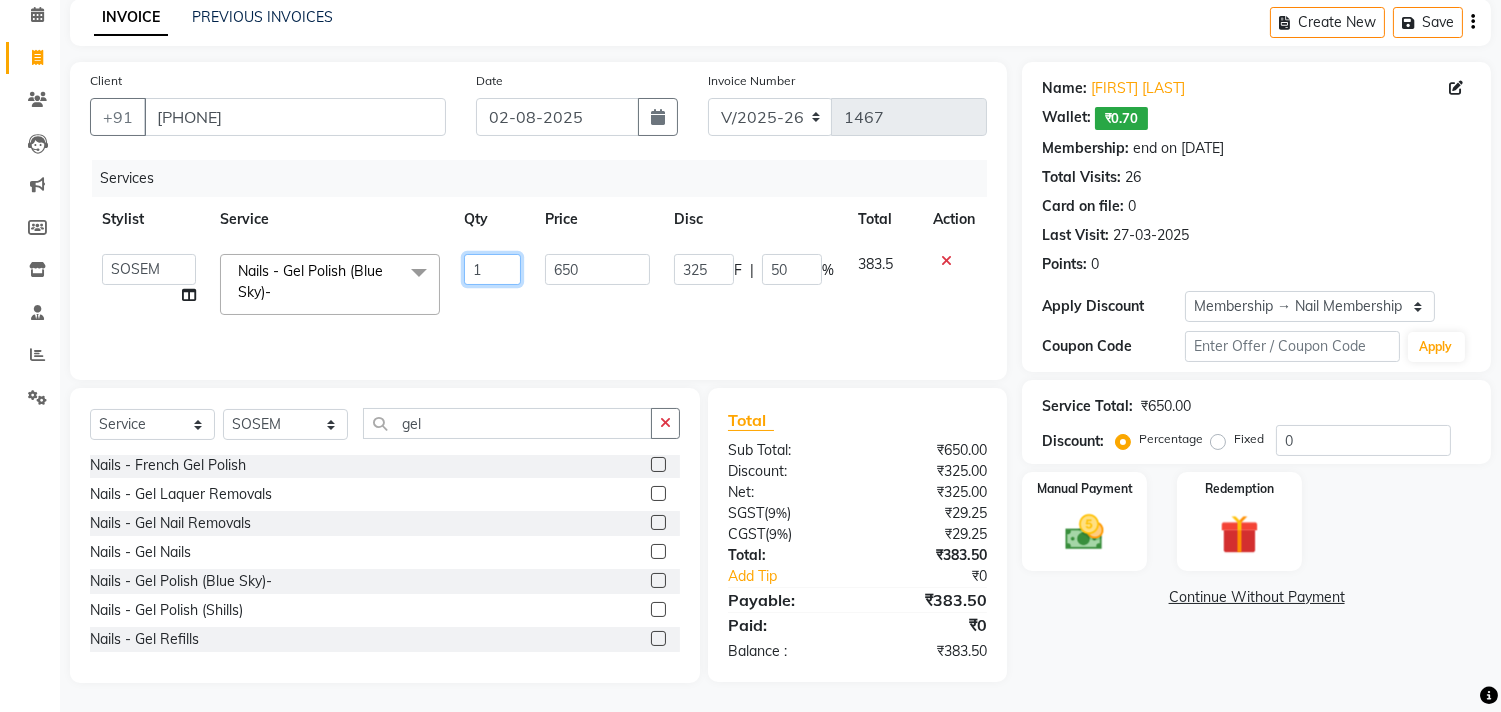 drag, startPoint x: 501, startPoint y: 265, endPoint x: 433, endPoint y: 252, distance: 69.2315 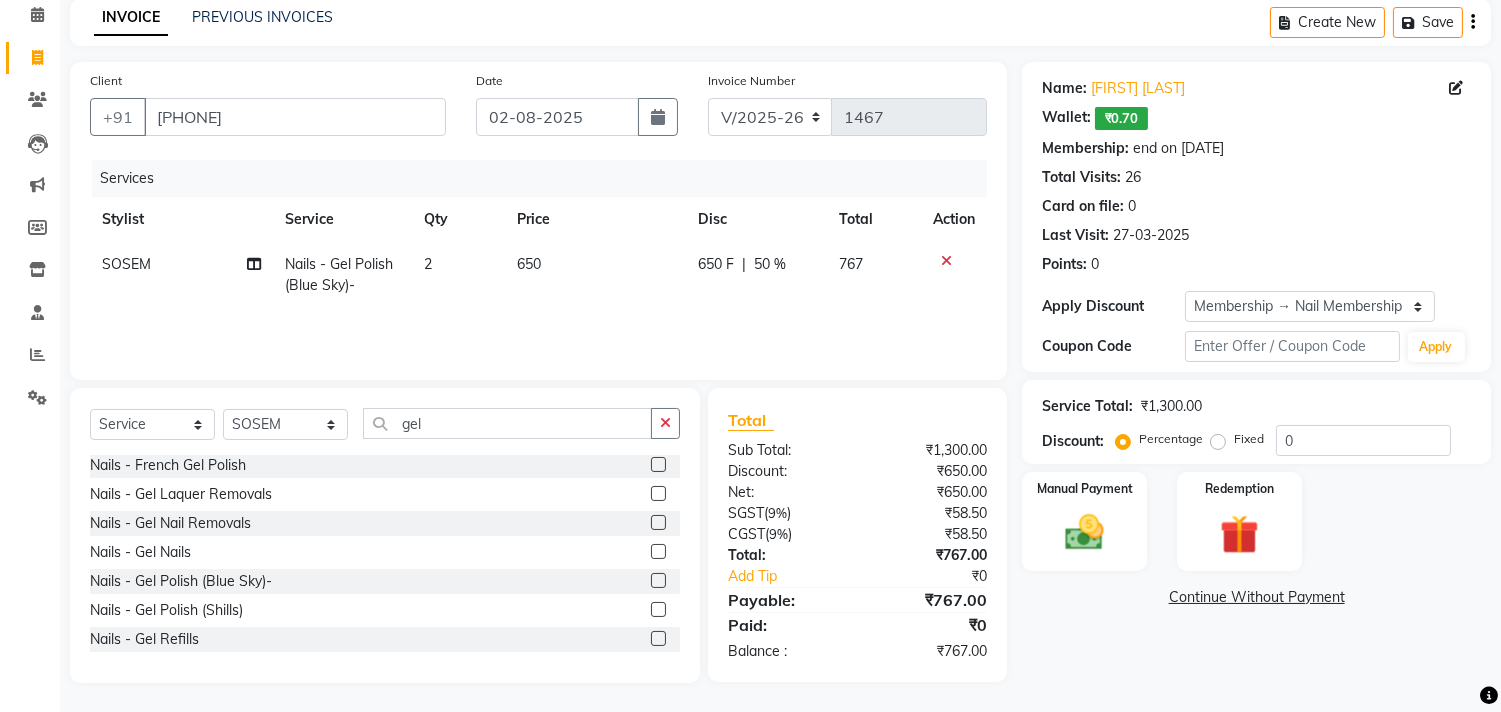 click on "Services Stylist Service Qty Price Disc Total Action SOSEM Nails  - Gel Polish (Blue Sky)- 2 650 650 F | 50 % 767" 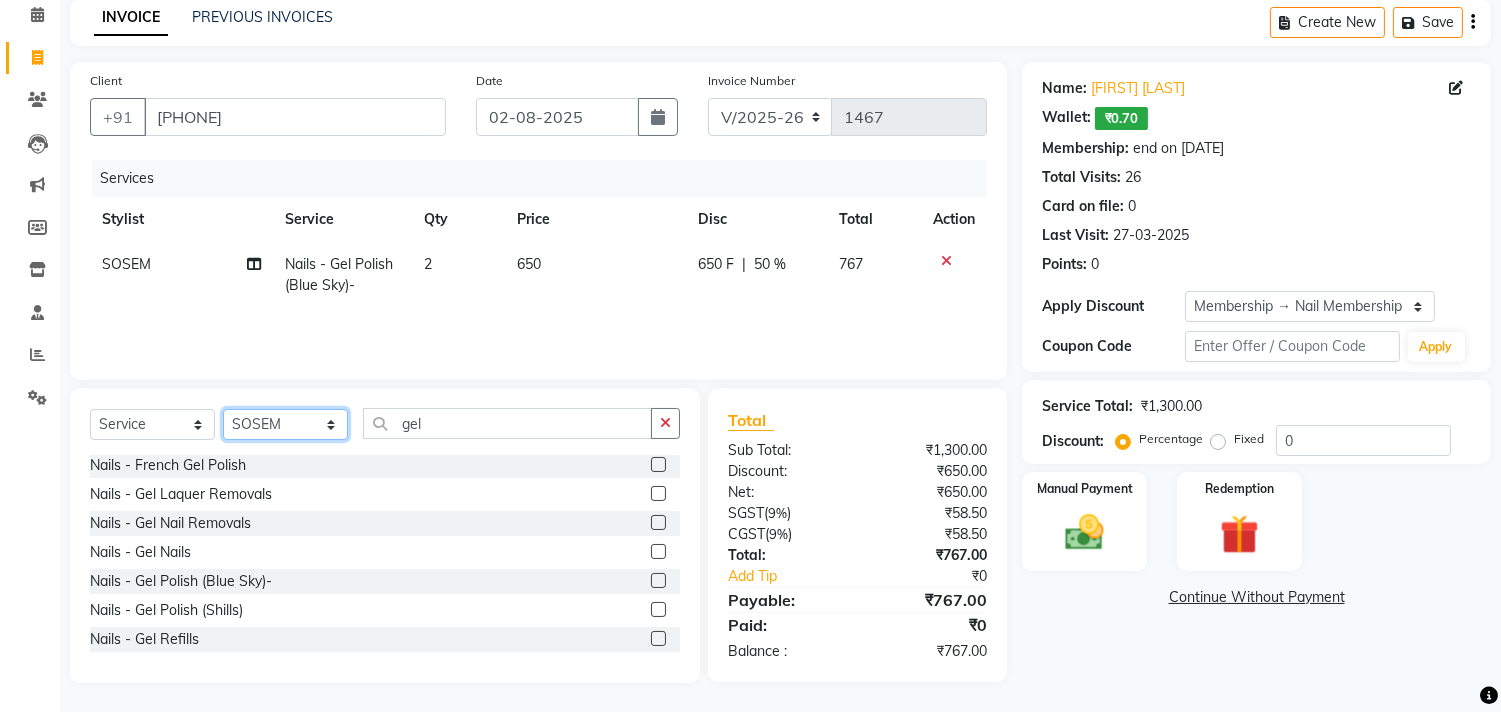 click on "Select Stylist [FIRST] [LAST] [FIRST] [LAST] [FIRST] [LAST] [FIRST] [LAST] [FIRST] [LAST] [FIRST] [LAST] [FIRST] [LAST] [FIRST] [LAST] [FIRST] [LAST] [FIRST] [LAST] [FIRST] [LAST] [FIRST] [LAST]" 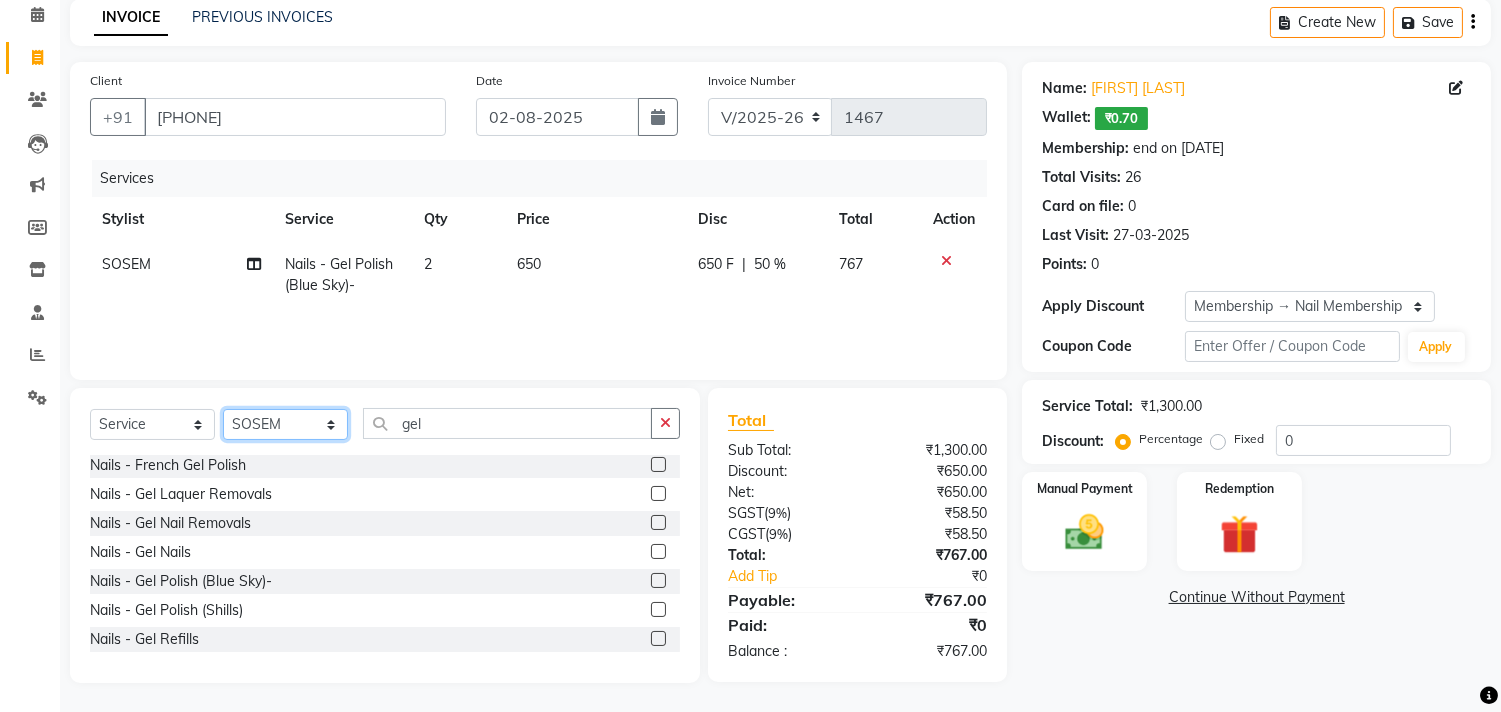 select on "26489" 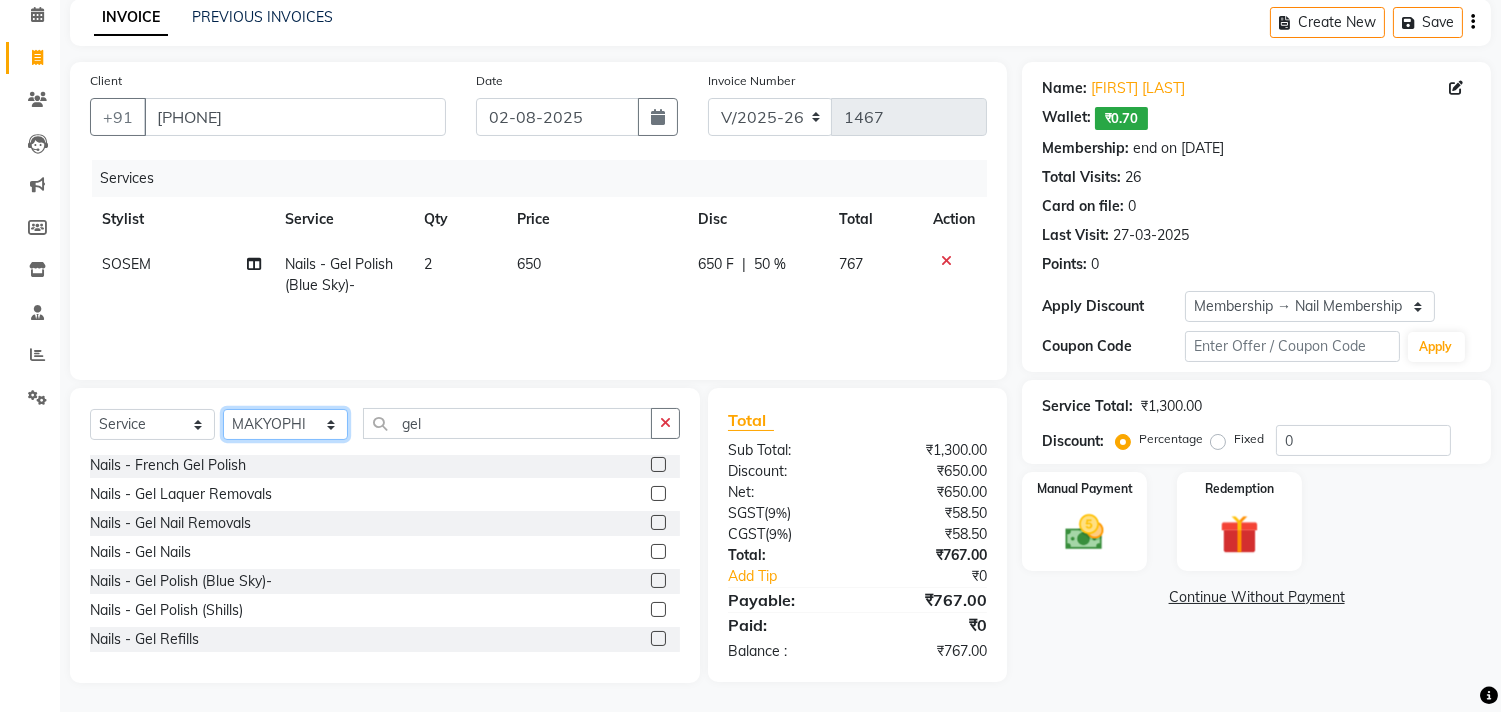 click on "Select Stylist [FIRST] [LAST] [FIRST] [LAST] [FIRST] [LAST] [FIRST] [LAST] [FIRST] [LAST] [FIRST] [LAST] [FIRST] [LAST] [FIRST] [LAST] [FIRST] [LAST] [FIRST] [LAST] [FIRST] [LAST] [FIRST] [LAST]" 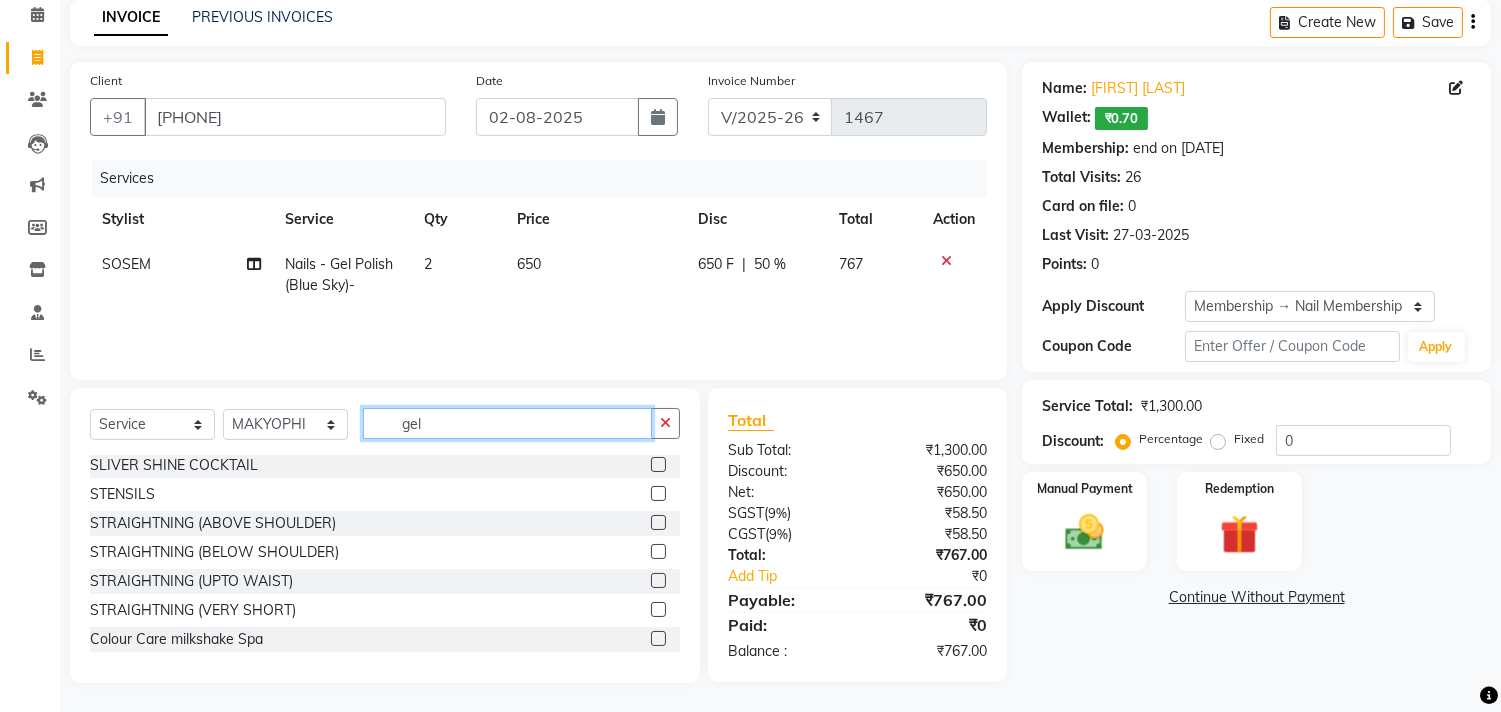 drag, startPoint x: 443, startPoint y: 415, endPoint x: 266, endPoint y: 416, distance: 177.00282 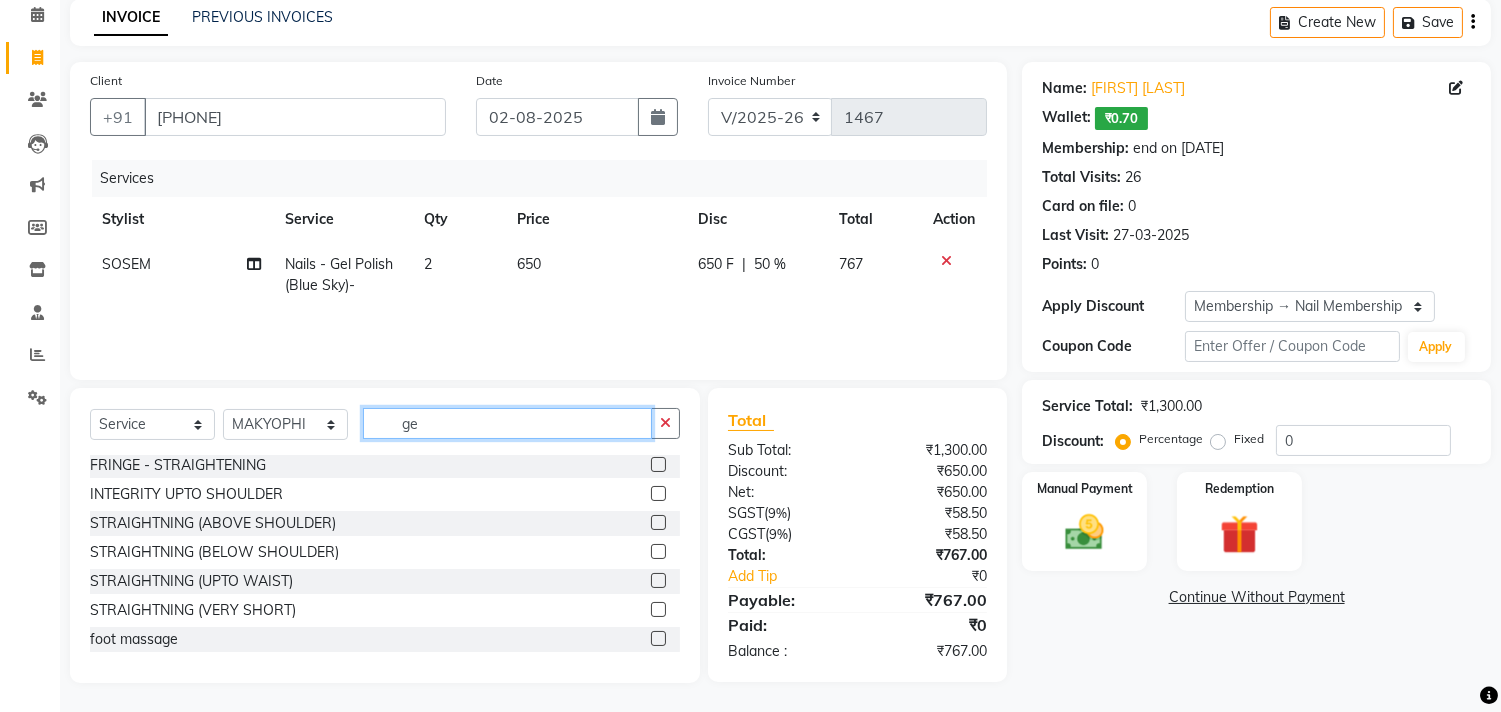scroll, scrollTop: 2, scrollLeft: 0, axis: vertical 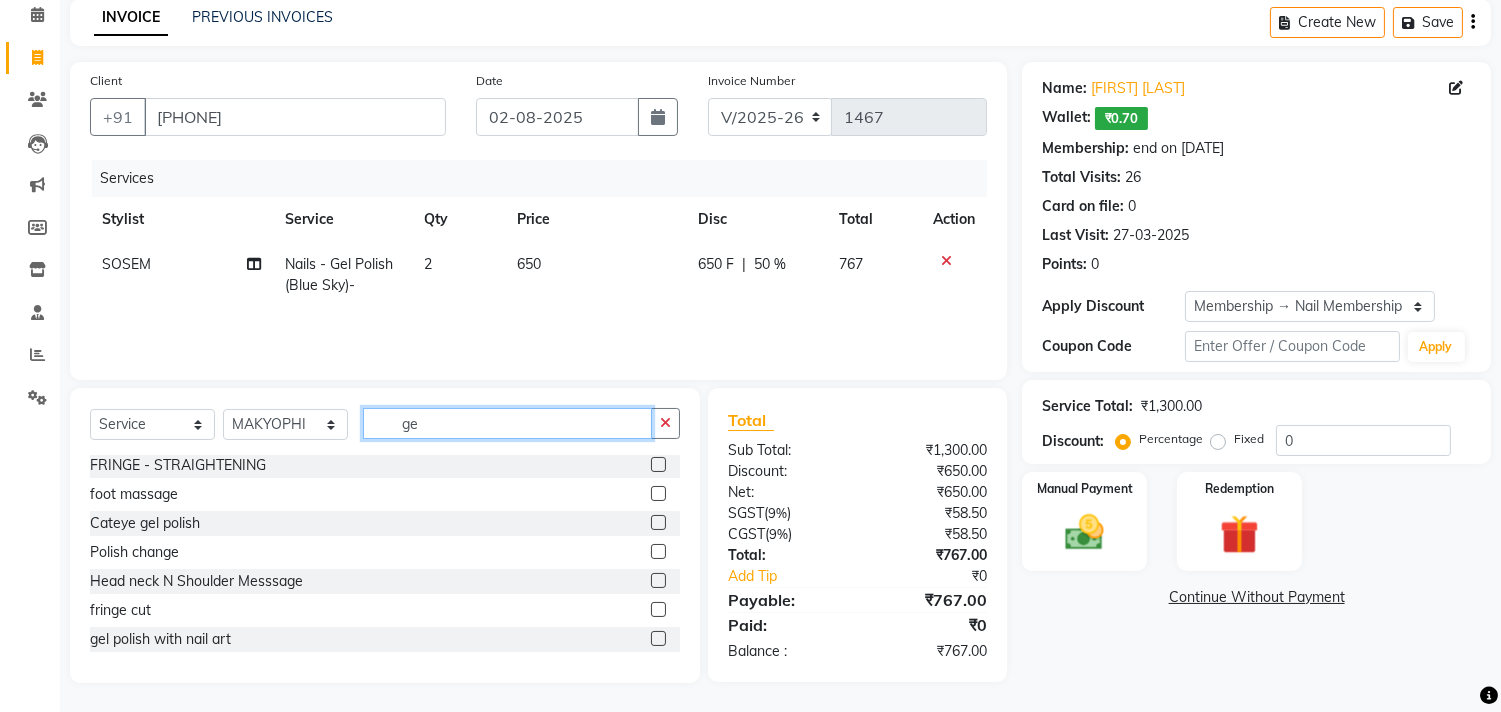 type on "gel" 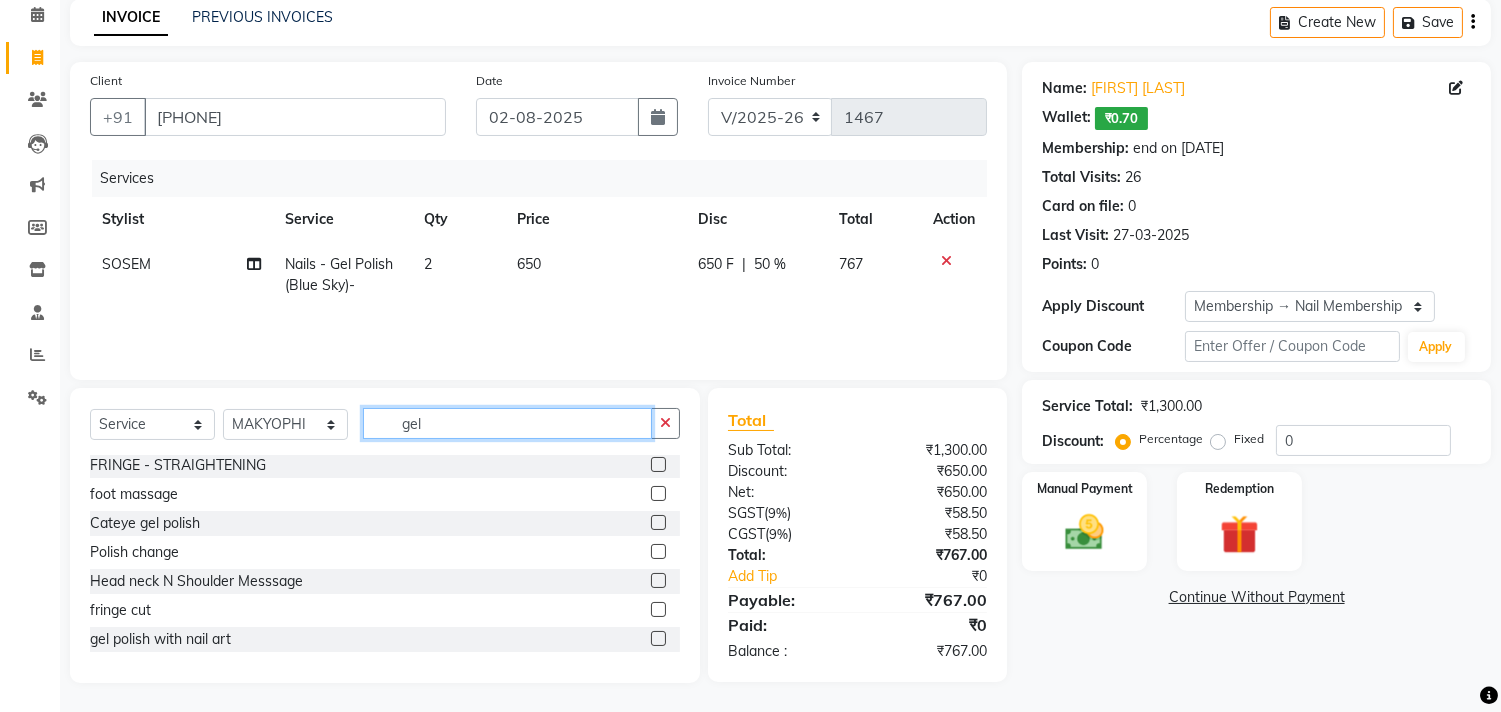 scroll, scrollTop: 0, scrollLeft: 0, axis: both 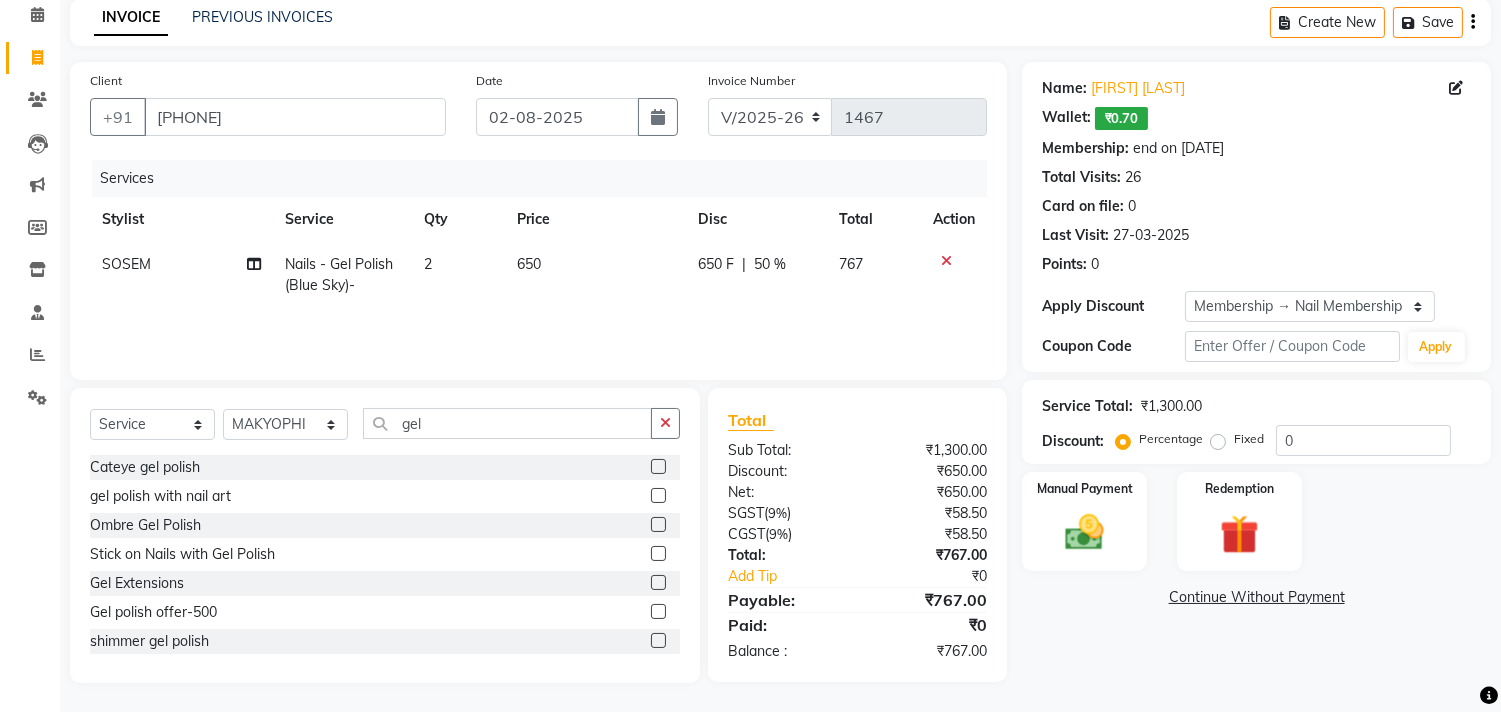click 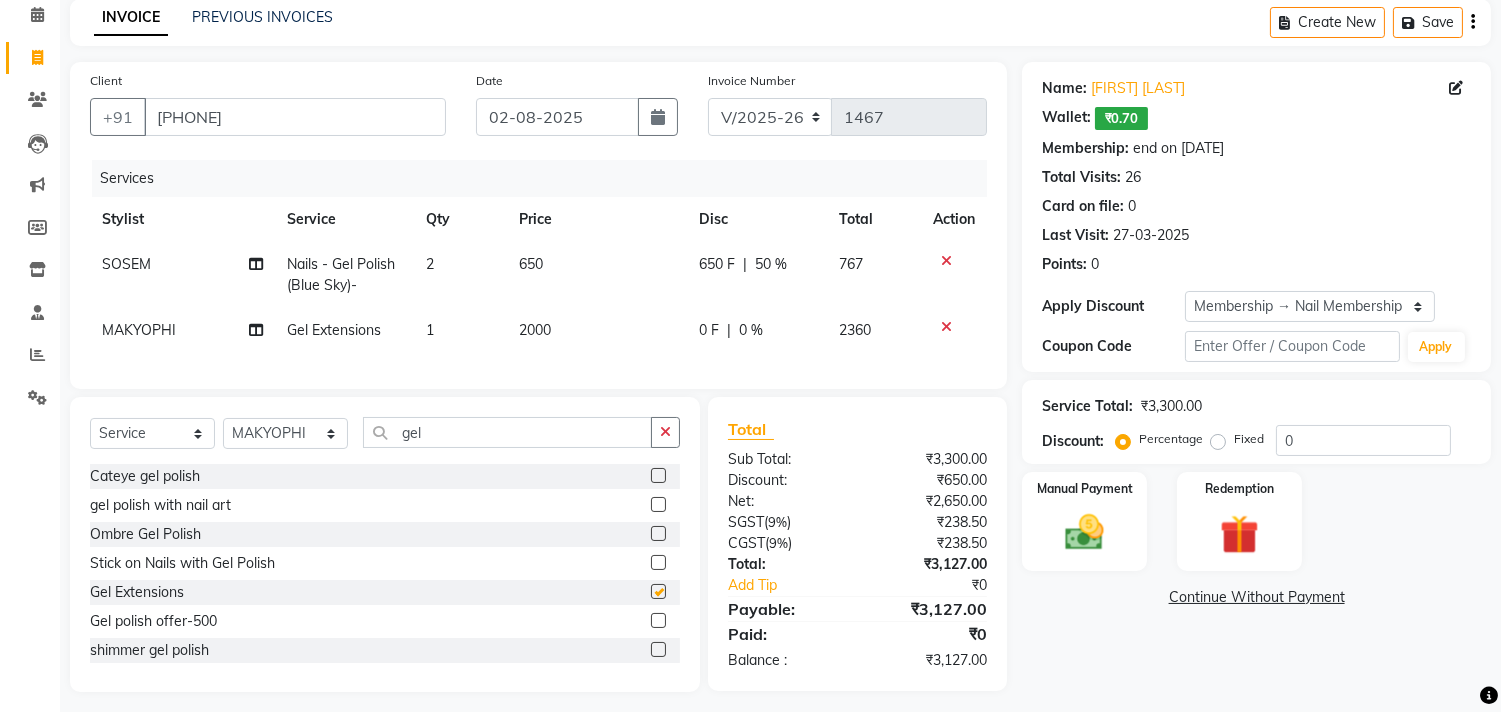 checkbox on "false" 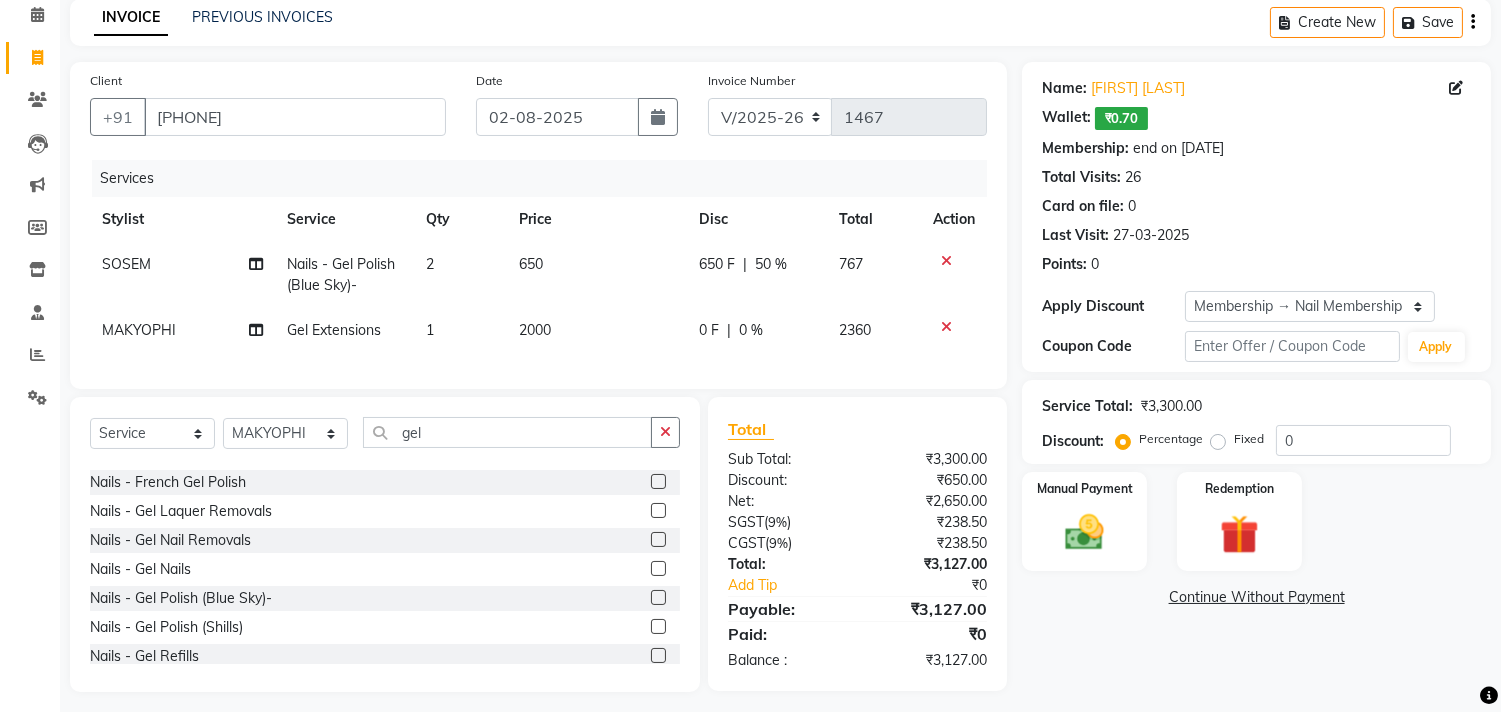 scroll, scrollTop: 292, scrollLeft: 0, axis: vertical 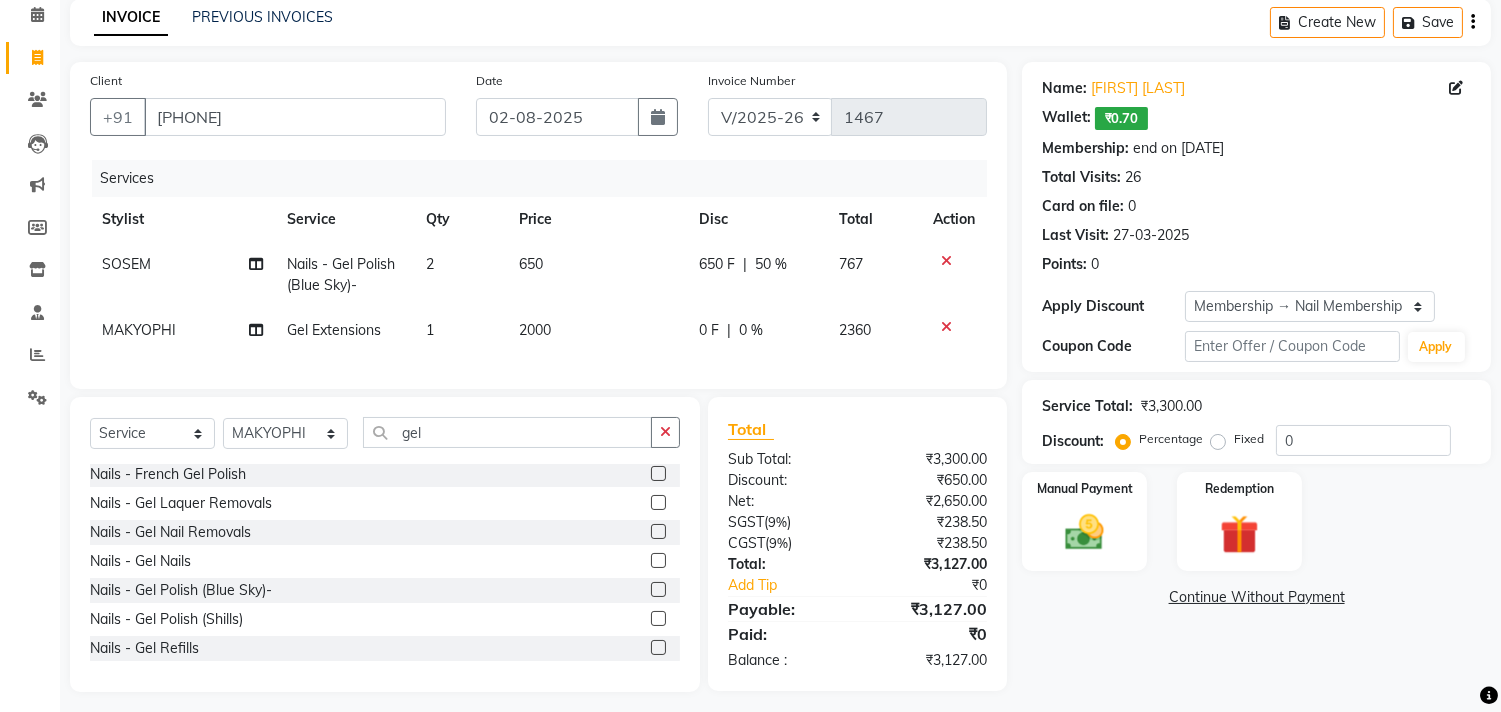 click 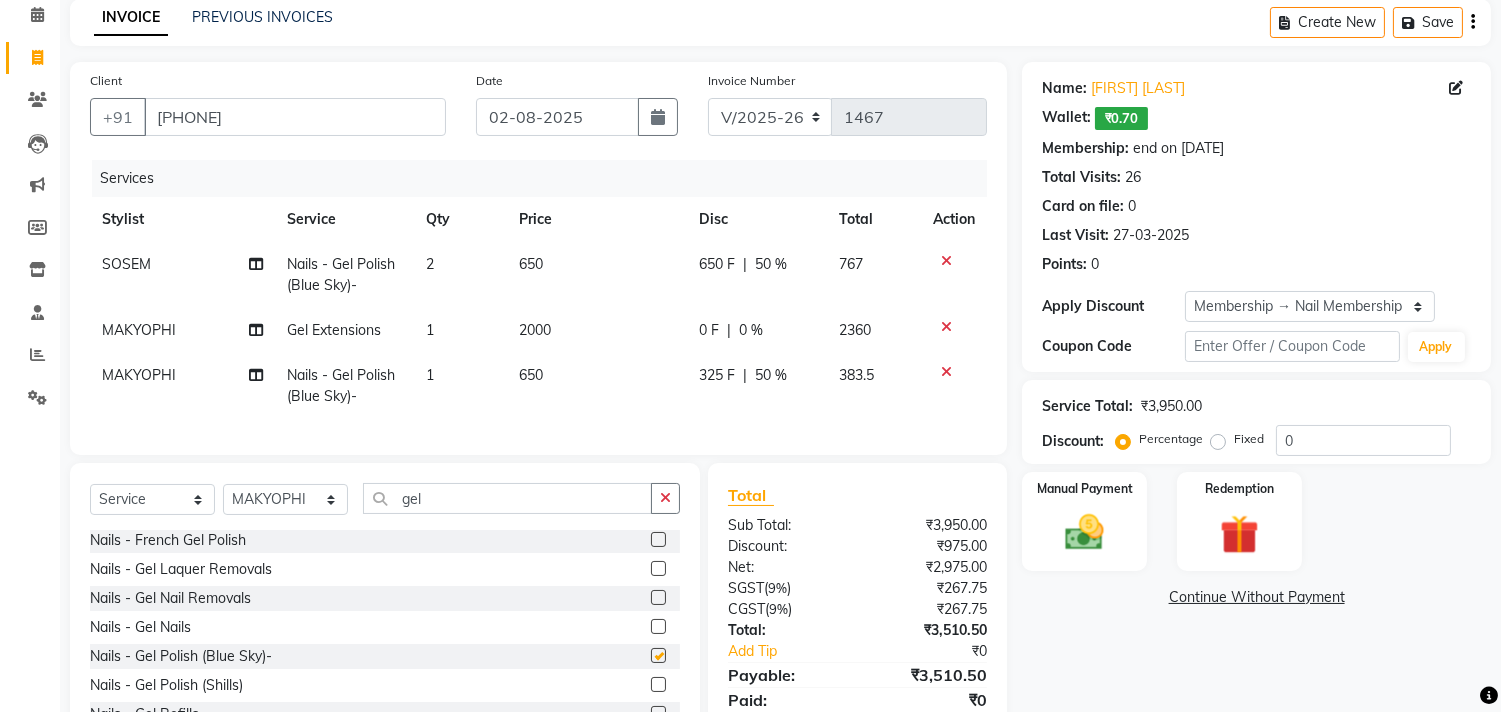 checkbox on "false" 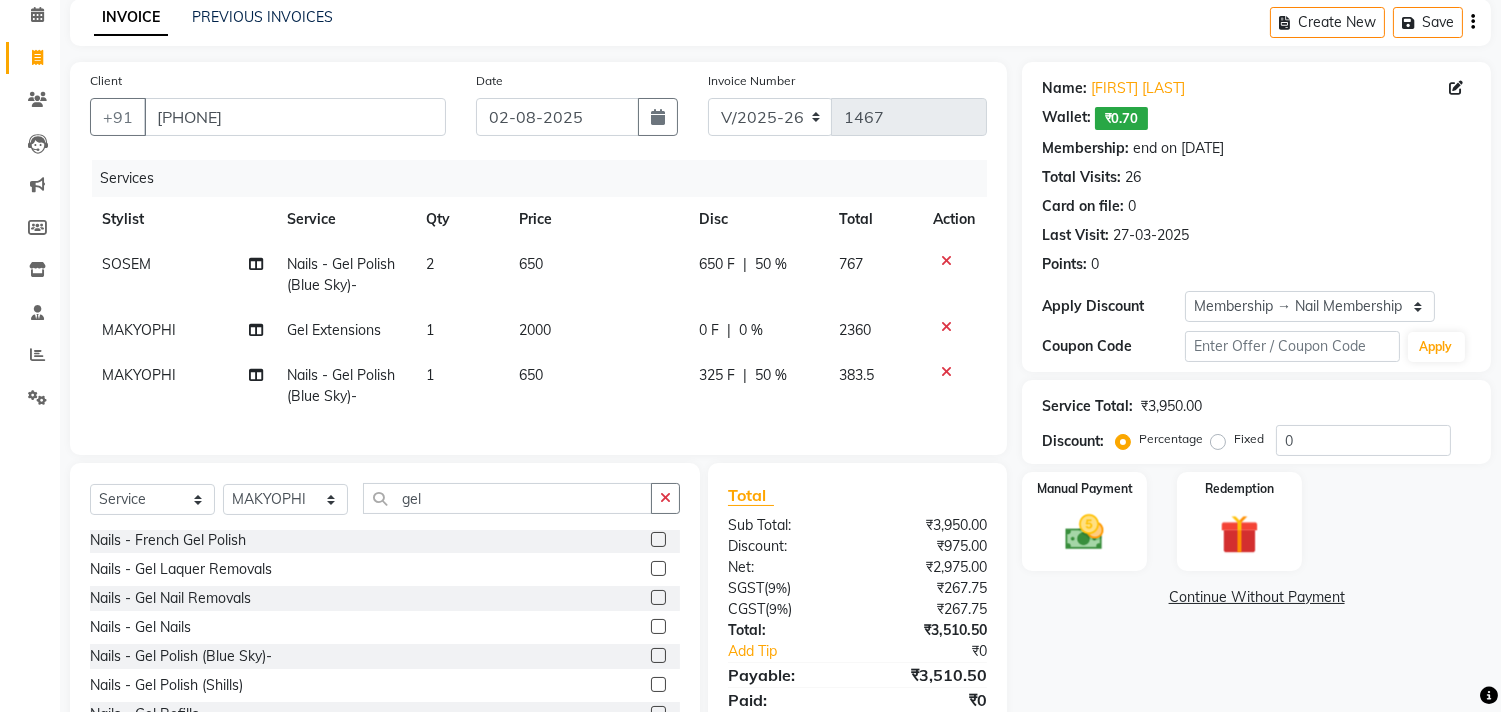 click on "0 F | 0 %" 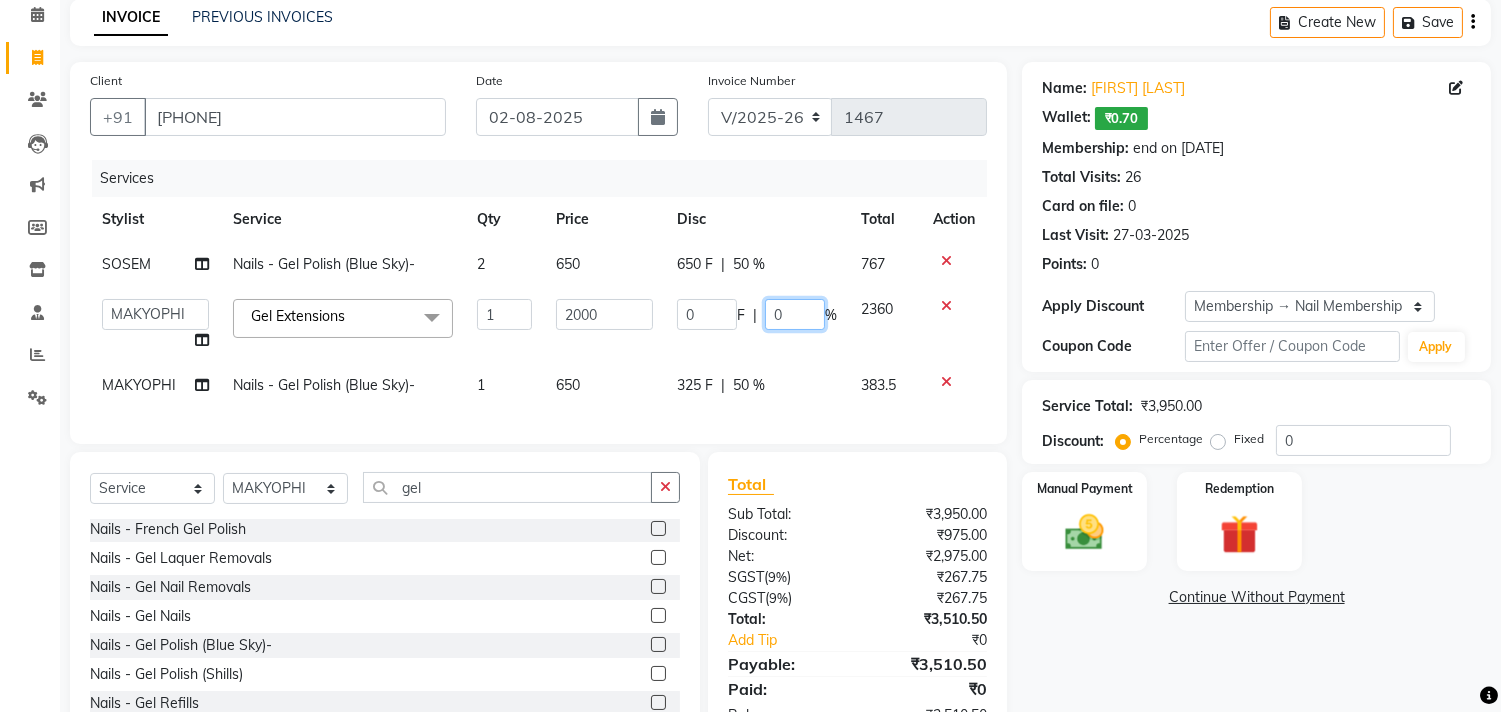 click on "0" 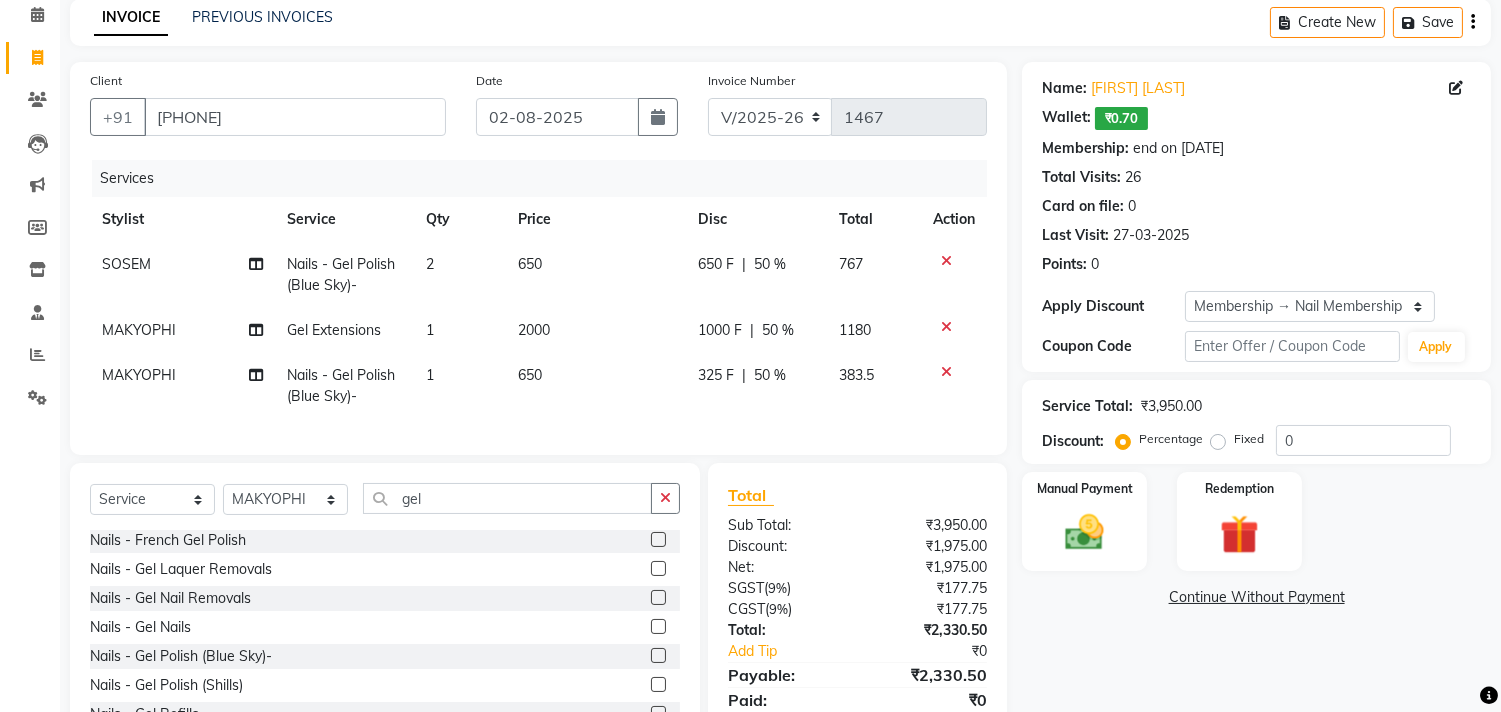 click on "SOSEM Nails  - Gel Polish (Blue Sky)- 2 650 650 F | 50 % 767 MAKYOPHI Gel Extensions 1 2000 1000 F | 50 % 1180 MAKYOPHI Nails  - Gel Polish (Blue Sky)- 1 650 325 F | 50 % 383.5" 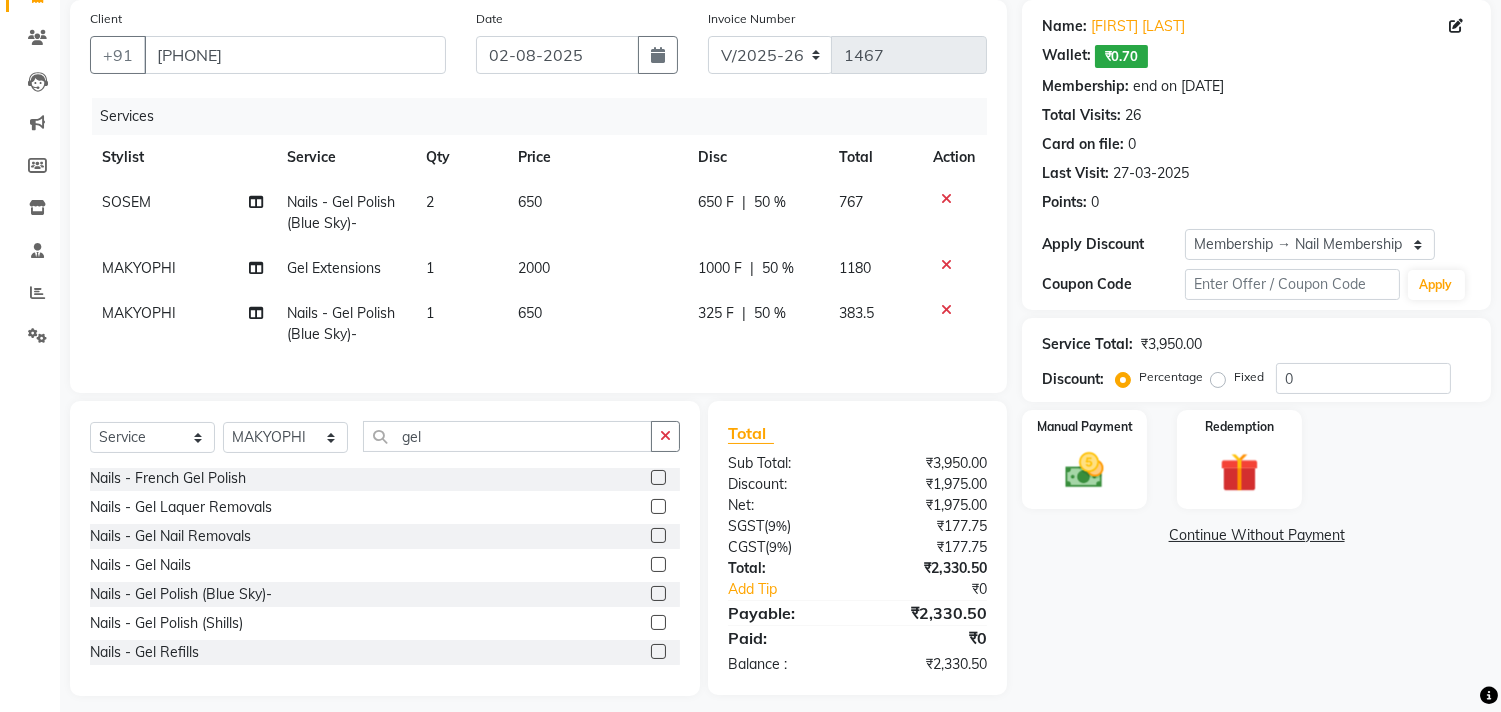 scroll, scrollTop: 181, scrollLeft: 0, axis: vertical 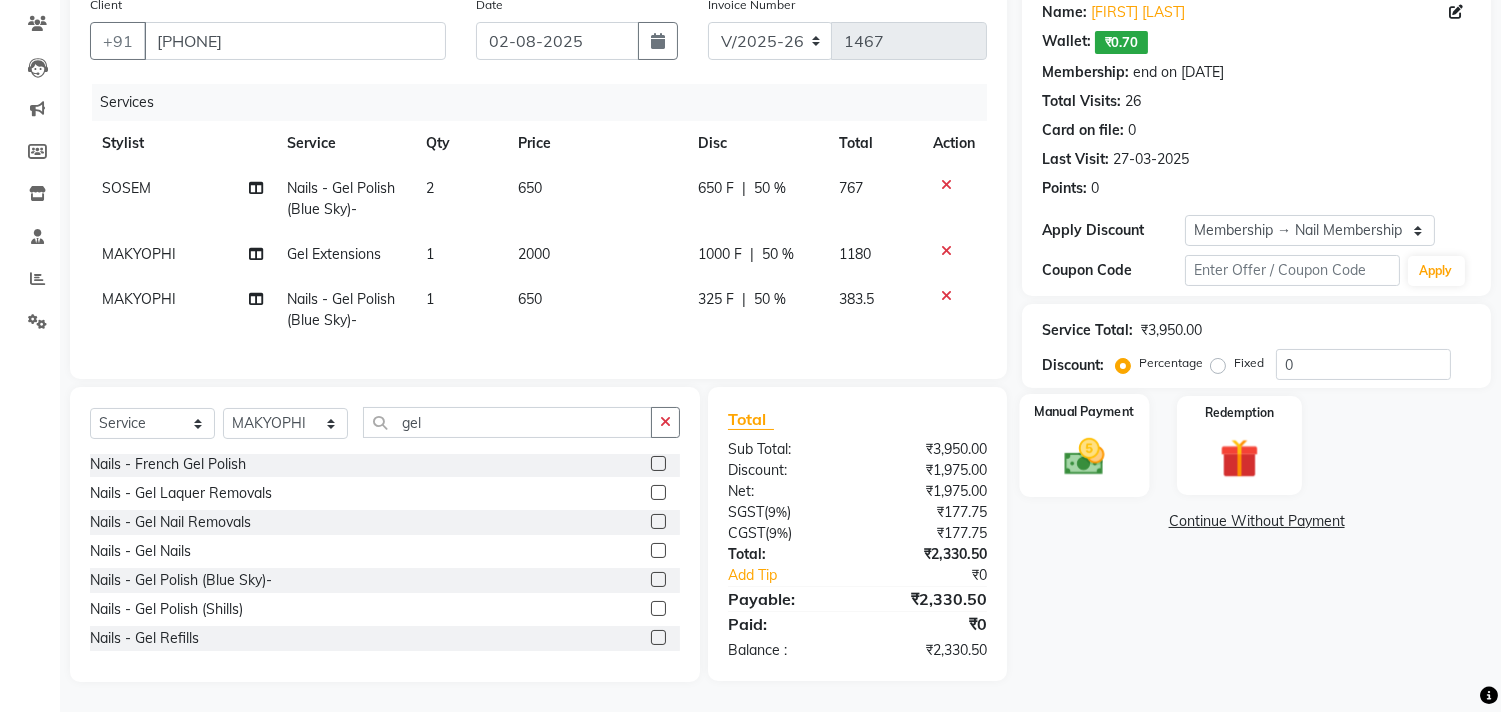click 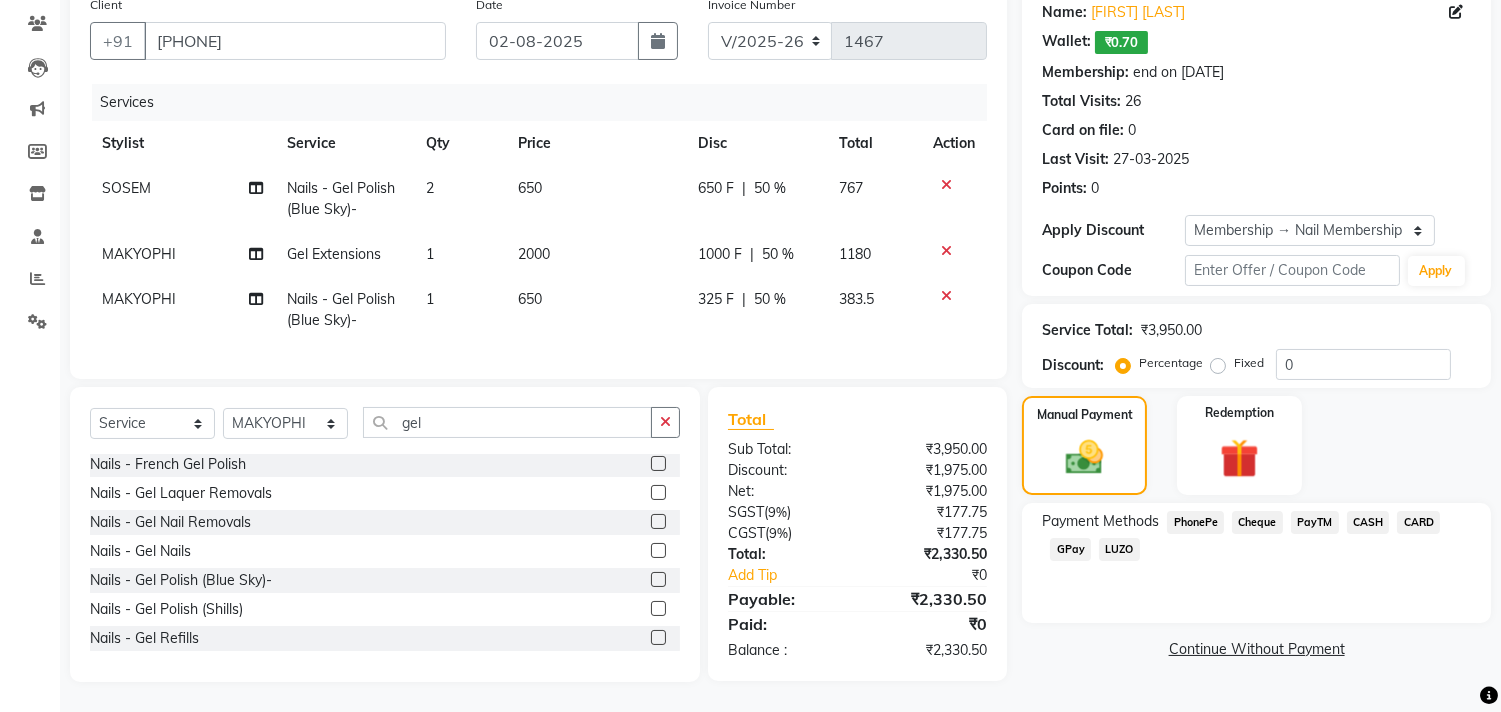 click on "CARD" 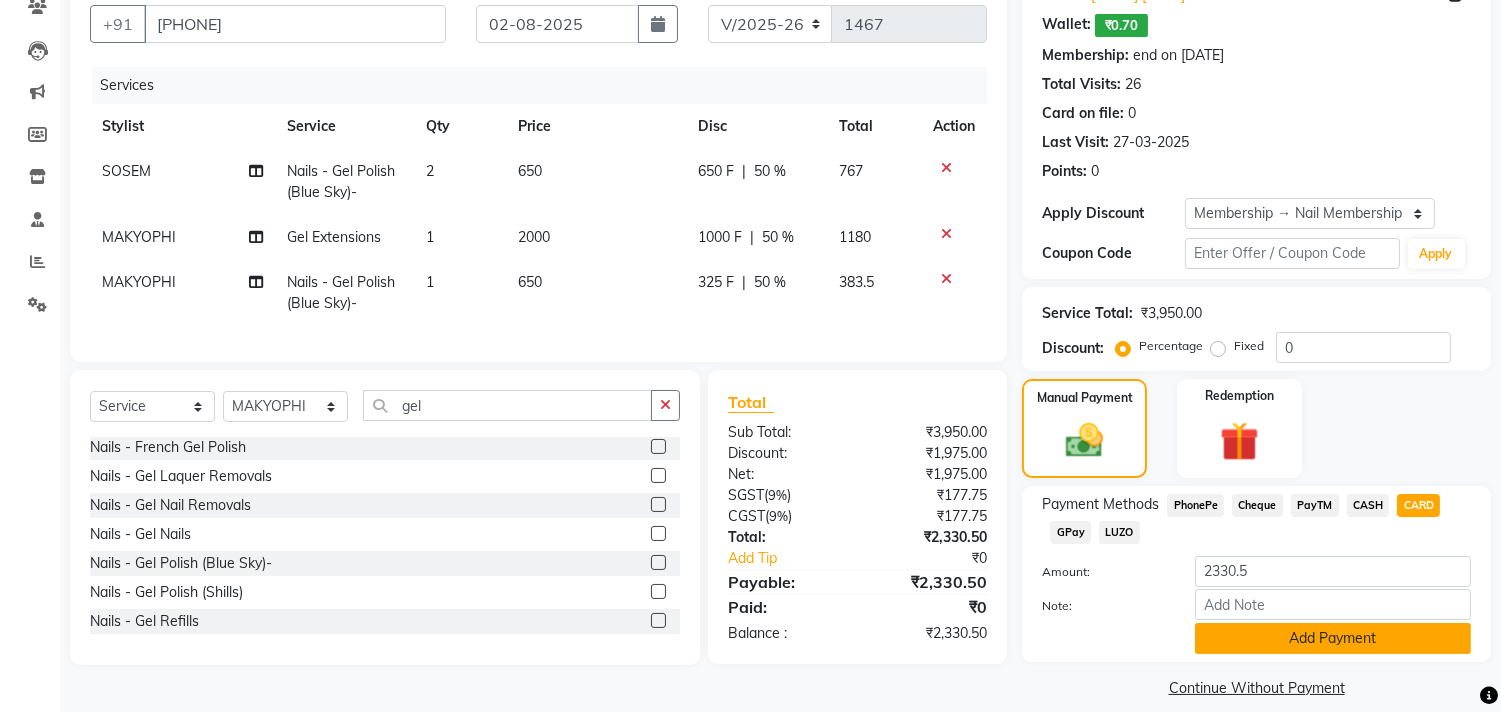 click on "Add Payment" 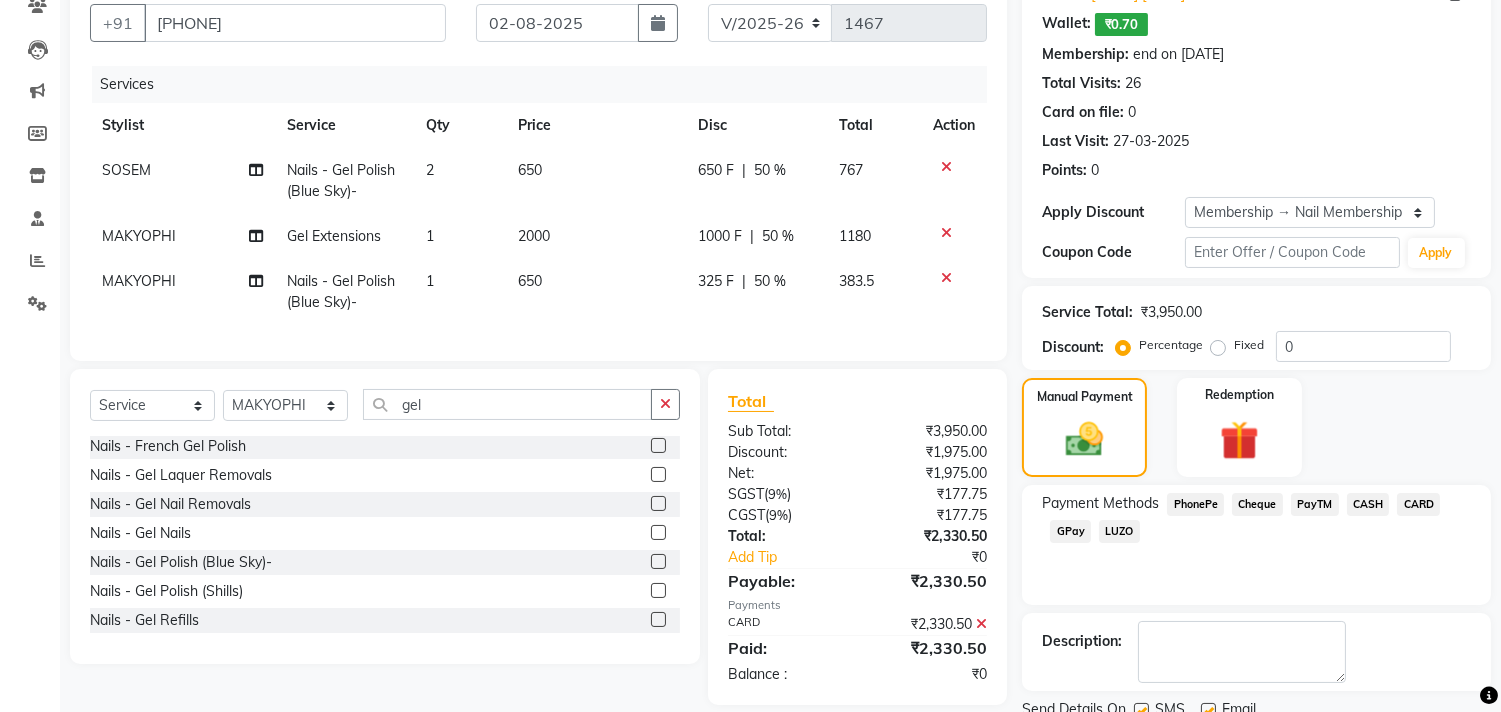 scroll, scrollTop: 257, scrollLeft: 0, axis: vertical 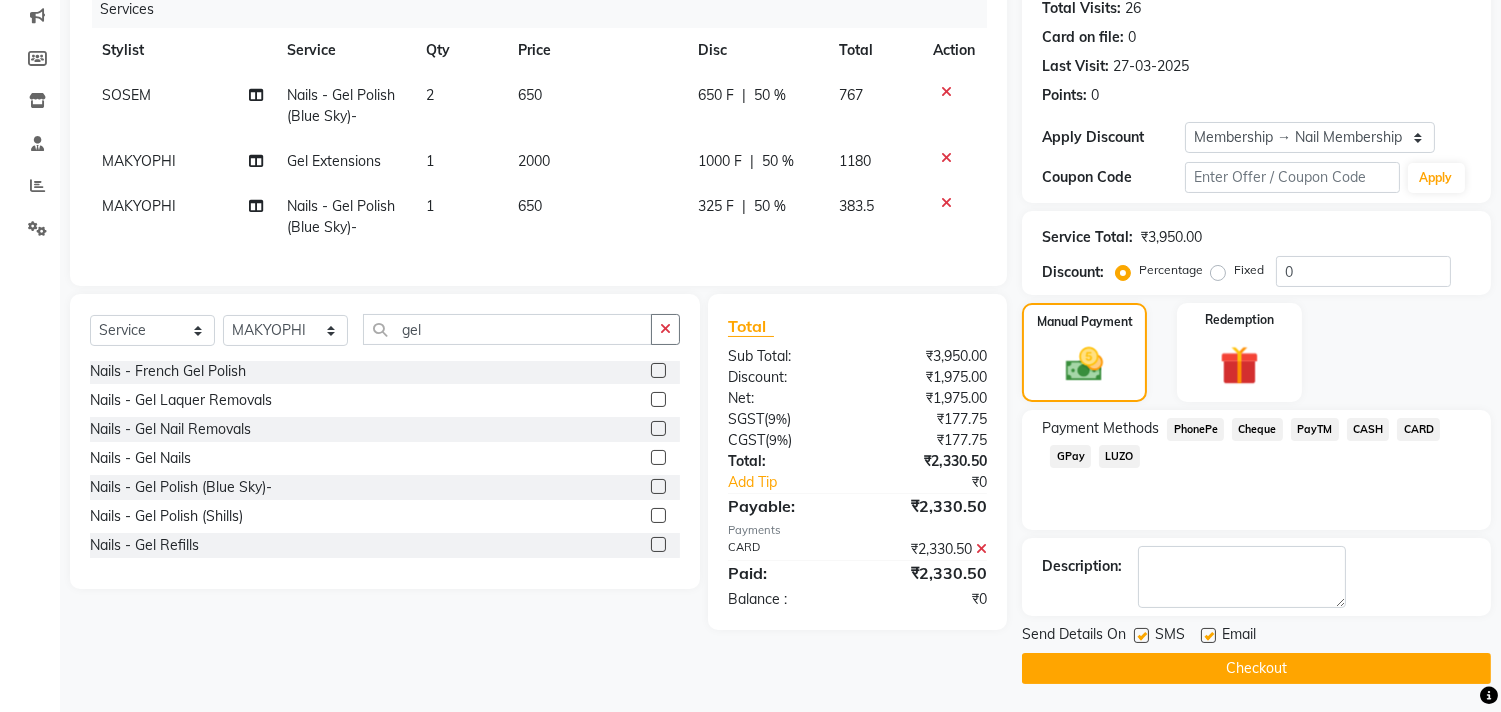click 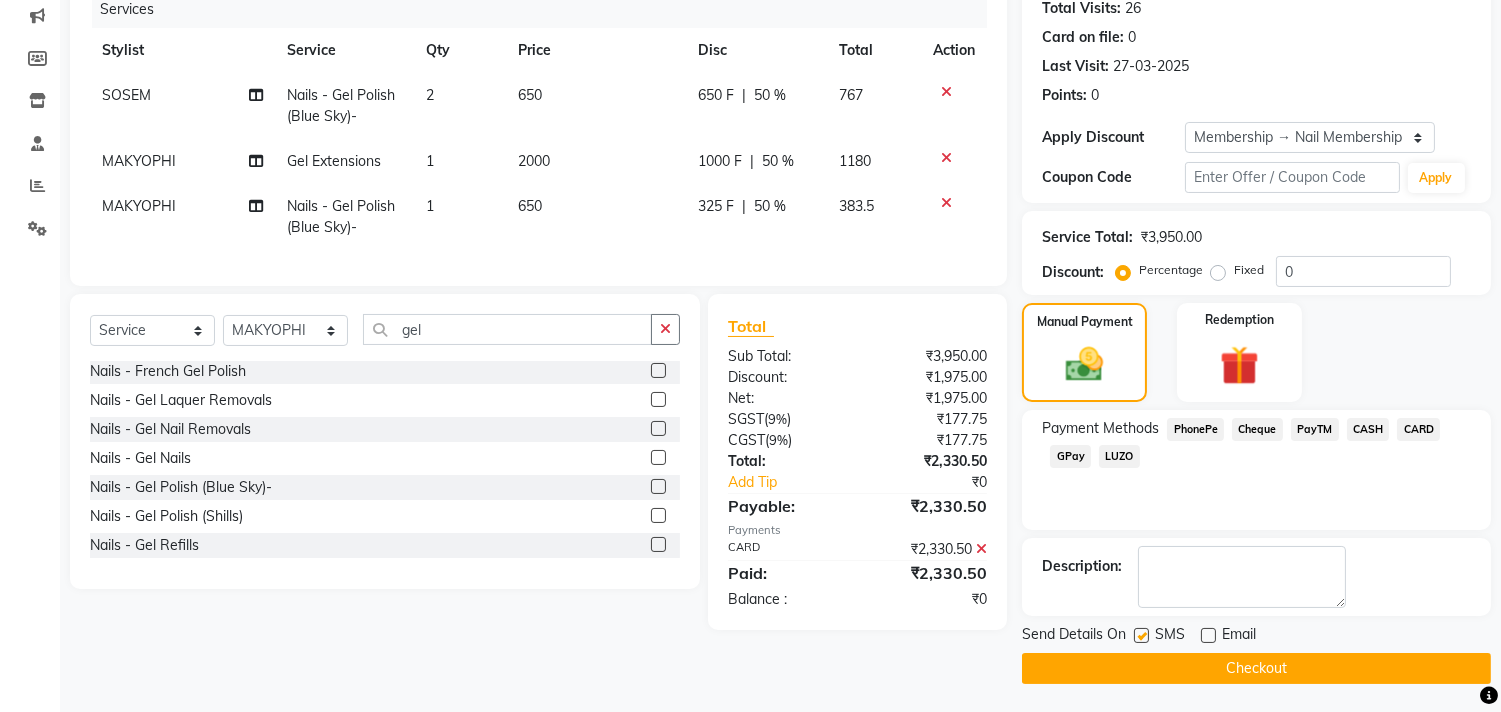 click on "Checkout" 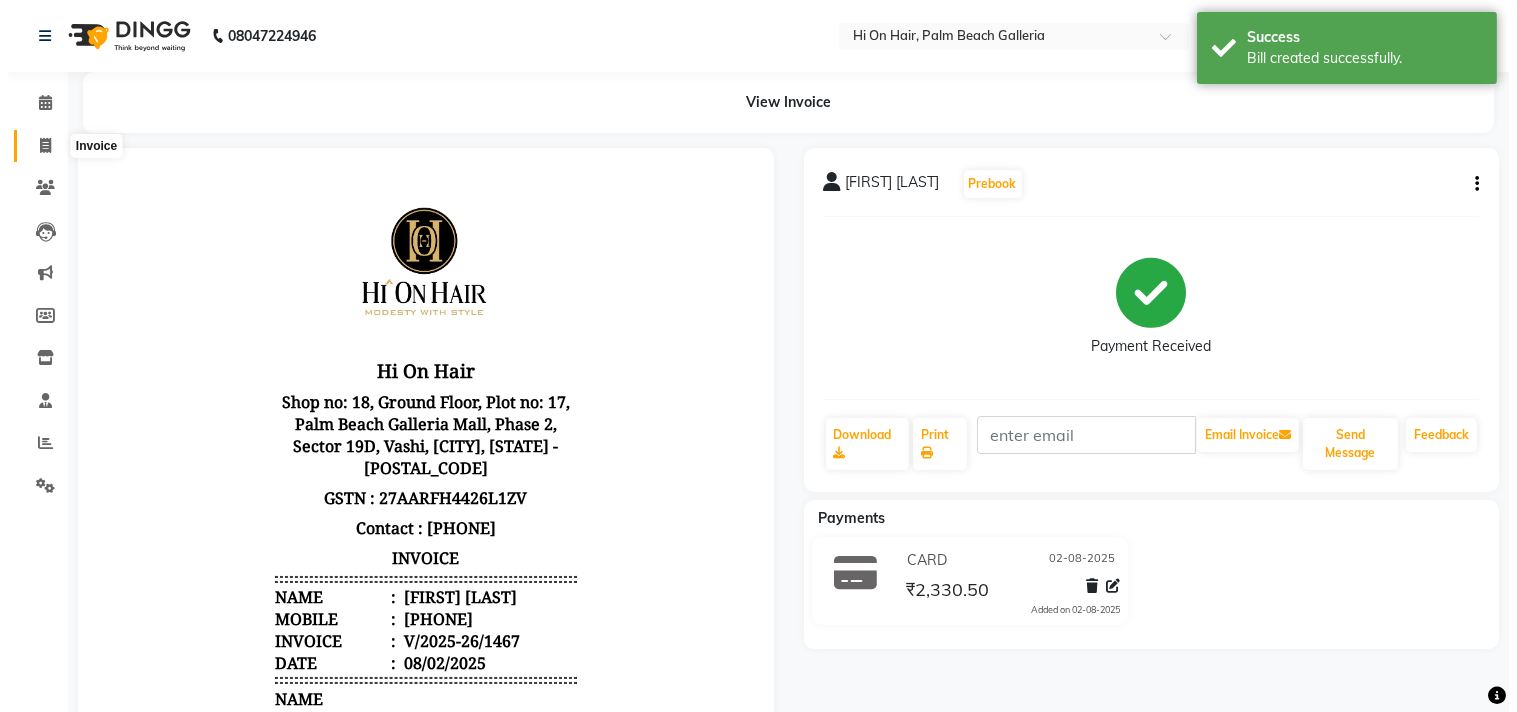 scroll, scrollTop: 0, scrollLeft: 0, axis: both 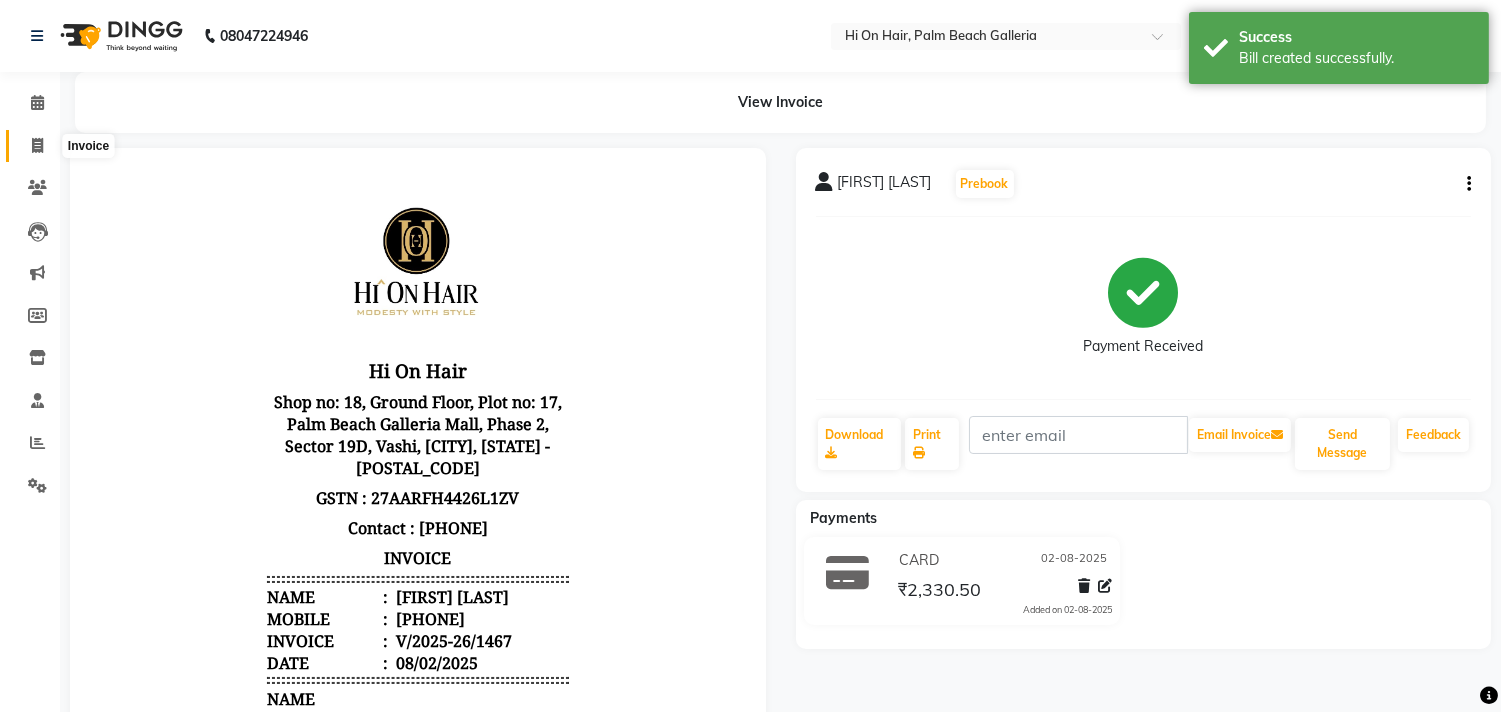click 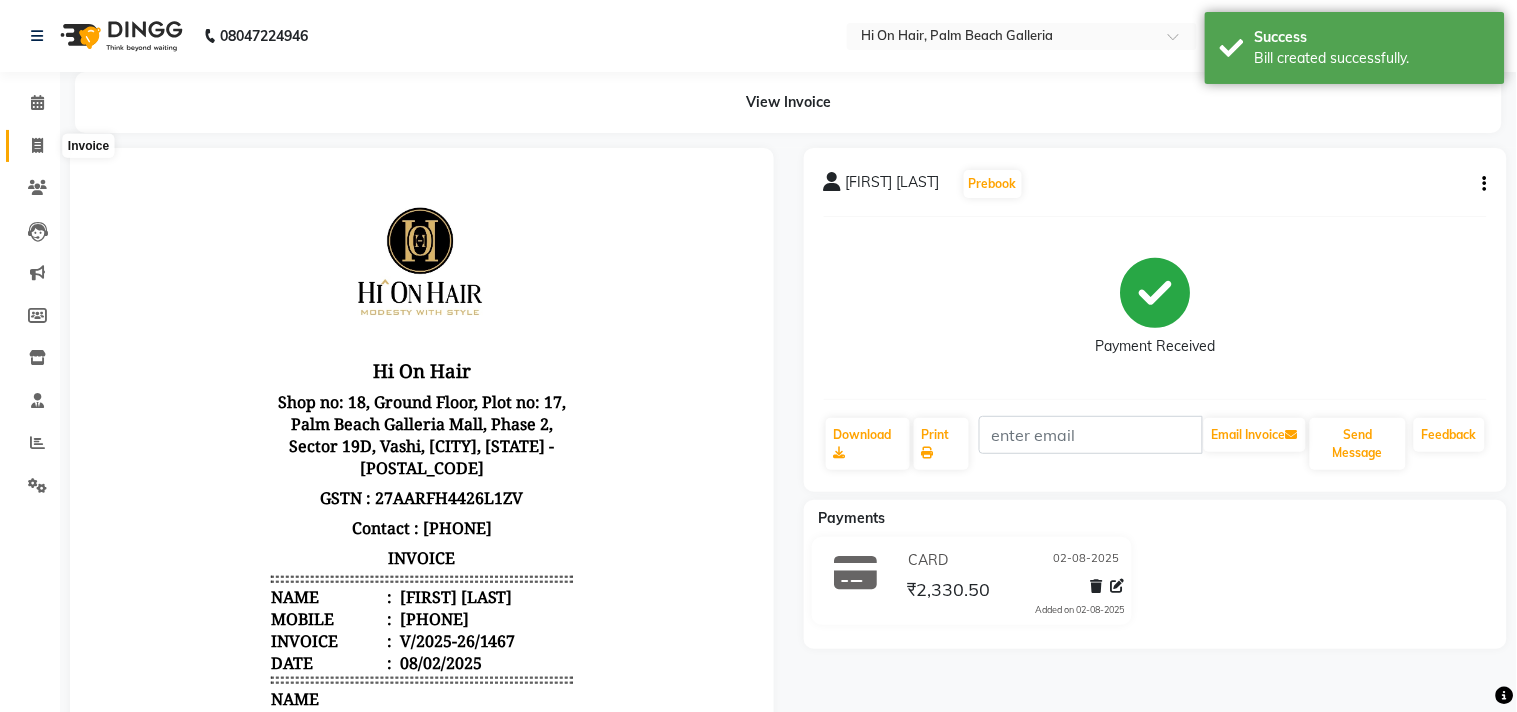 select on "535" 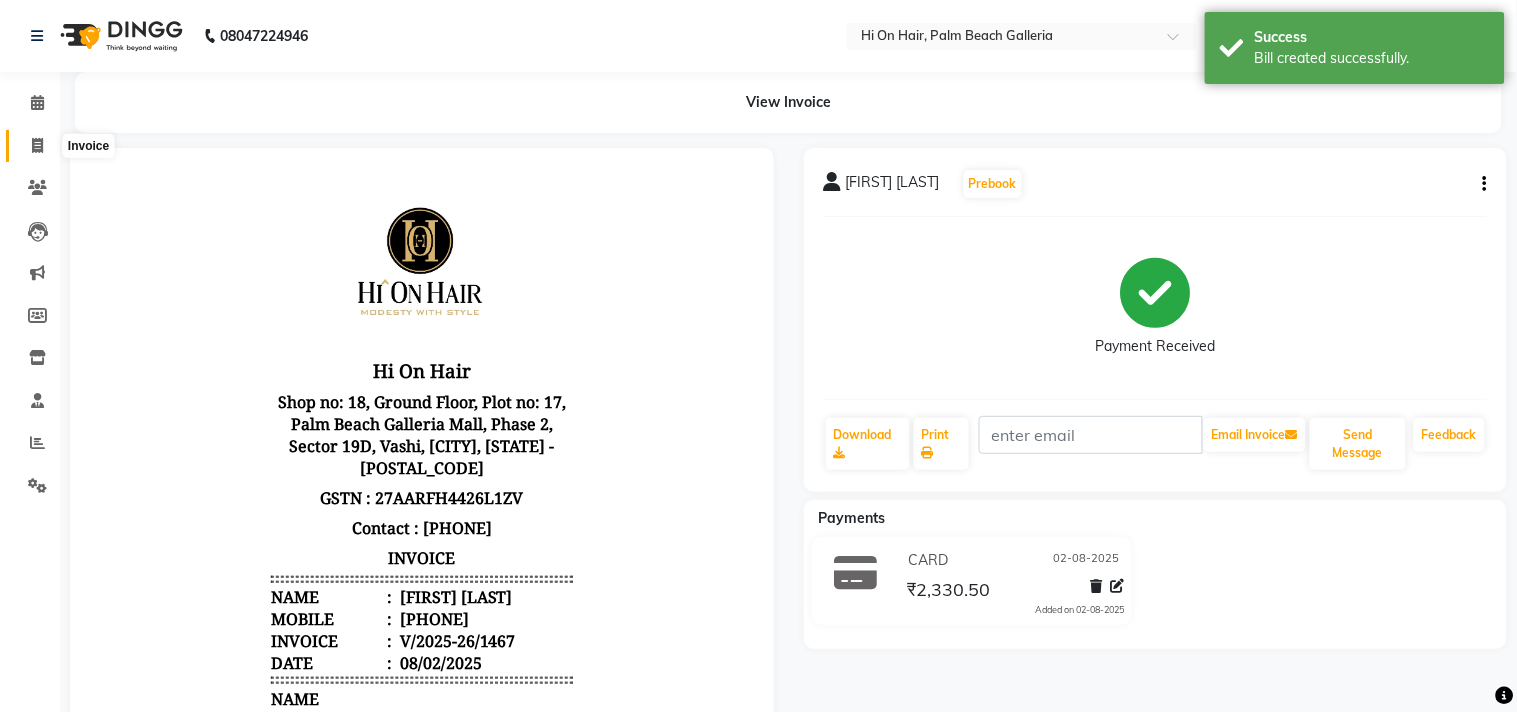 select on "service" 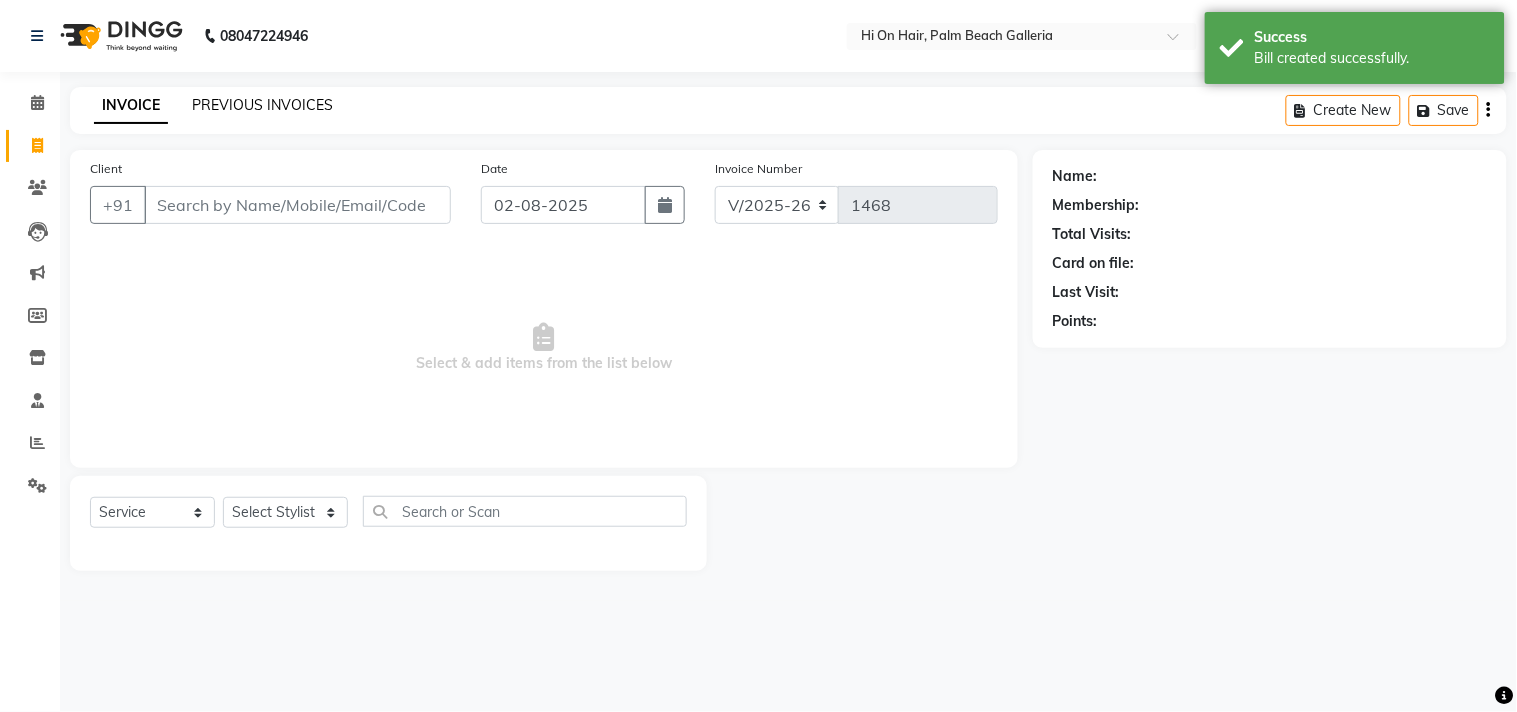 click on "PREVIOUS INVOICES" 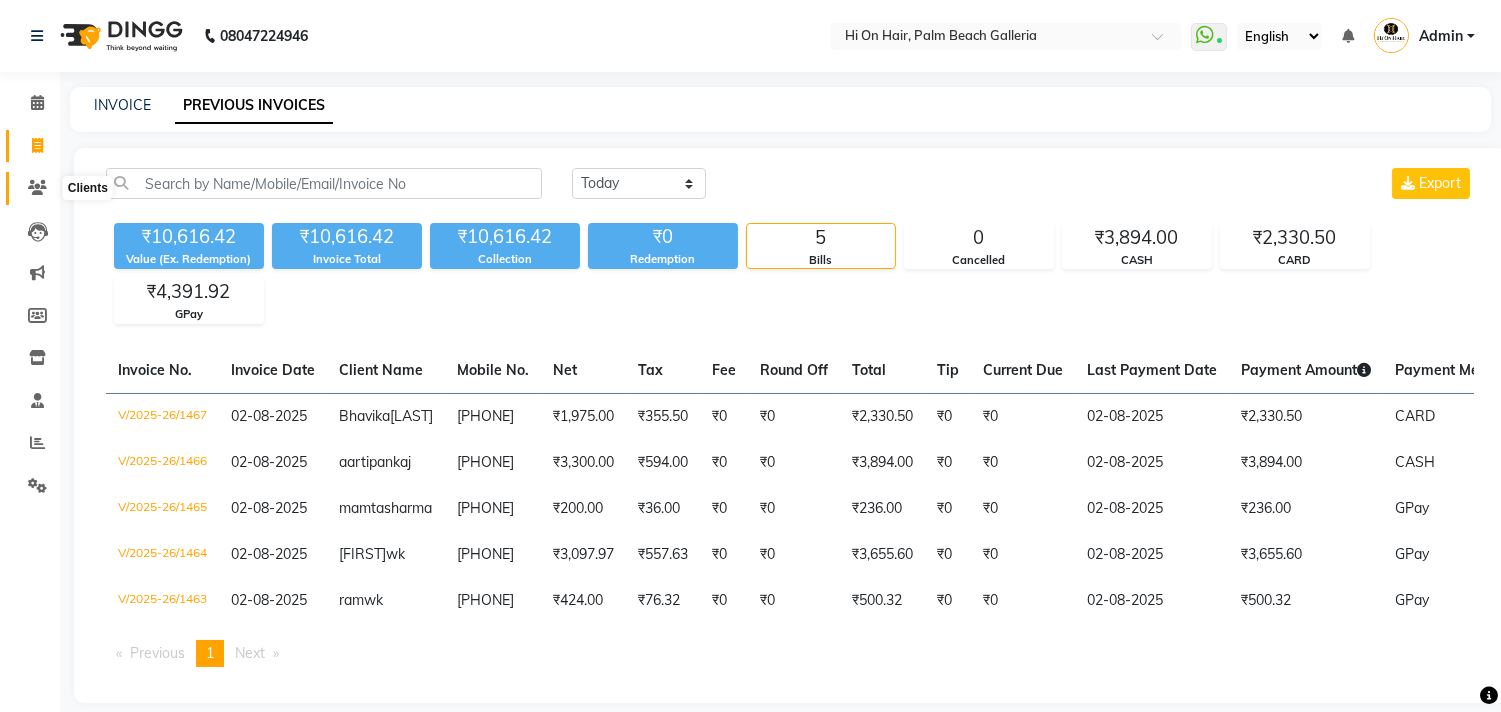 click 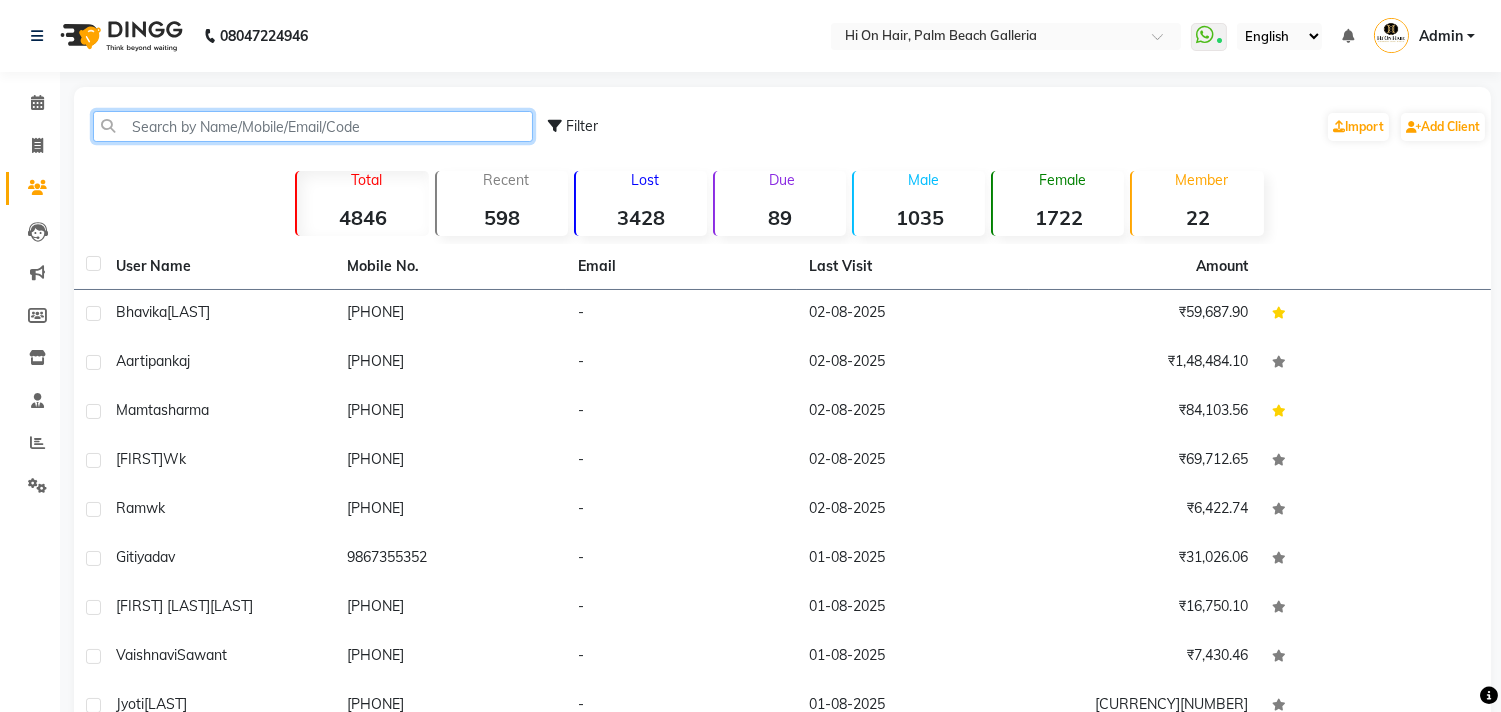 click 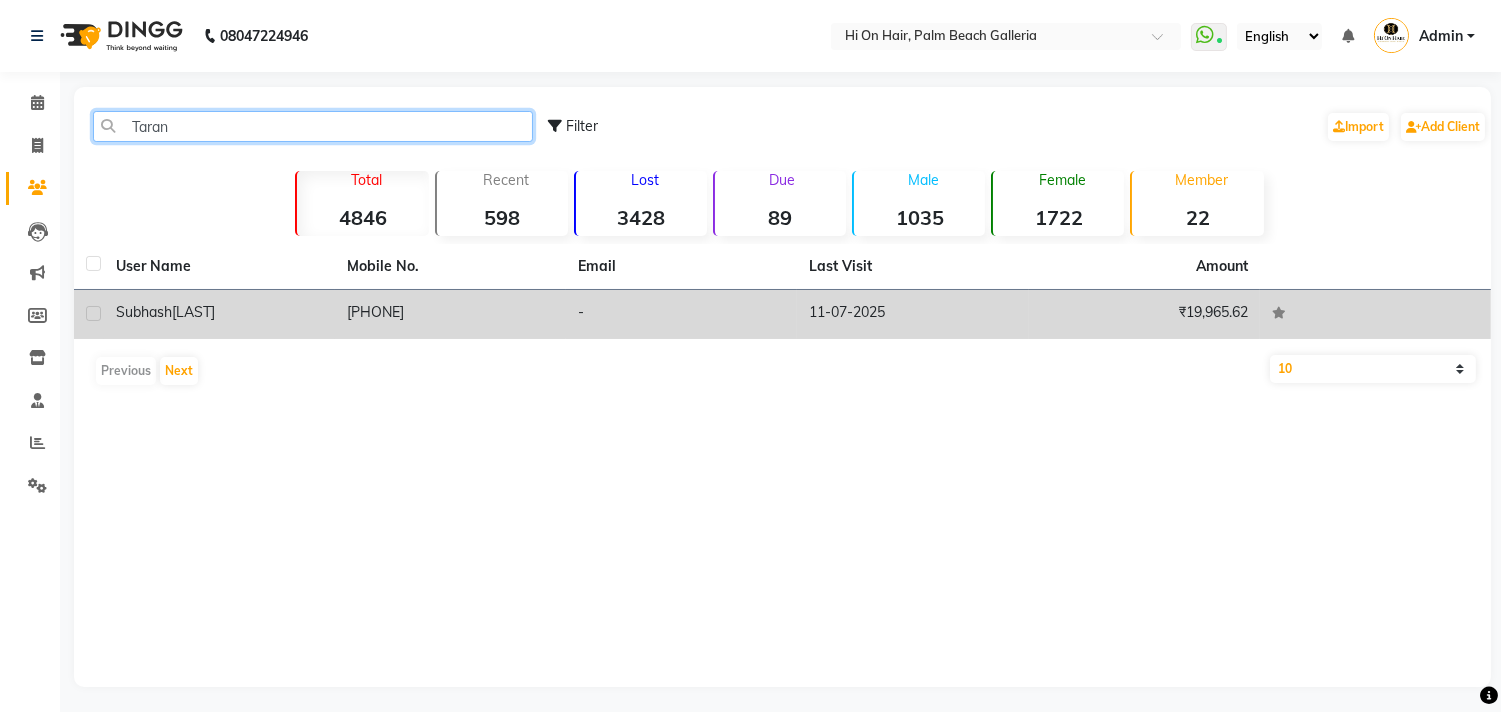 type on "Taran" 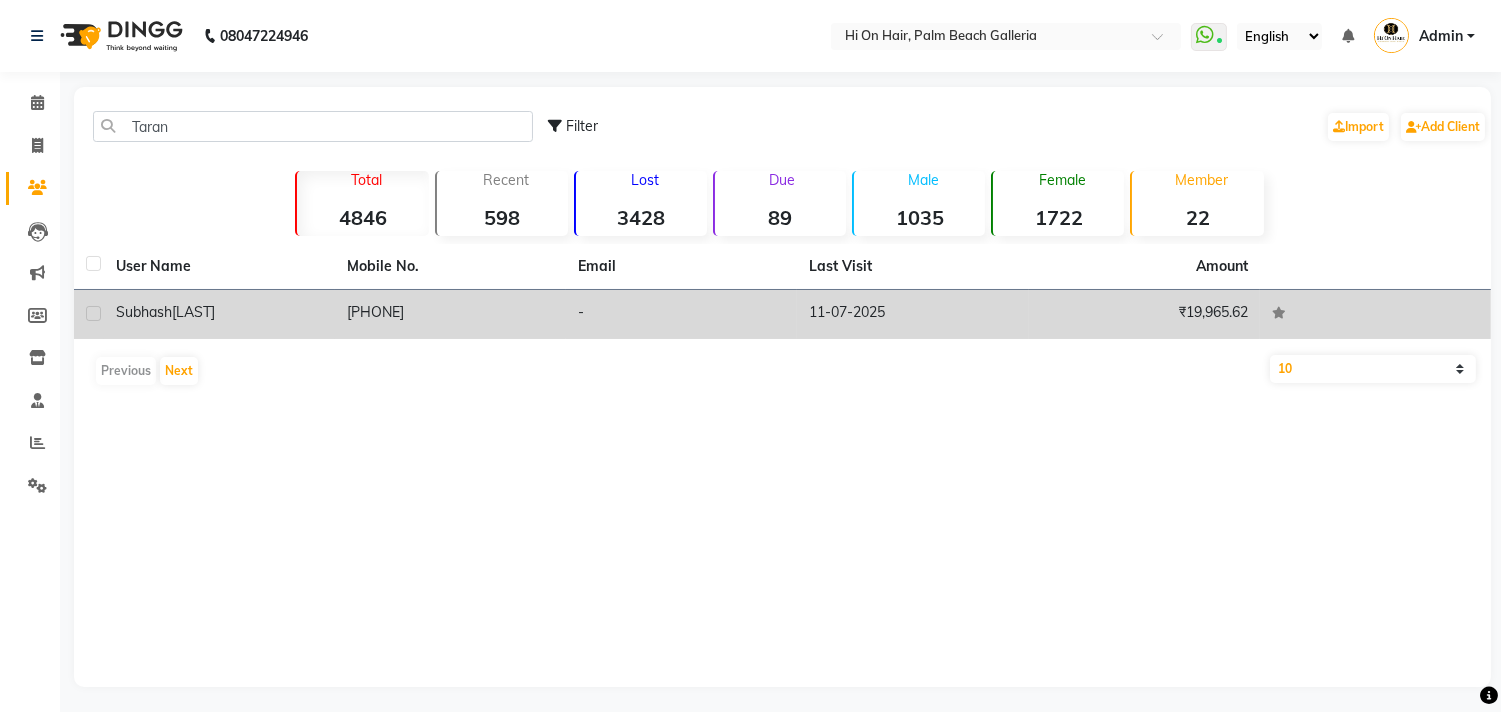 click on "[PHONE]" 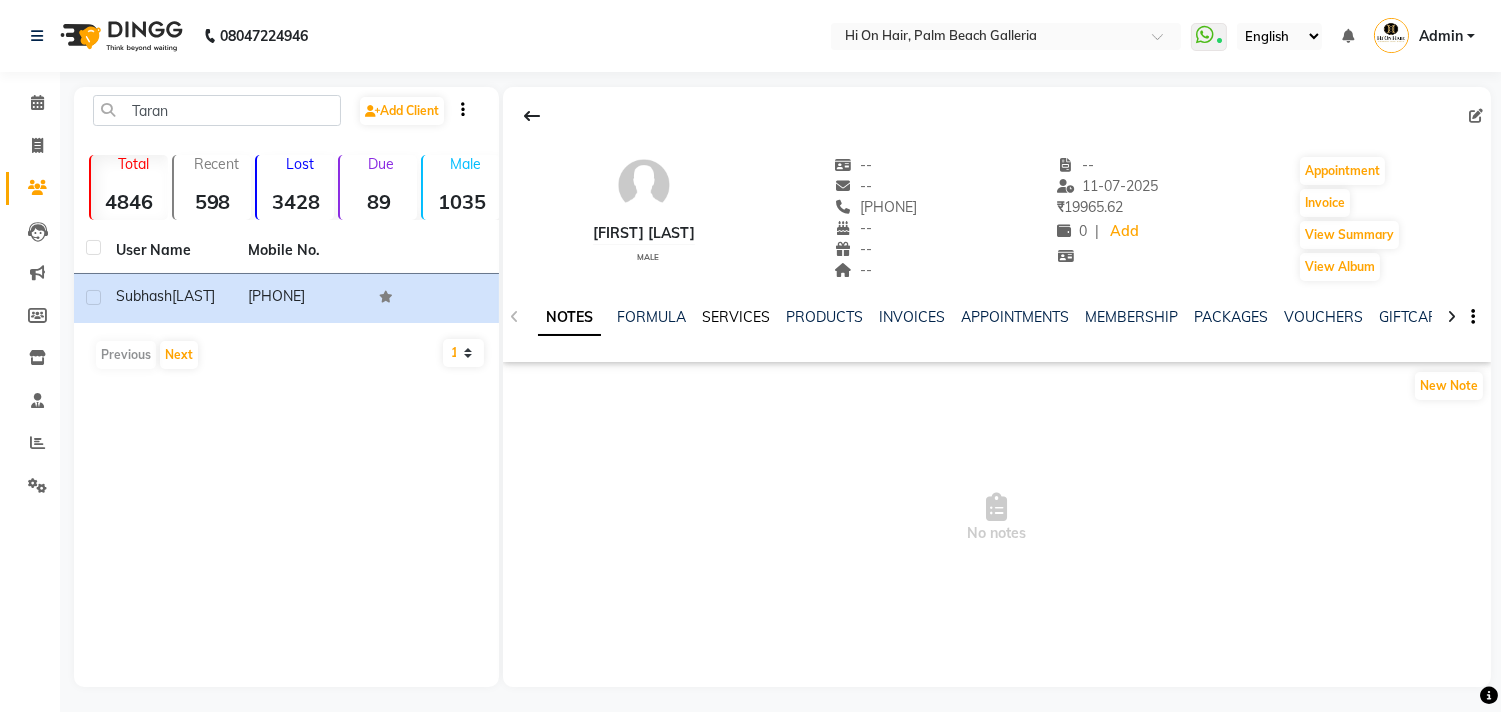 click on "SERVICES" 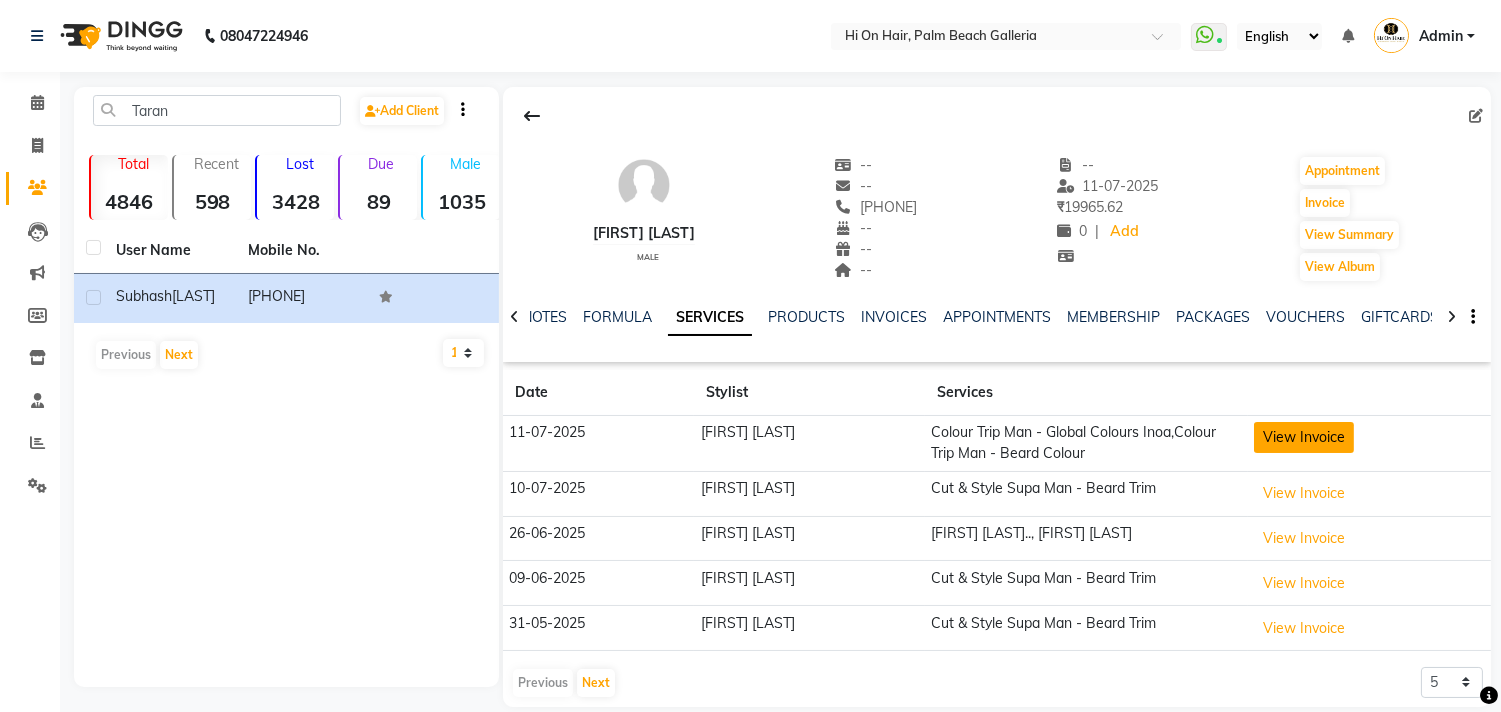 click on "View Invoice" 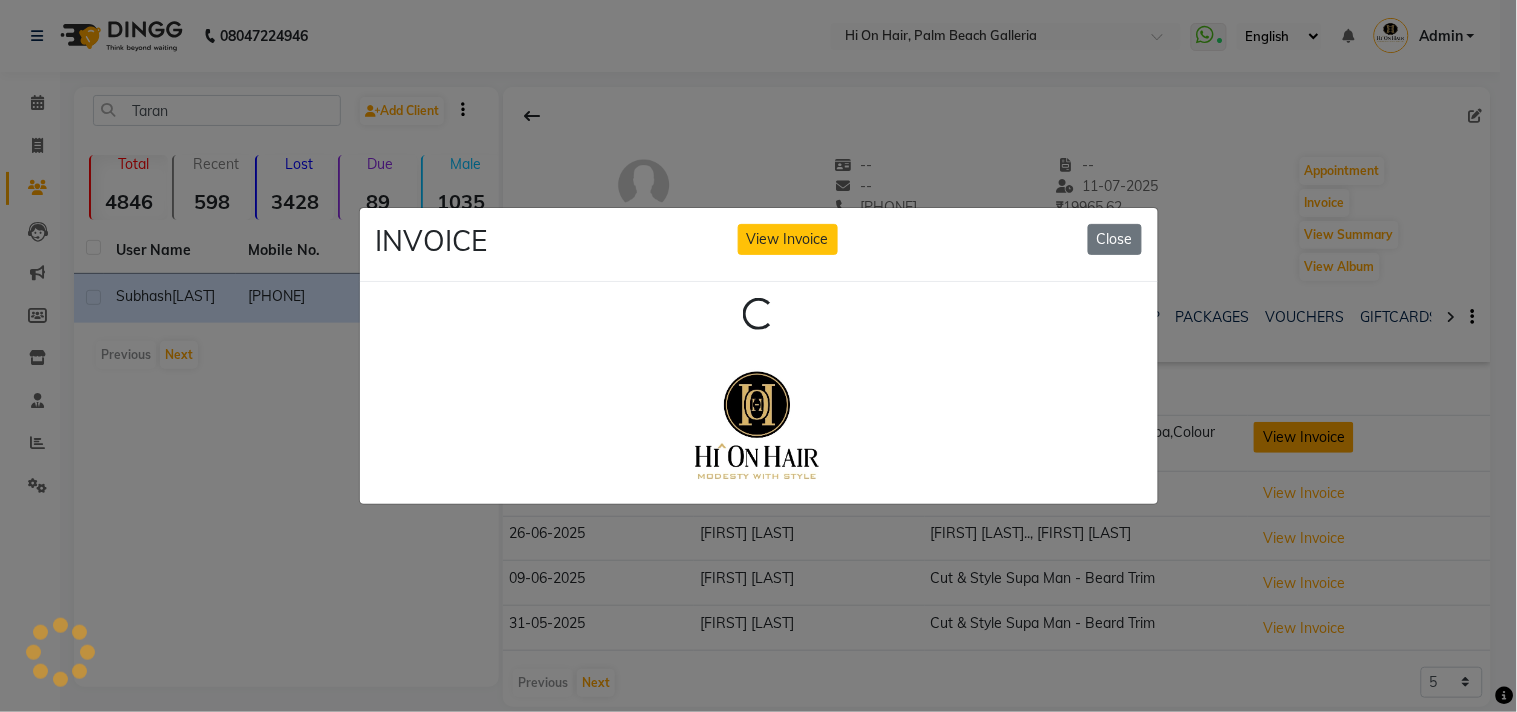 scroll, scrollTop: 0, scrollLeft: 0, axis: both 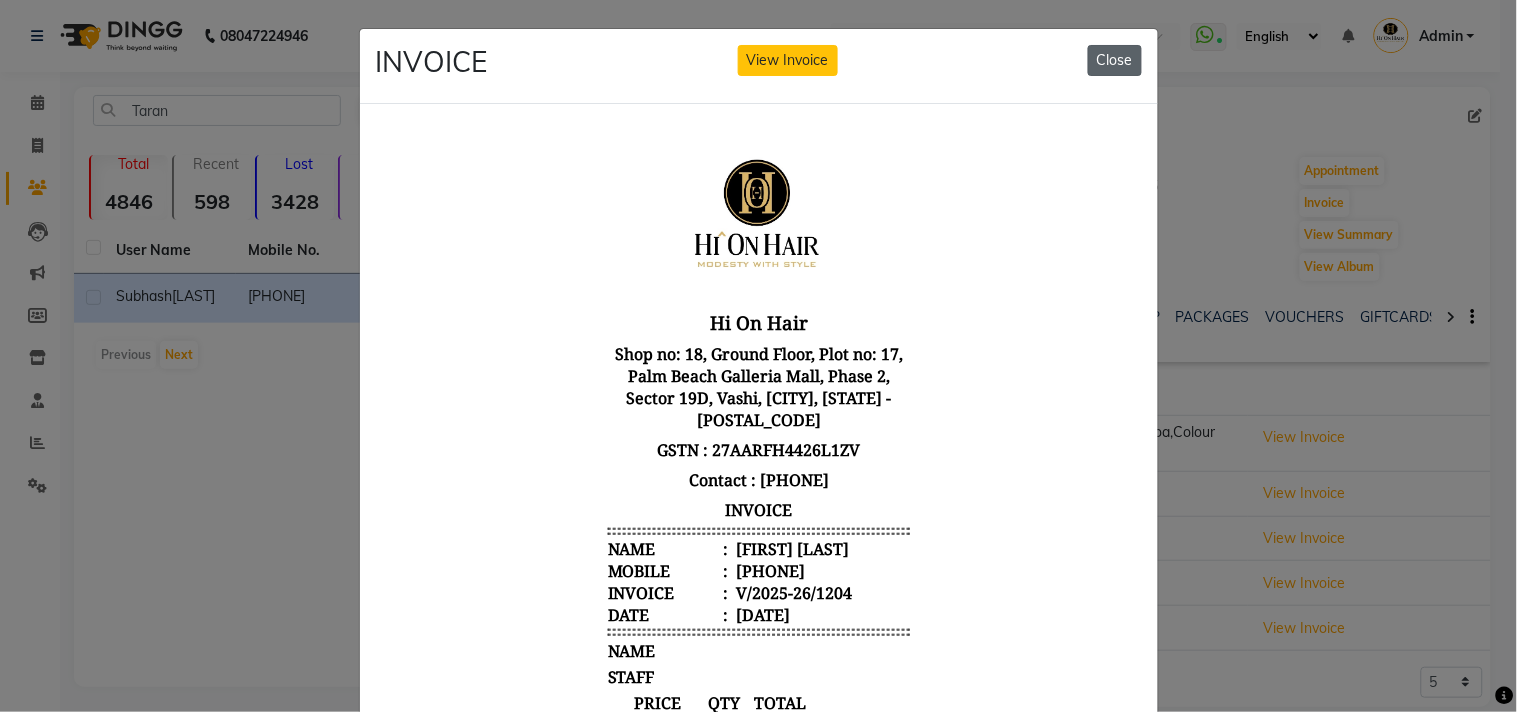 click on "Close" 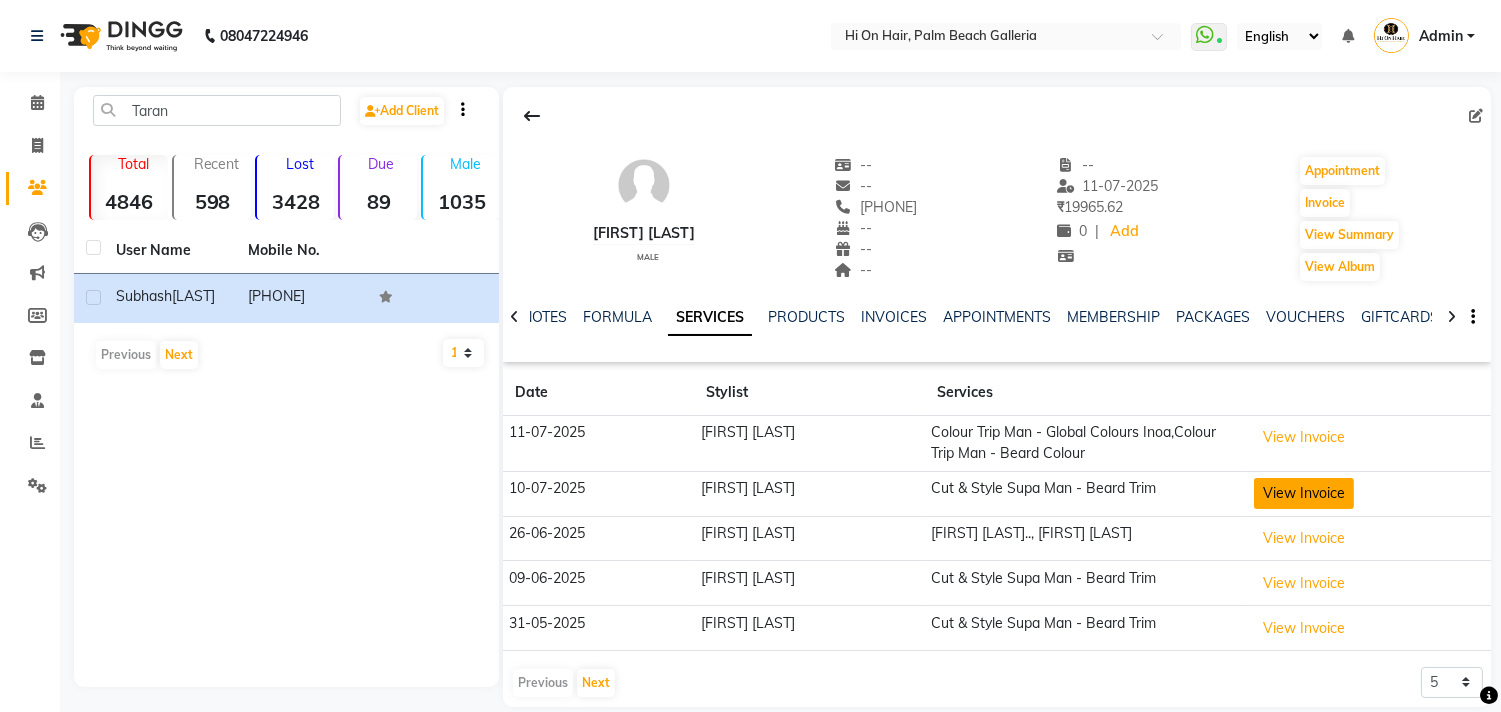 click on "View Invoice" 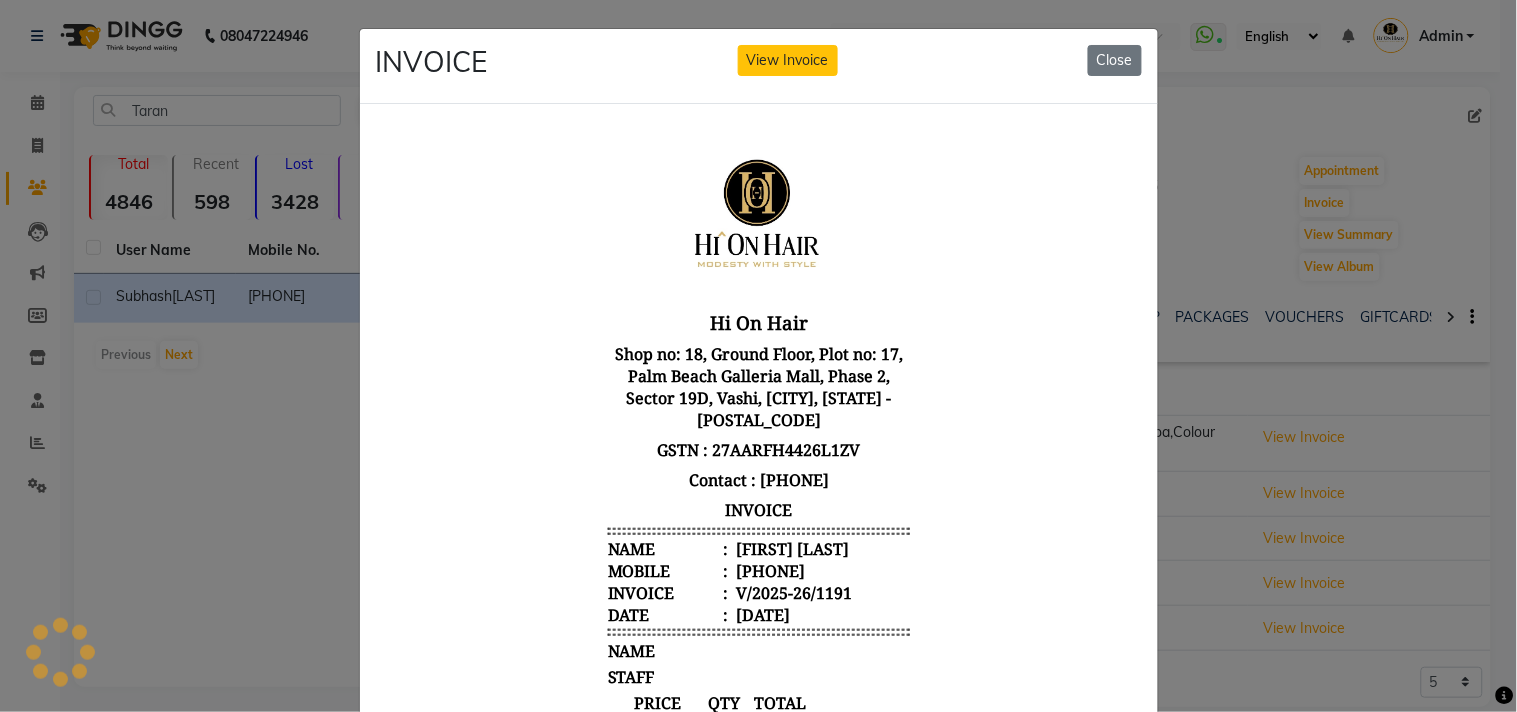 scroll, scrollTop: 0, scrollLeft: 0, axis: both 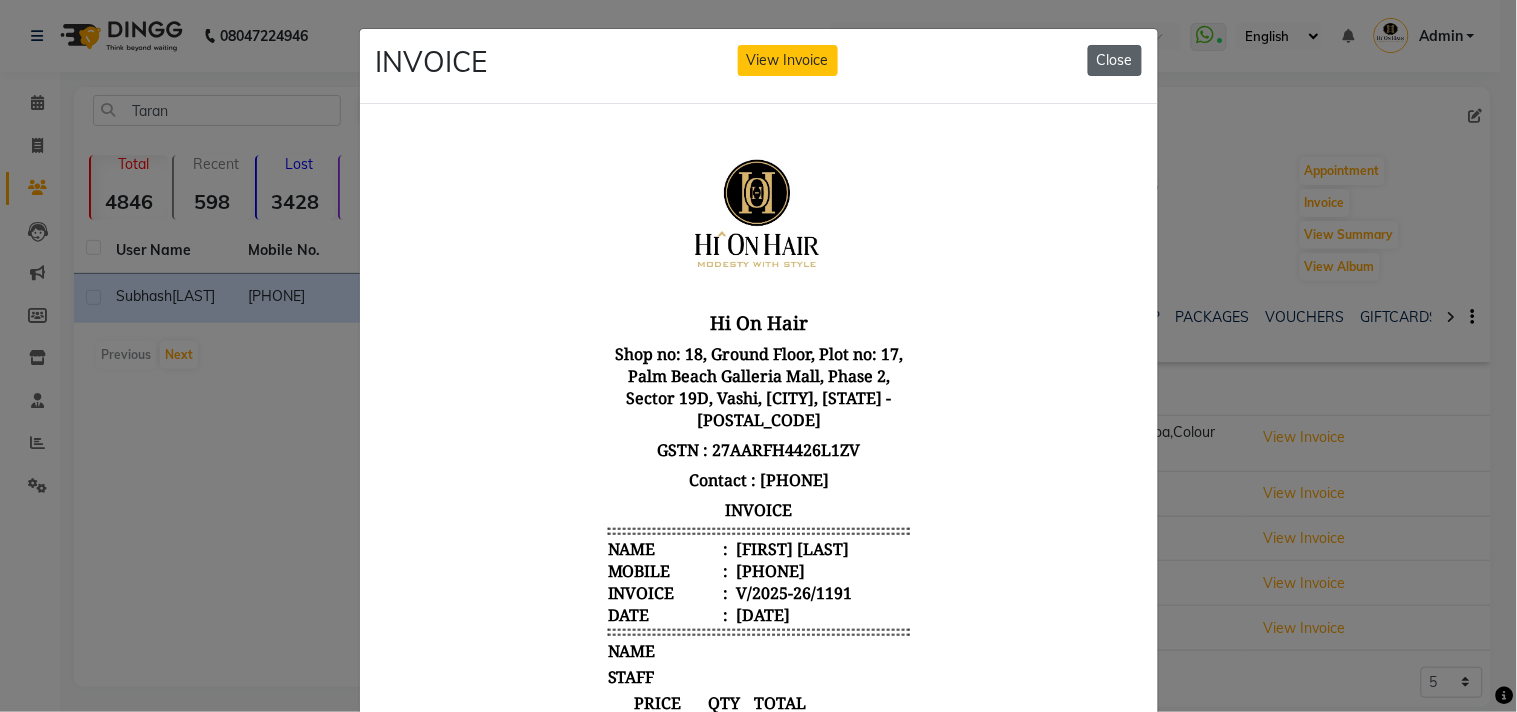 click on "Close" 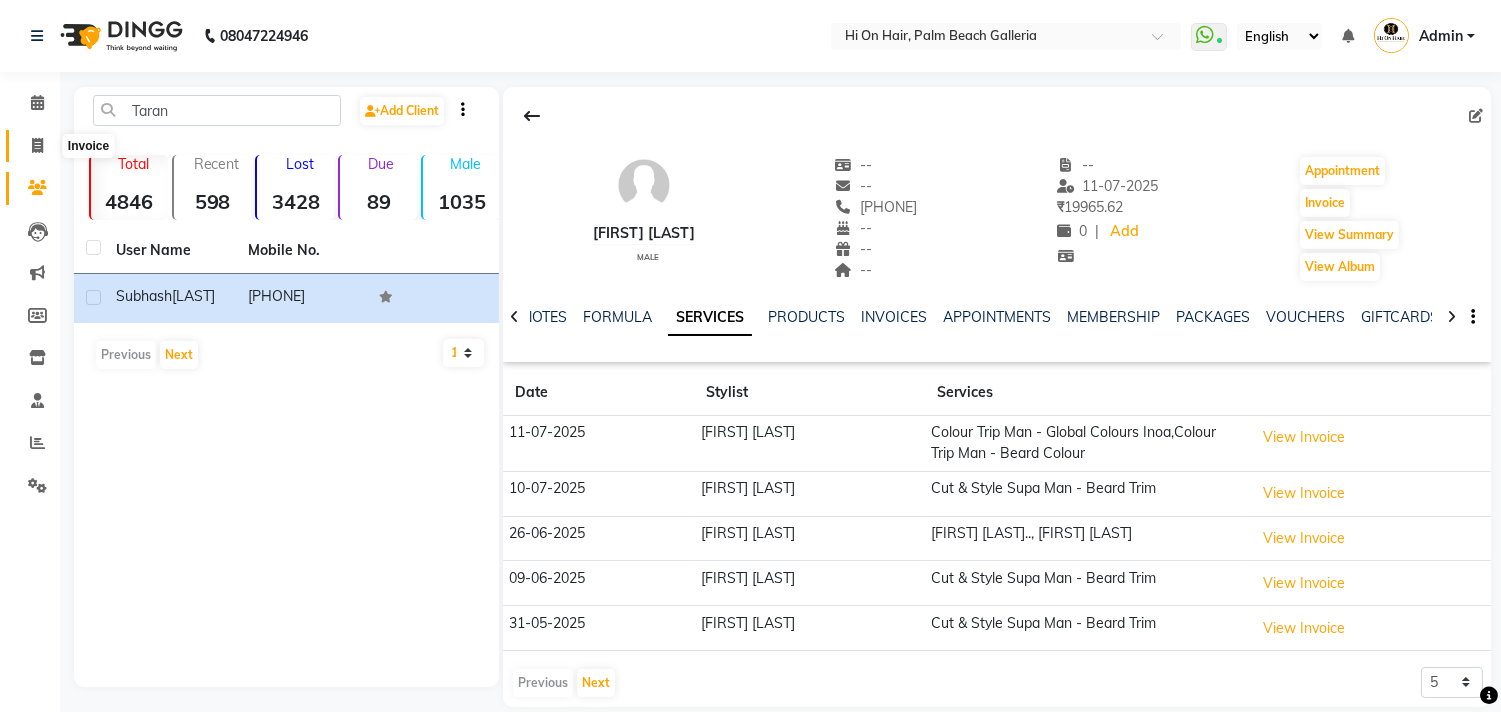 click 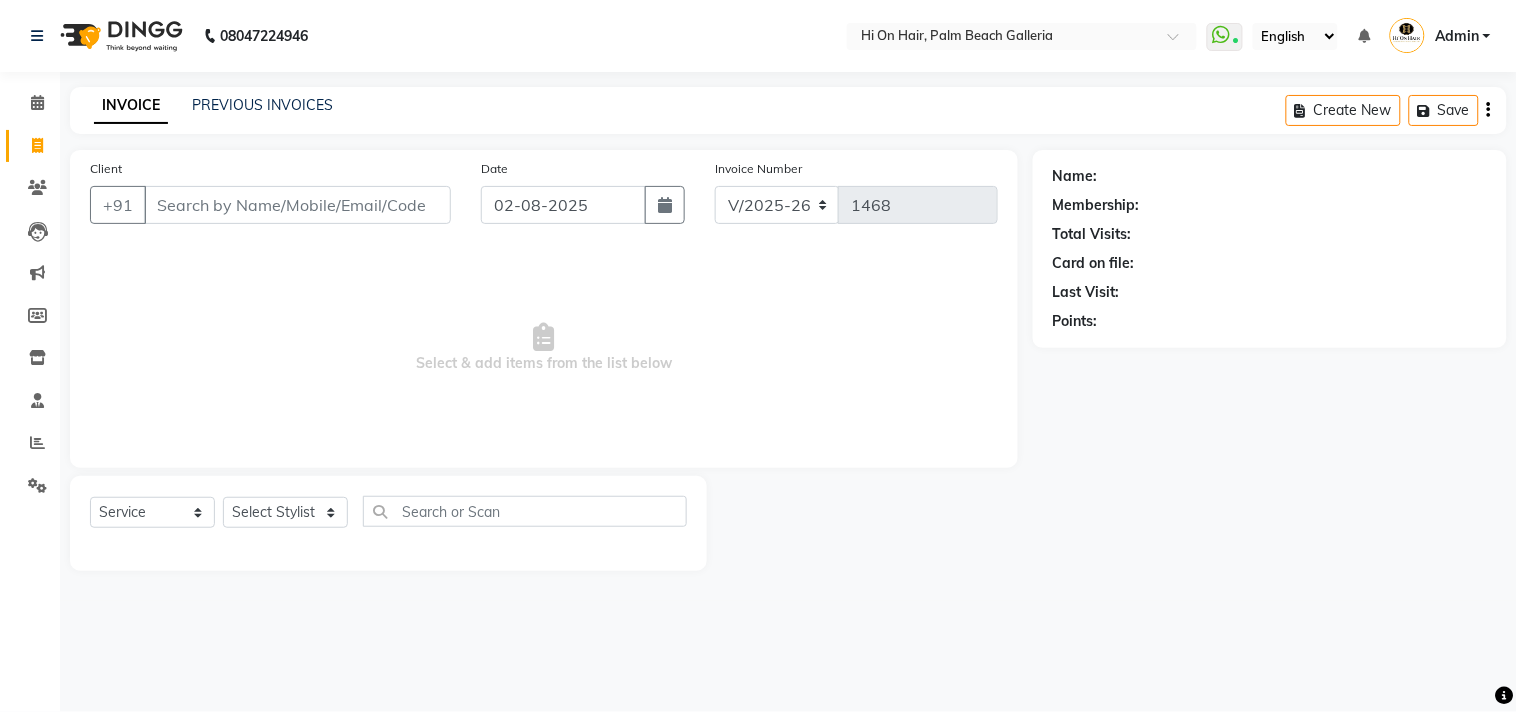 click on "Client" at bounding box center (297, 205) 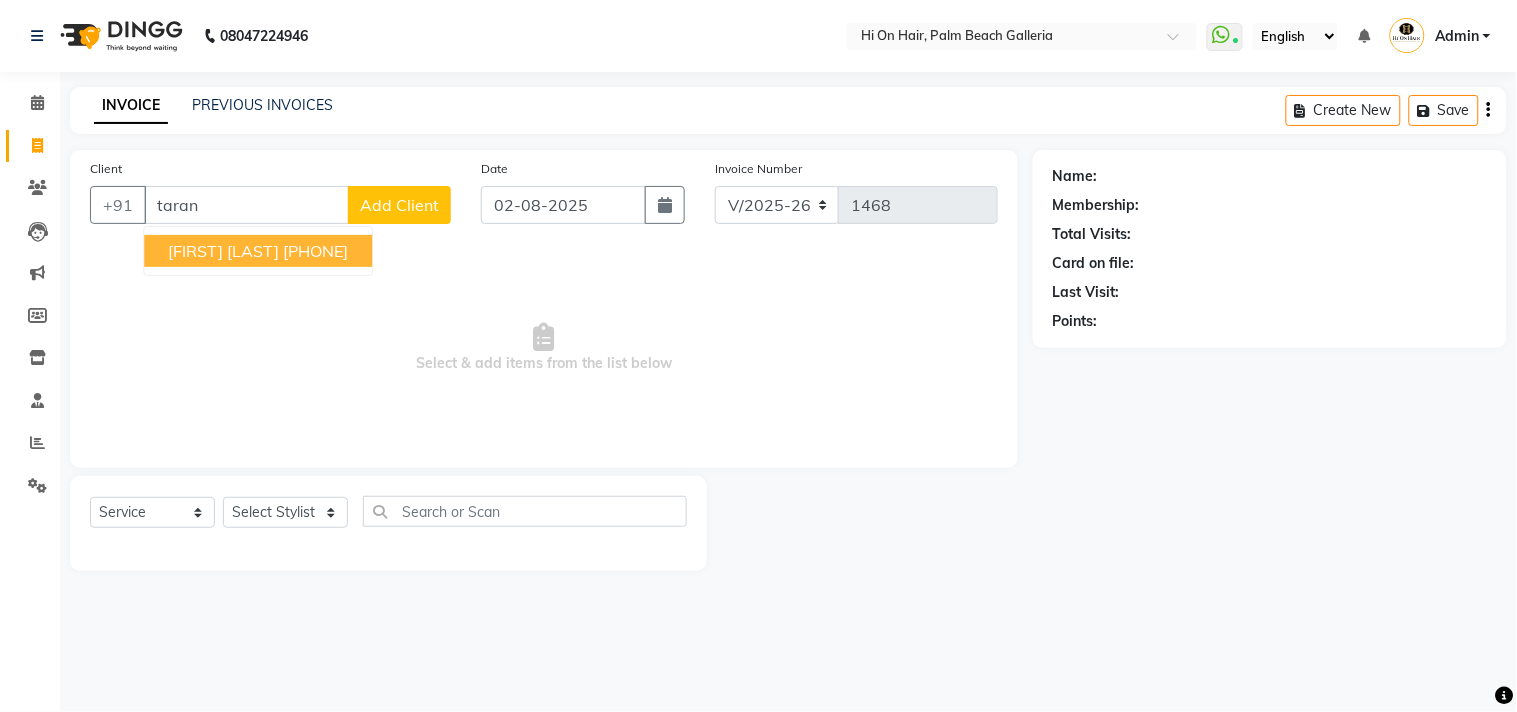 click on "[FIRST] [LAST] [PHONE]" at bounding box center (258, 251) 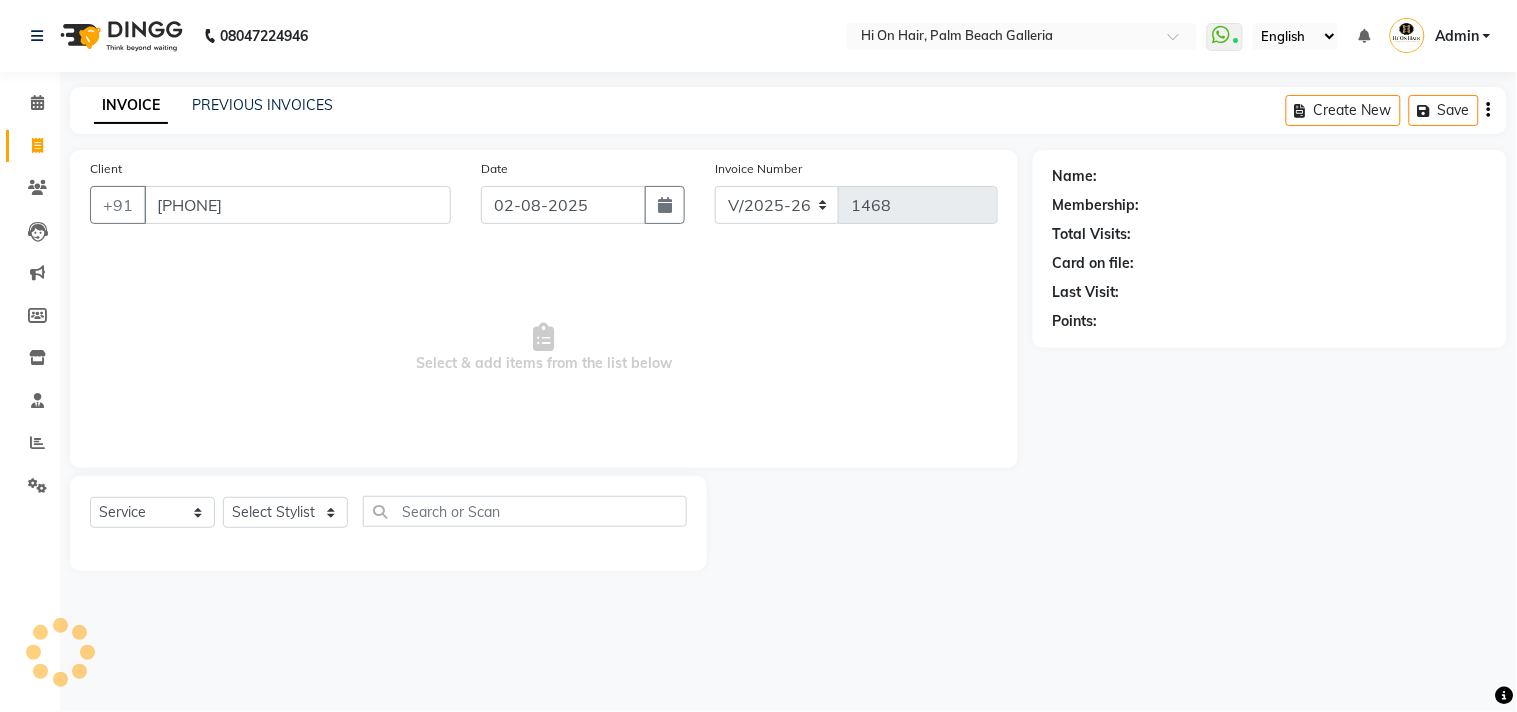 type on "[PHONE]" 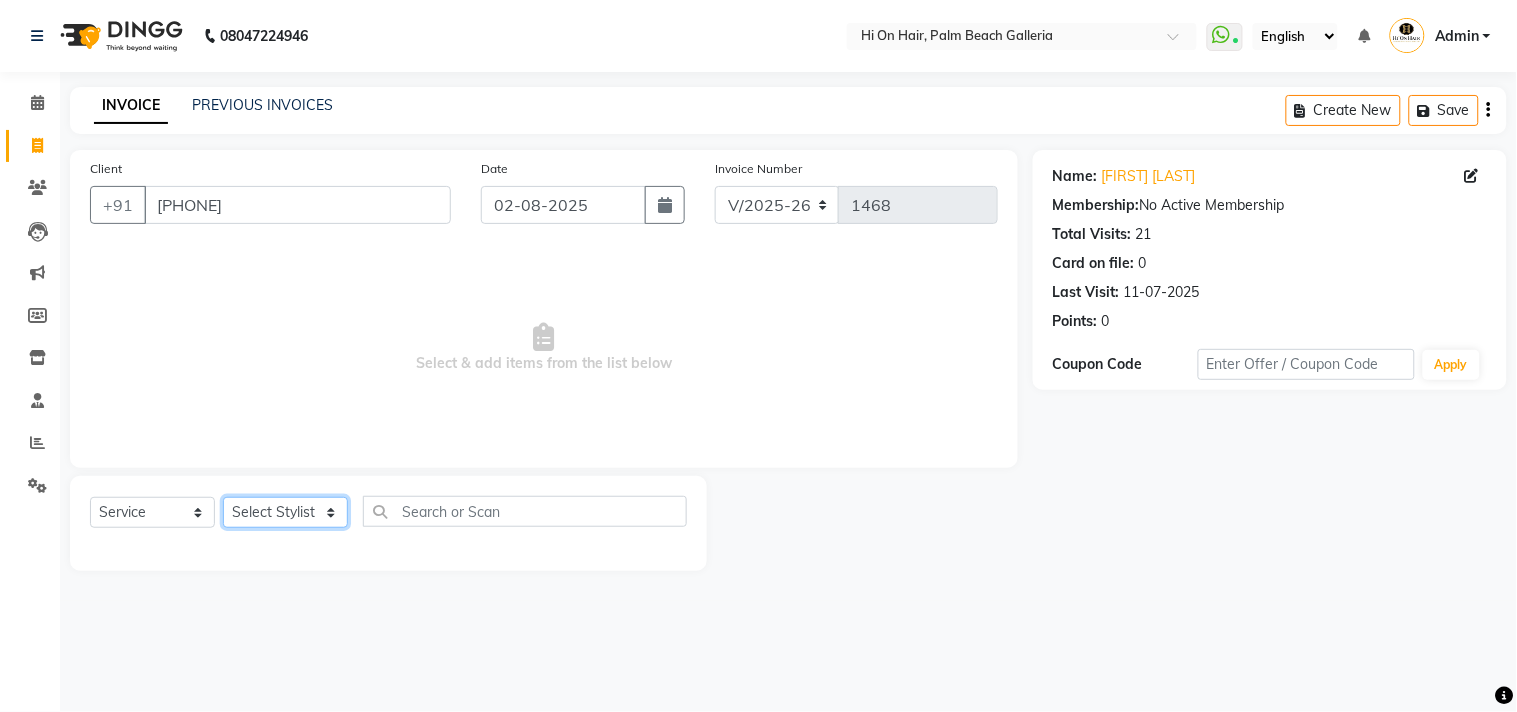 click on "Select Stylist [FIRST] [LAST] [FIRST] [LAST] [FIRST] [LAST] [FIRST] [LAST] [FIRST] [LAST] [FIRST] [LAST] [FIRST] [LAST] [FIRST] [LAST] [FIRST] [LAST] [FIRST] [LAST] [FIRST] [LAST] [FIRST] [LAST]" 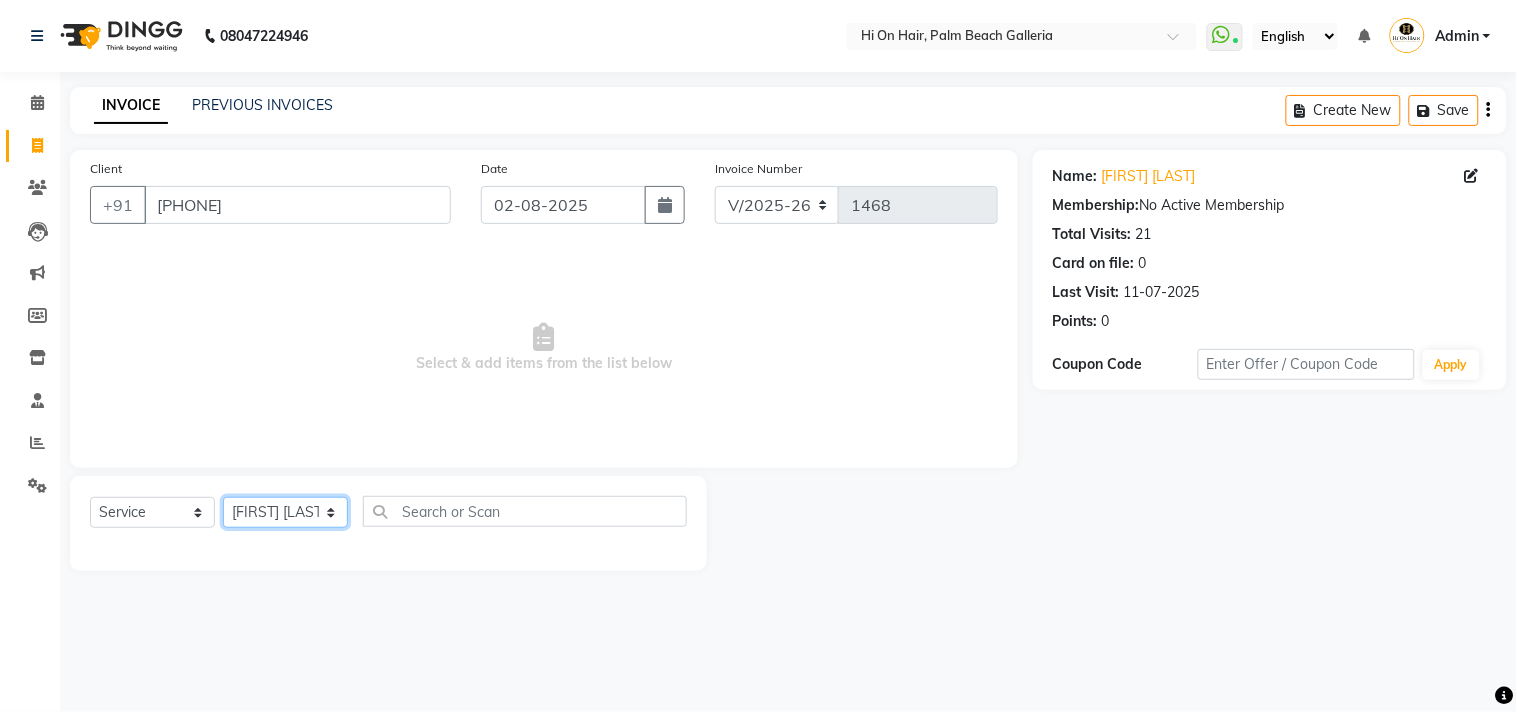 click on "Select Stylist [FIRST] [LAST] [FIRST] [LAST] [FIRST] [LAST] [FIRST] [LAST] [FIRST] [LAST] [FIRST] [LAST] [FIRST] [LAST] [FIRST] [LAST] [FIRST] [LAST] [FIRST] [LAST] [FIRST] [LAST] [FIRST] [LAST]" 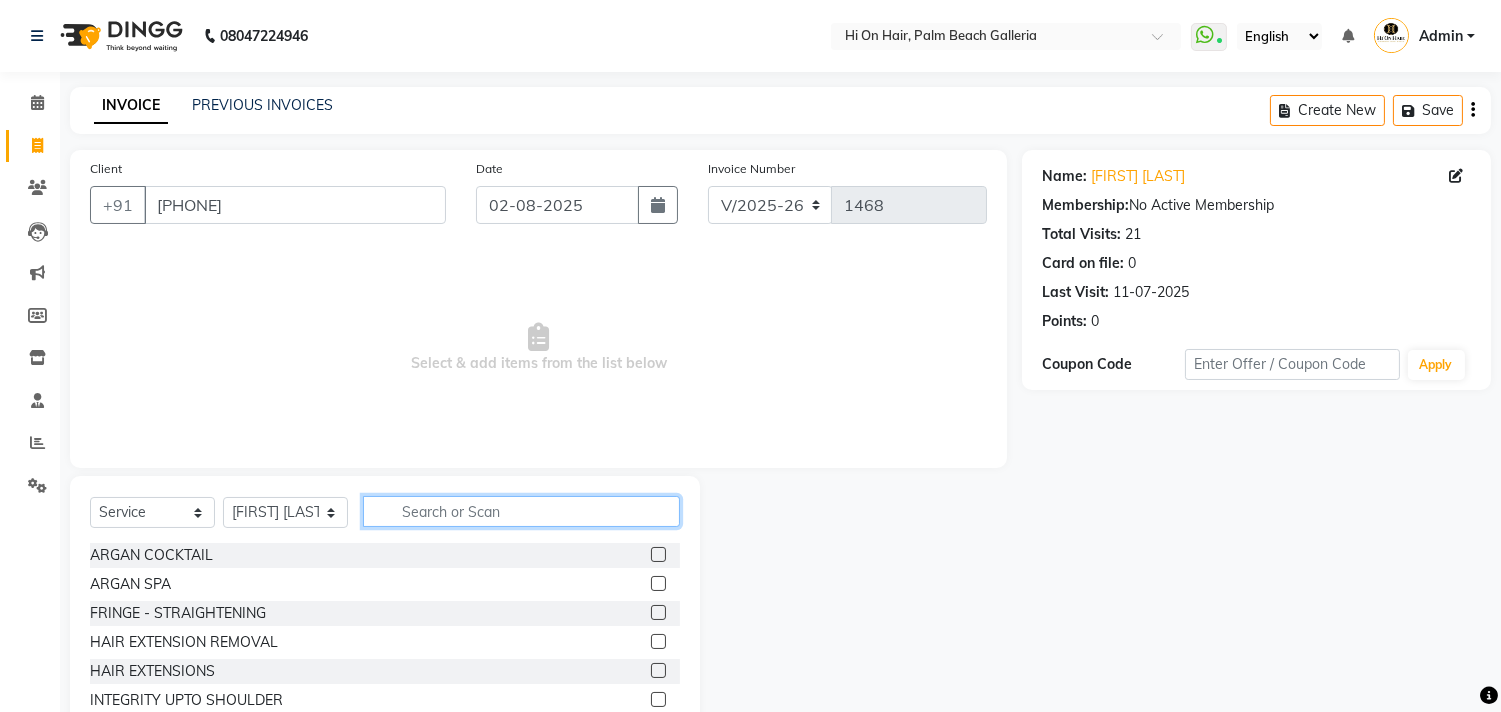 click 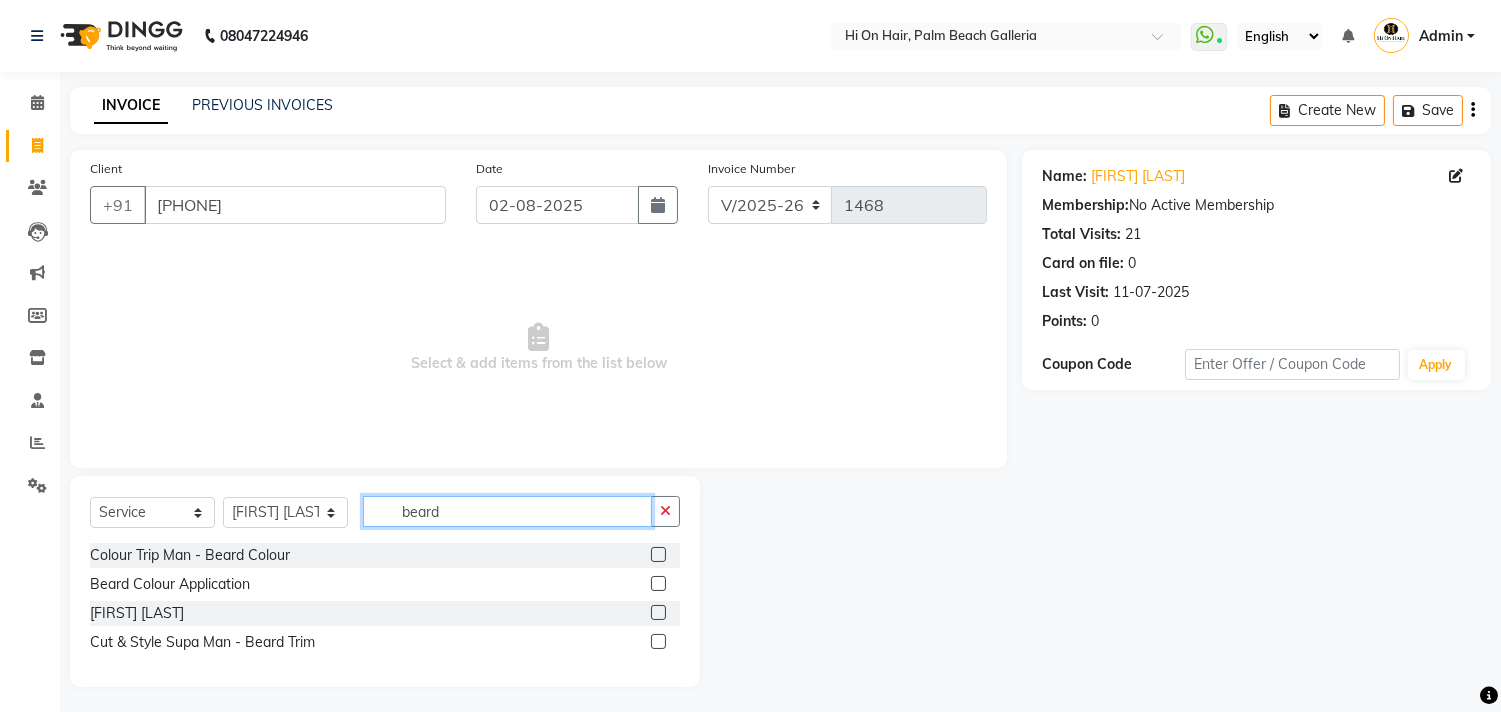 type on "beard" 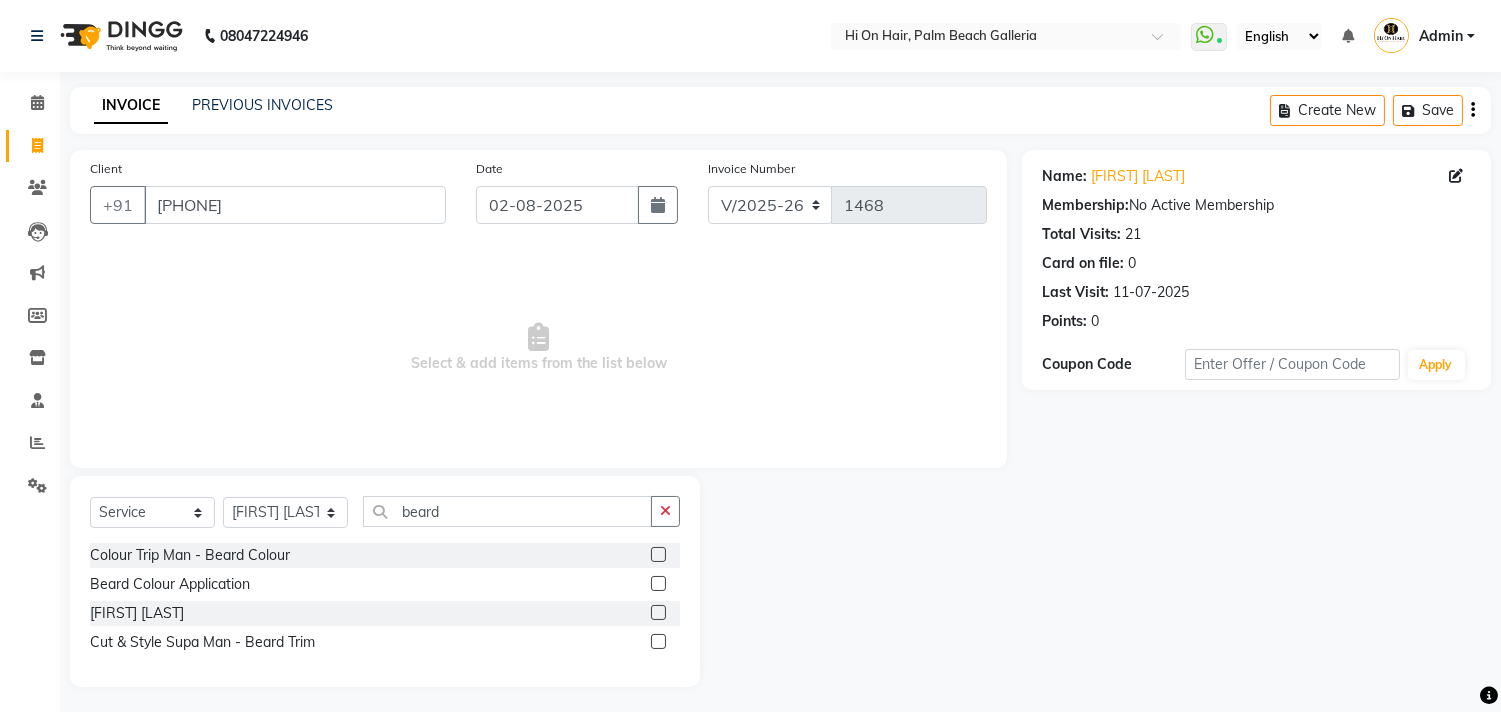 click 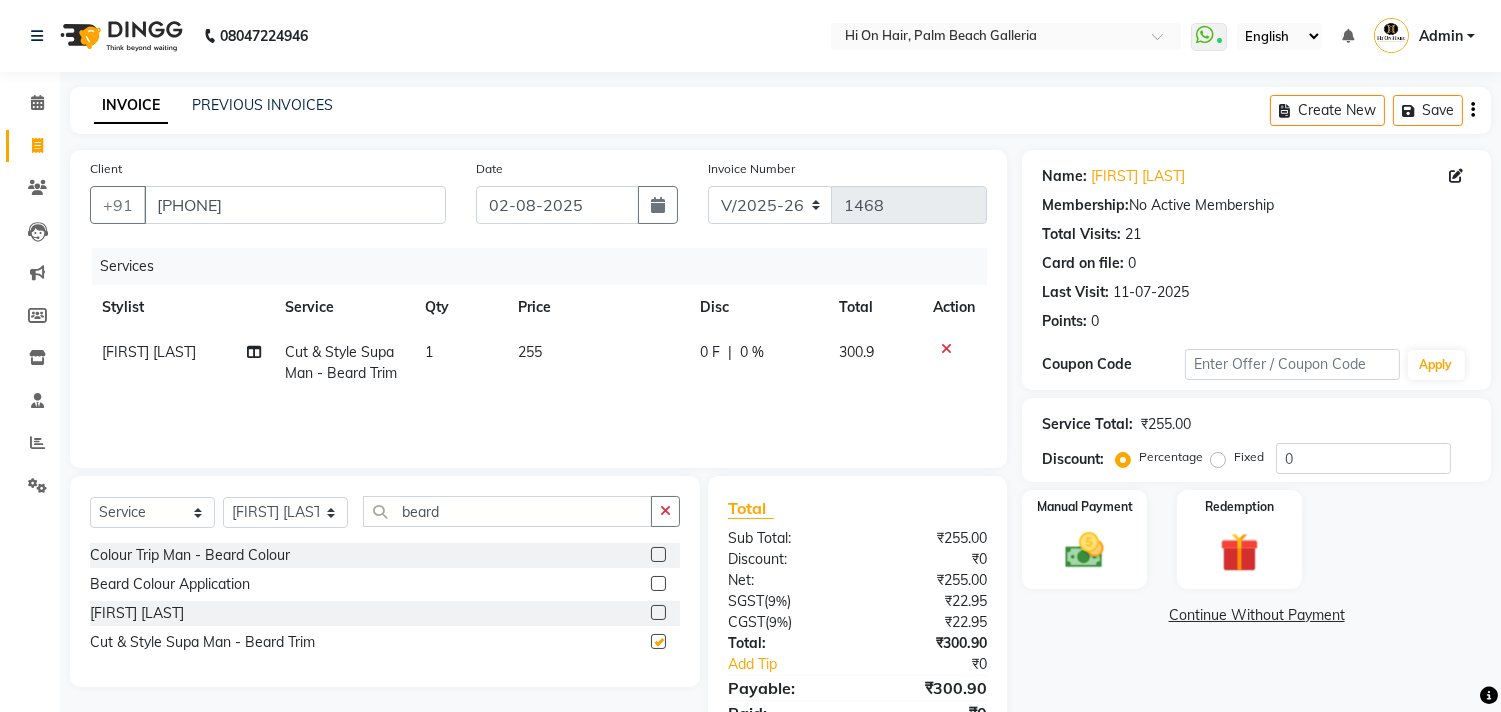 checkbox on "false" 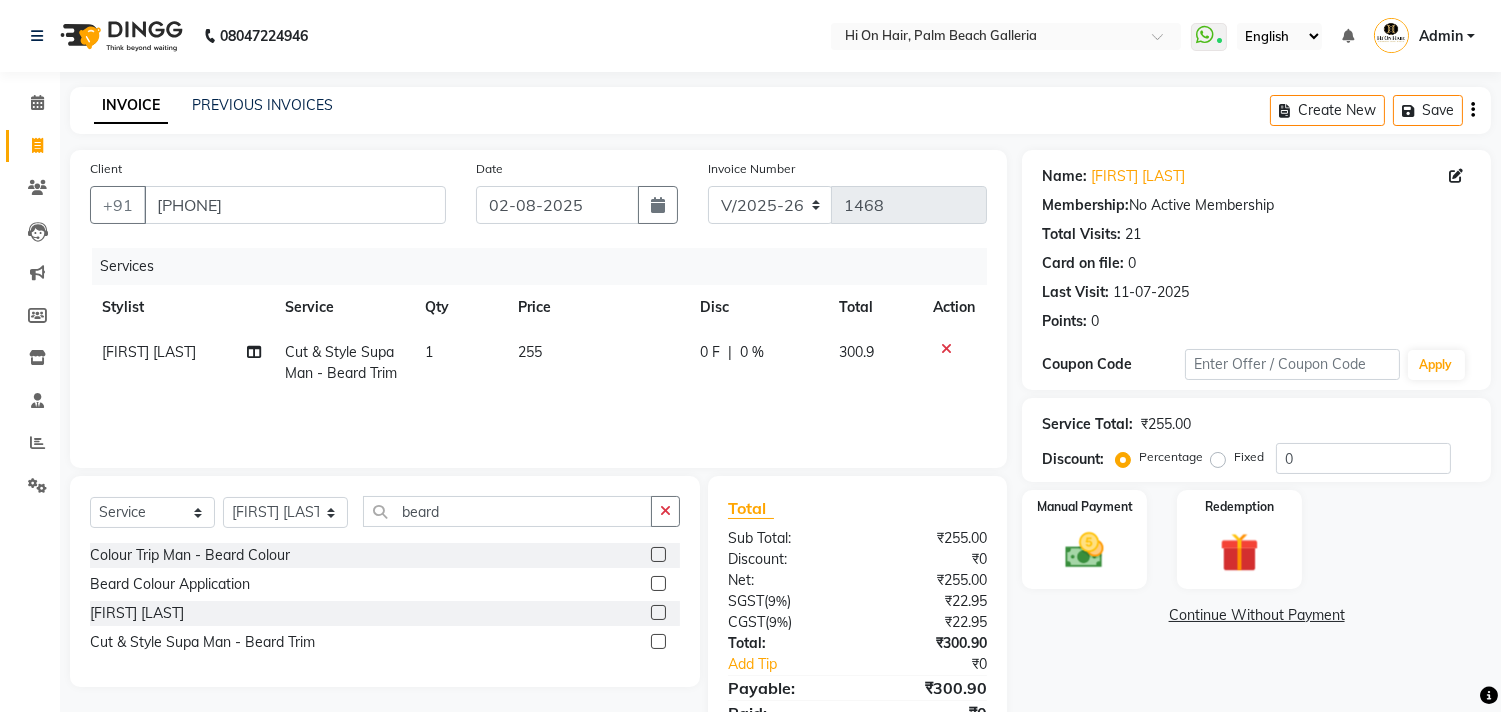 click on "0 F | 0 %" 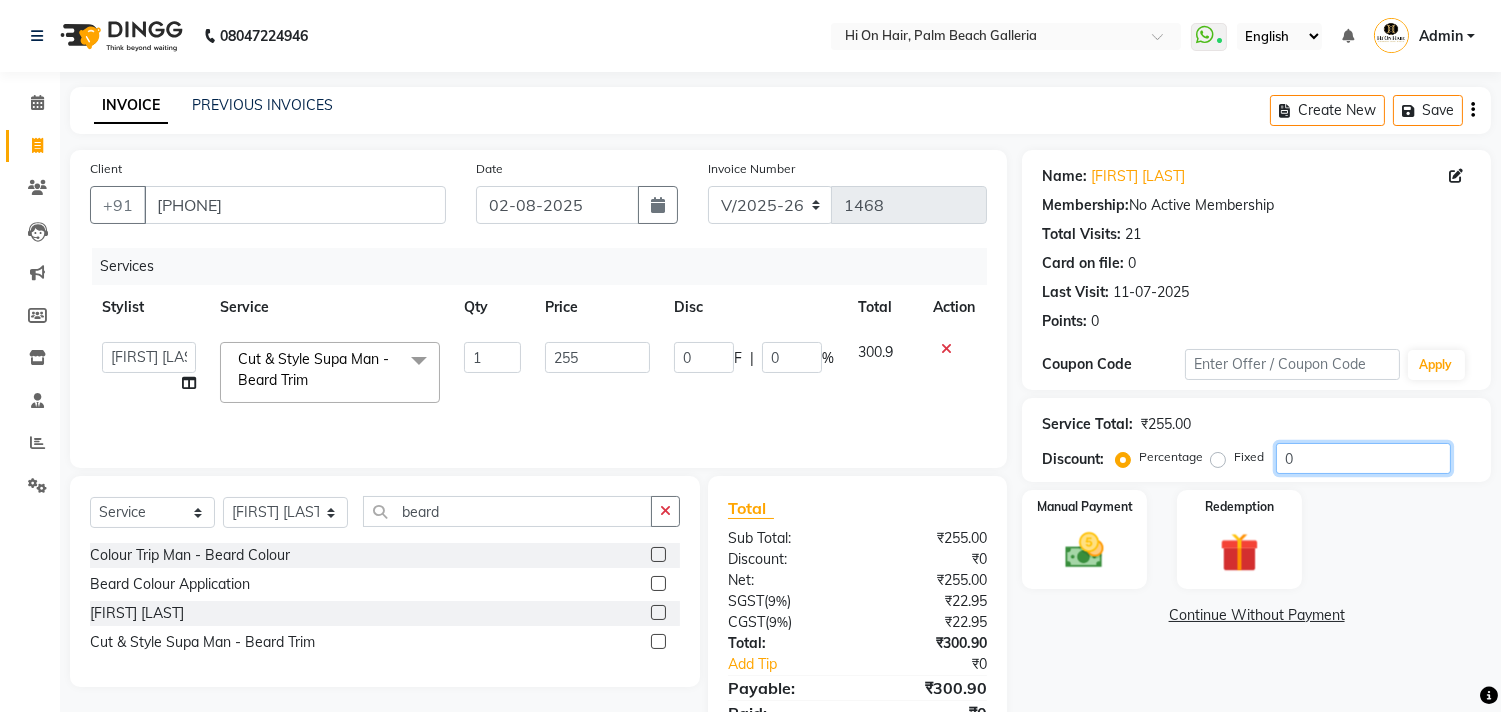 click on "0" 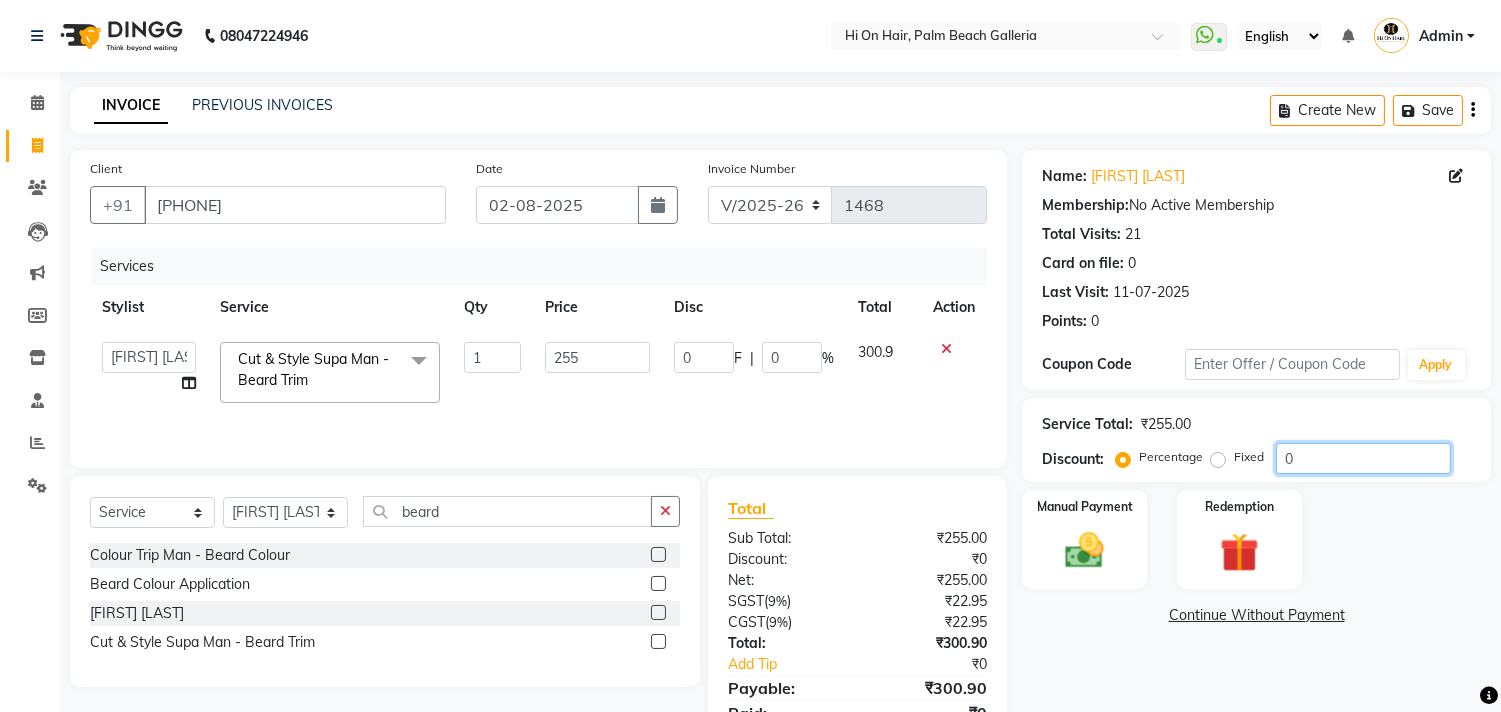 type on "20" 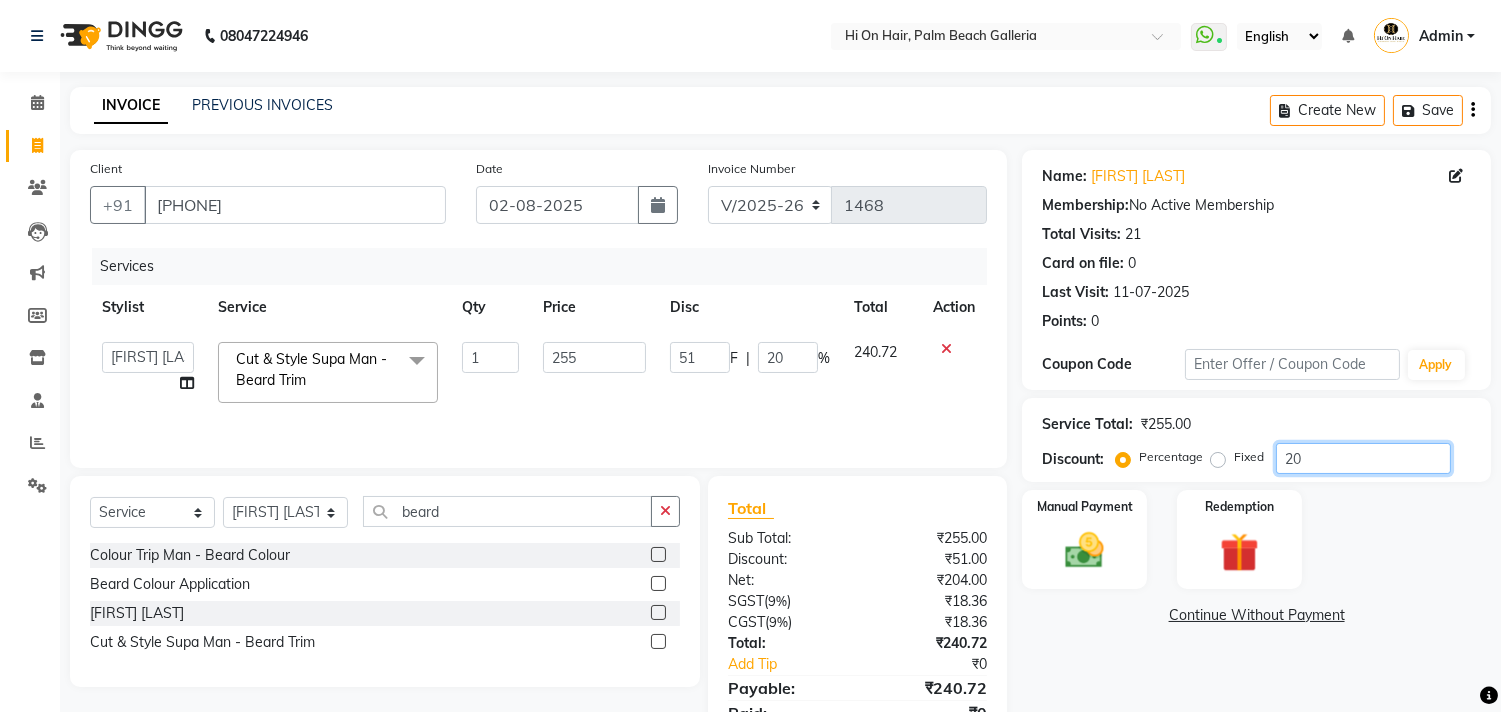 type on "20" 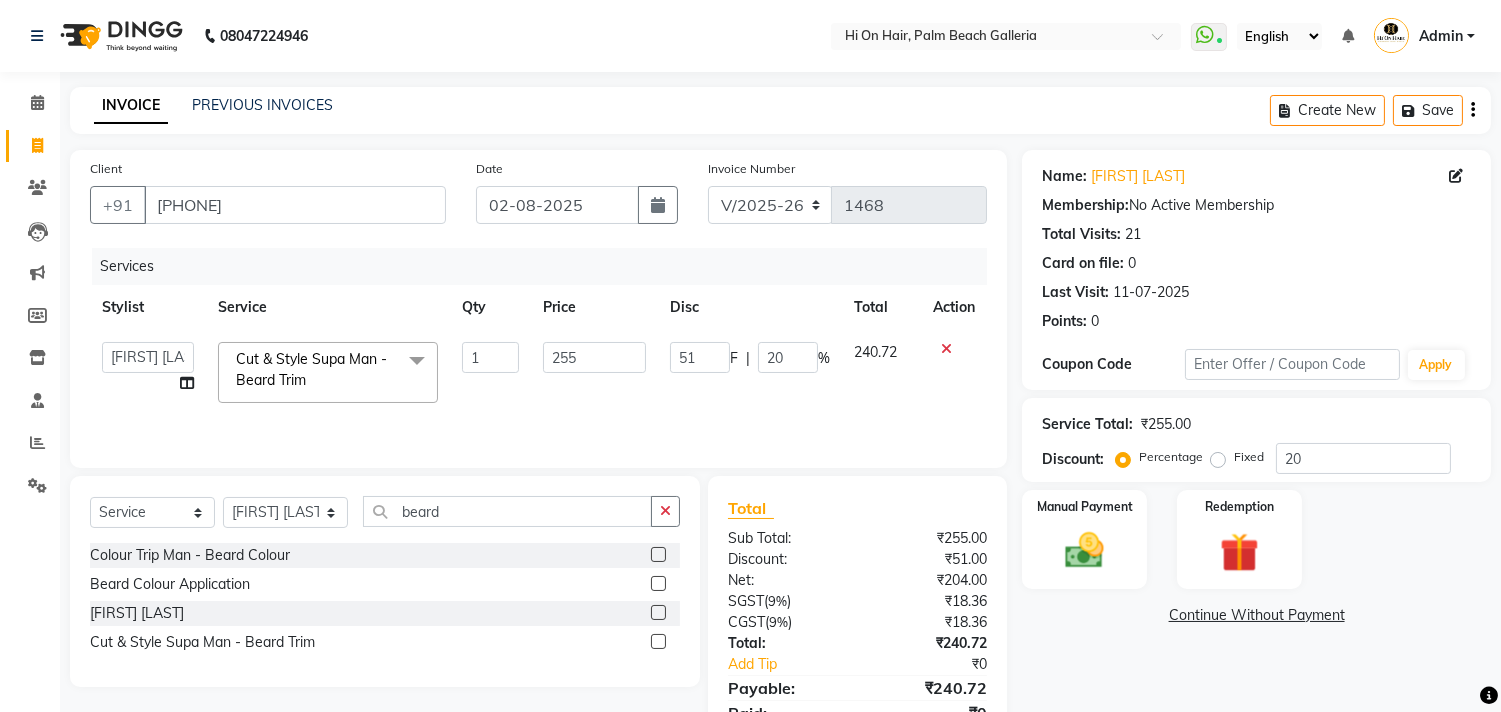click on "Name: [FIRST] [LAST] Membership:  No Active Membership  Total Visits:  21 Card on file:  0 Last Visit:   [DATE] Points:   0  Coupon Code Apply Service Total:  ₹255.00  Discount:  Percentage   Fixed  20 Manual Payment Redemption  Continue Without Payment" 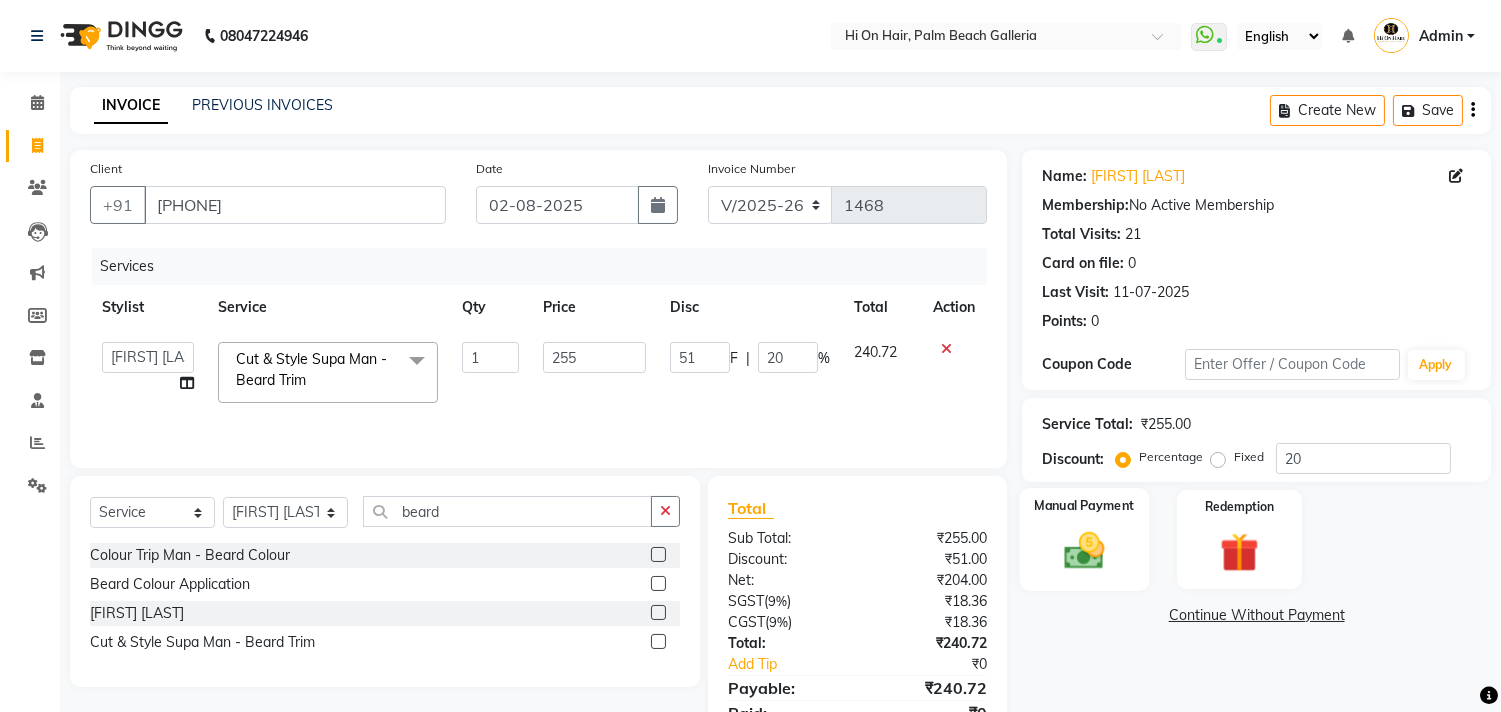 click 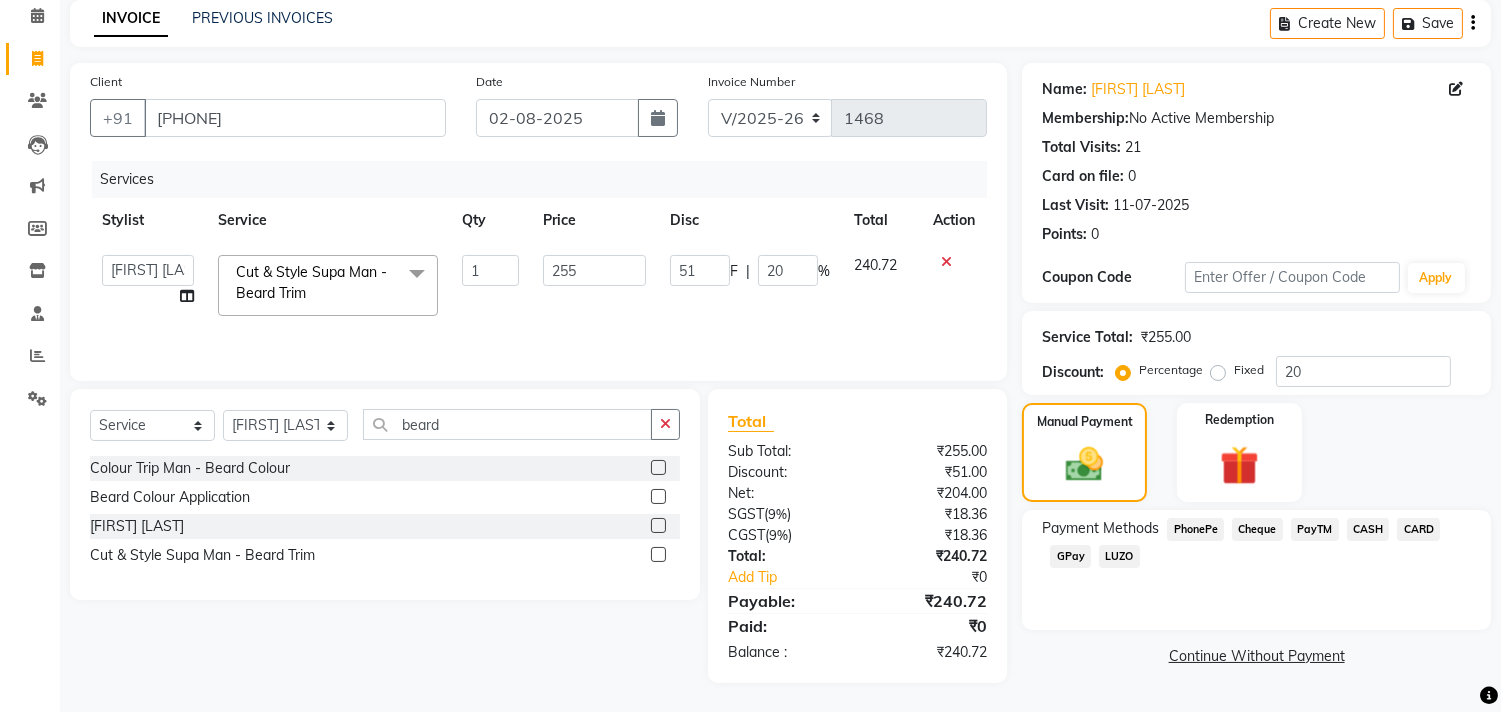 click on "GPay" 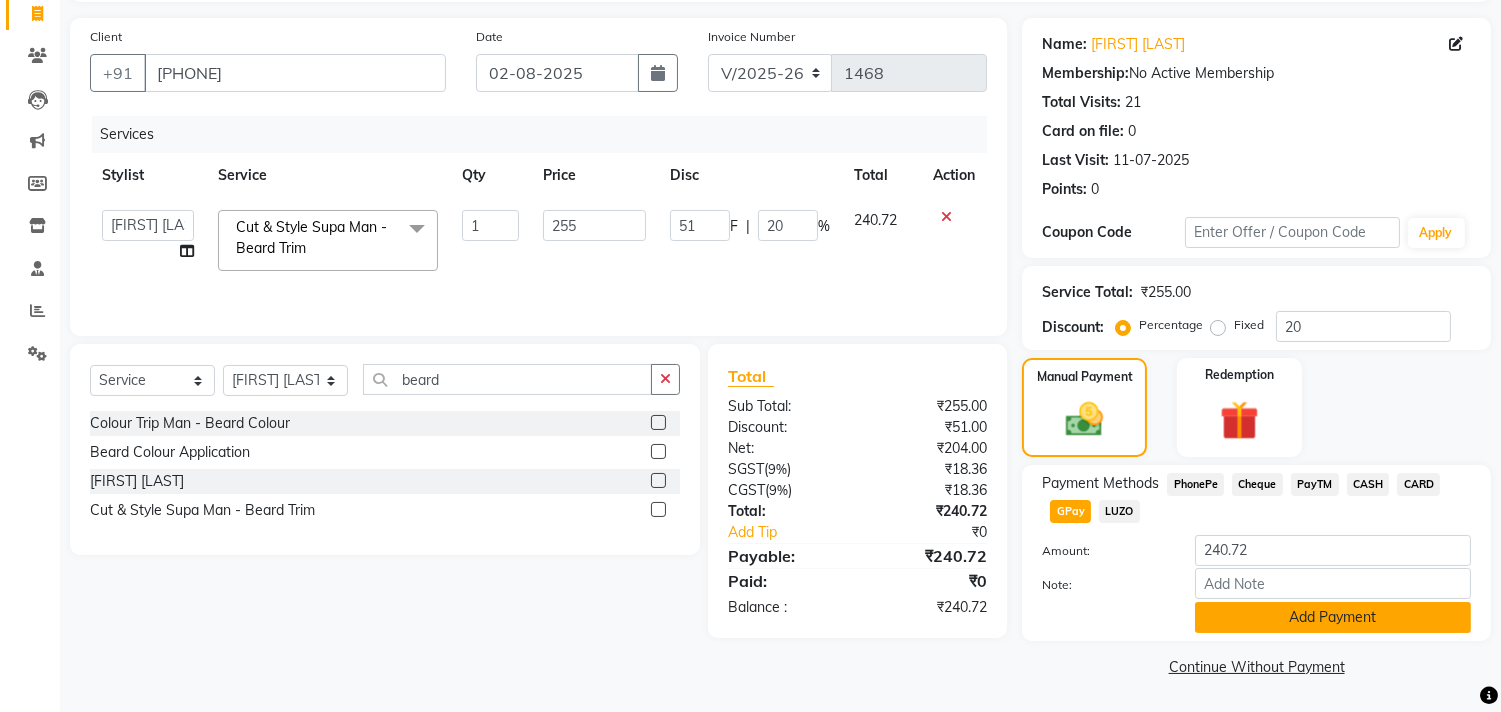 click on "Add Payment" 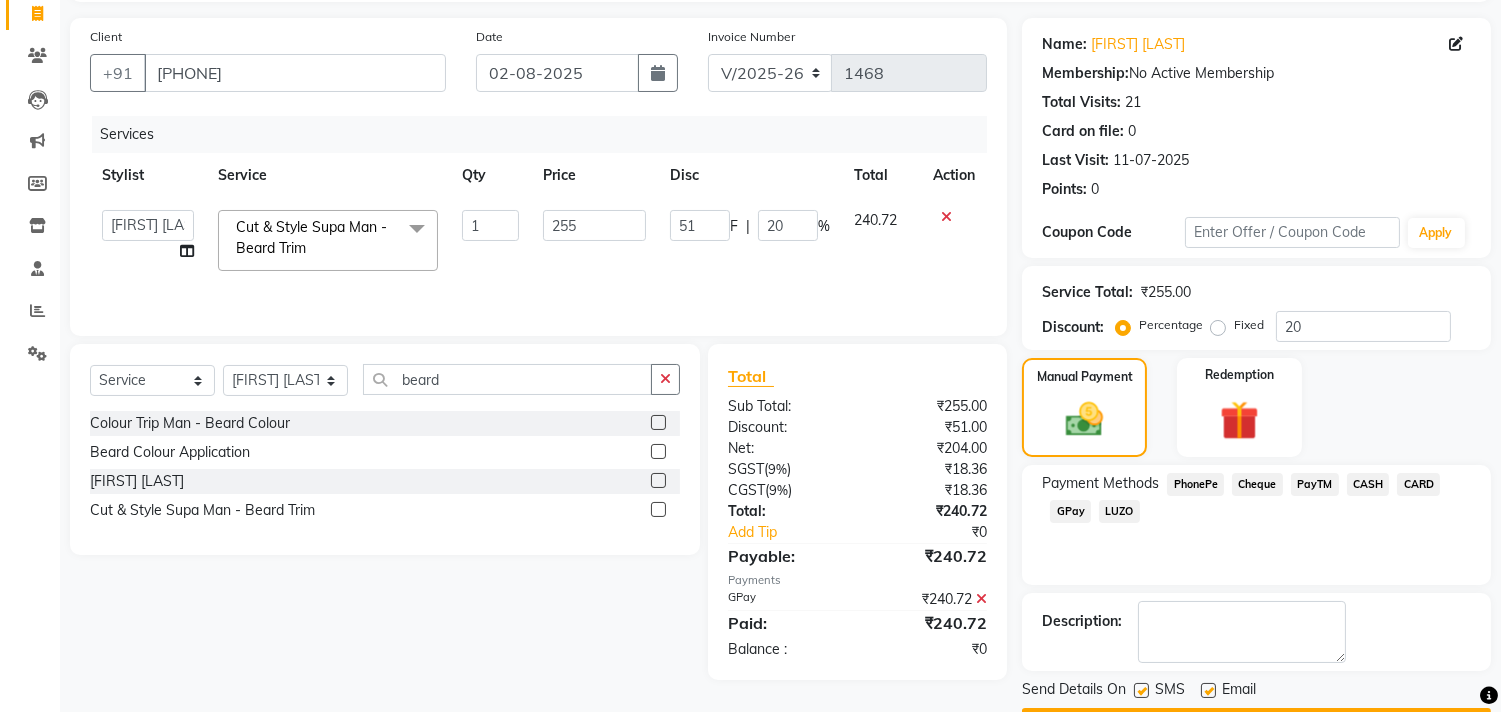scroll, scrollTop: 187, scrollLeft: 0, axis: vertical 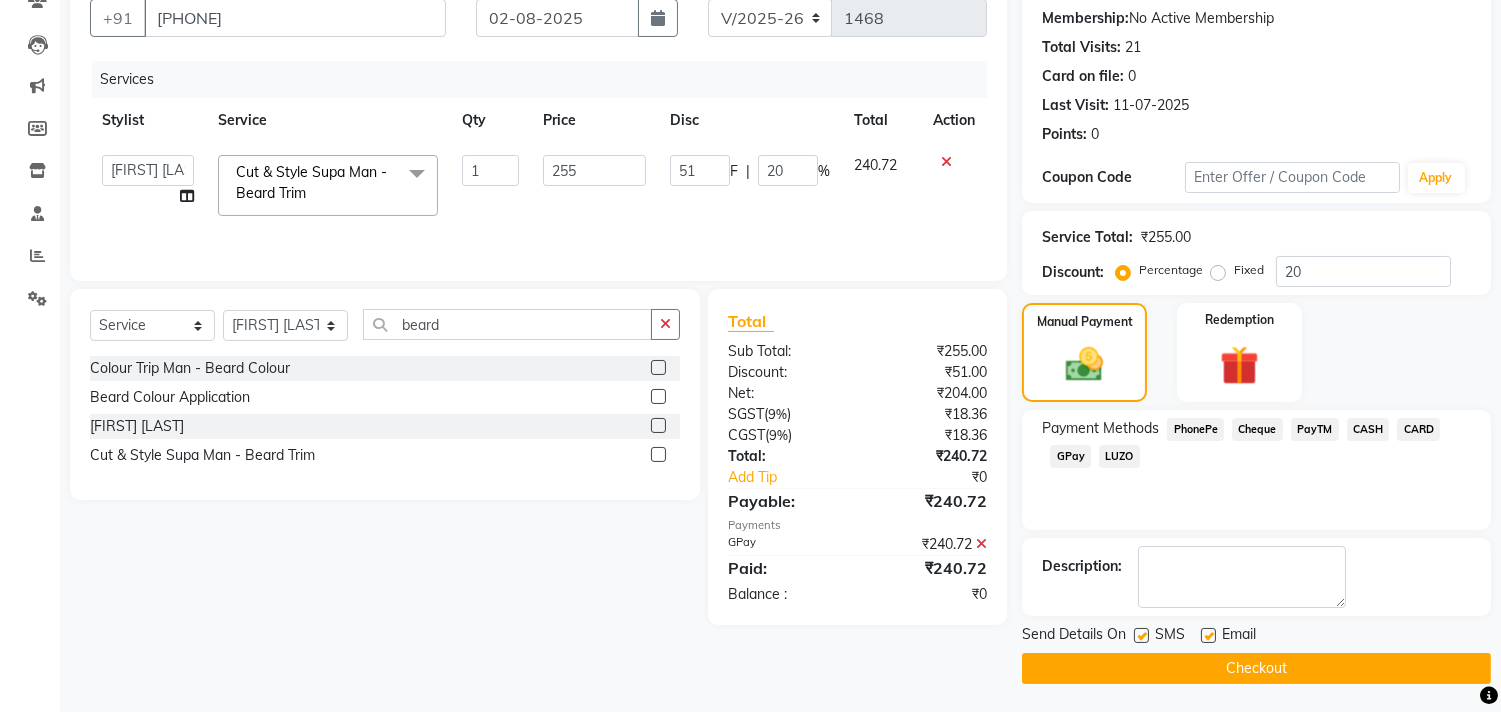 click 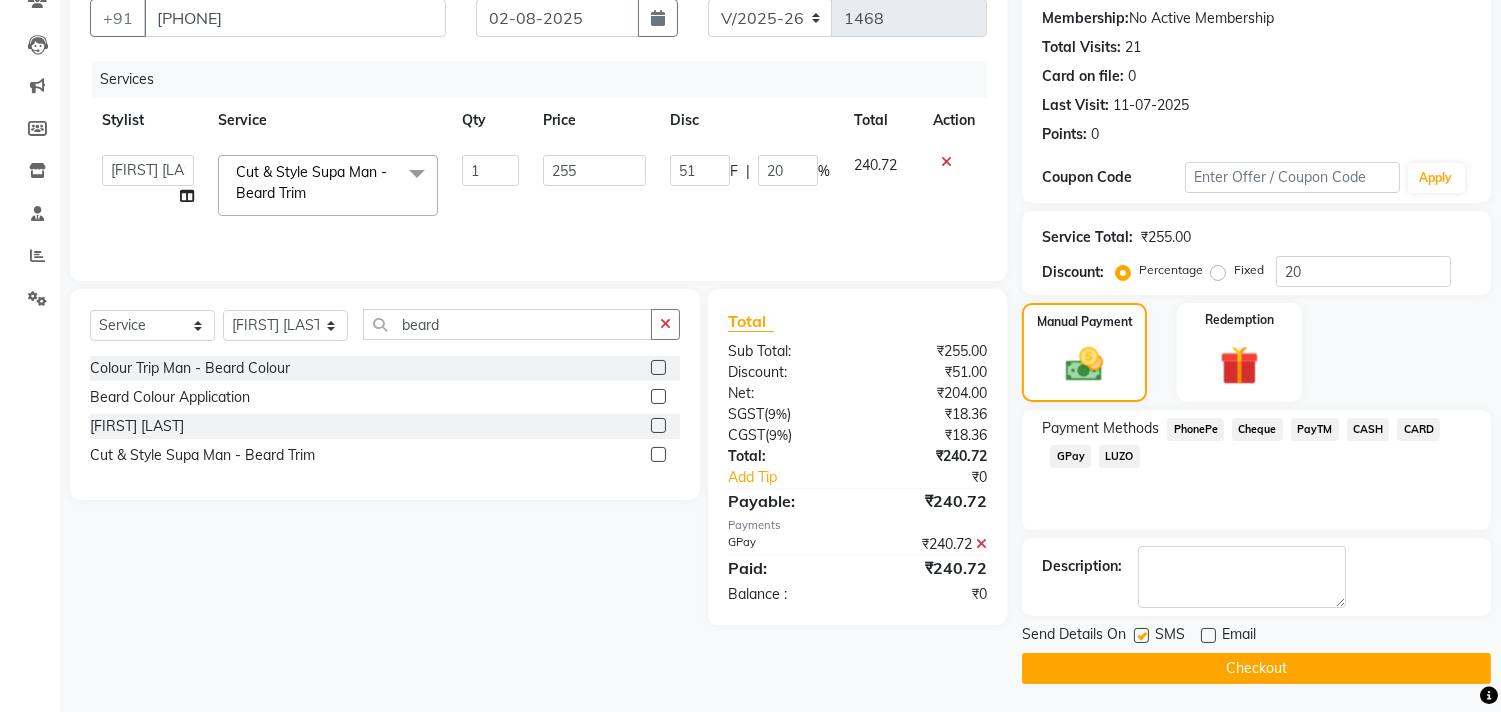 click on "Send Details On SMS Email  Checkout" 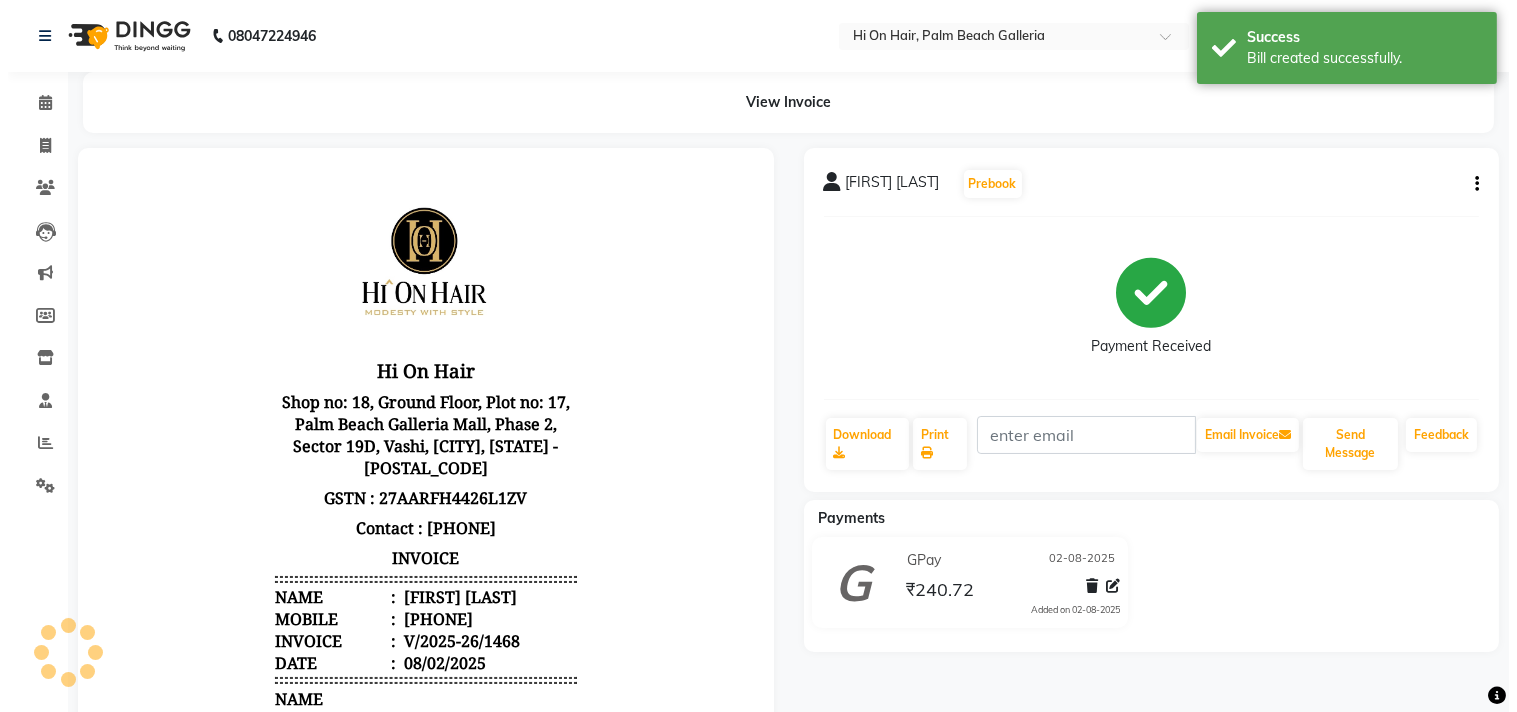 scroll, scrollTop: 0, scrollLeft: 0, axis: both 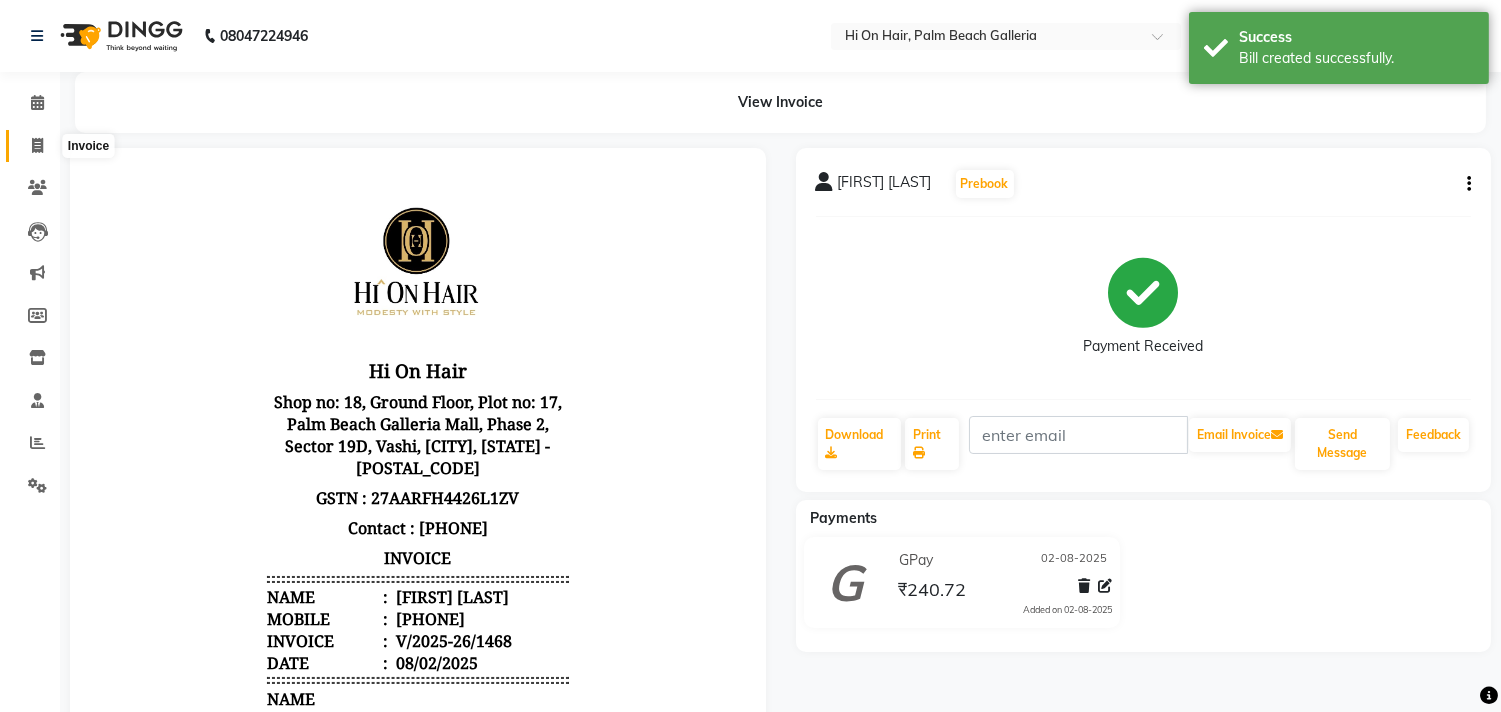 click 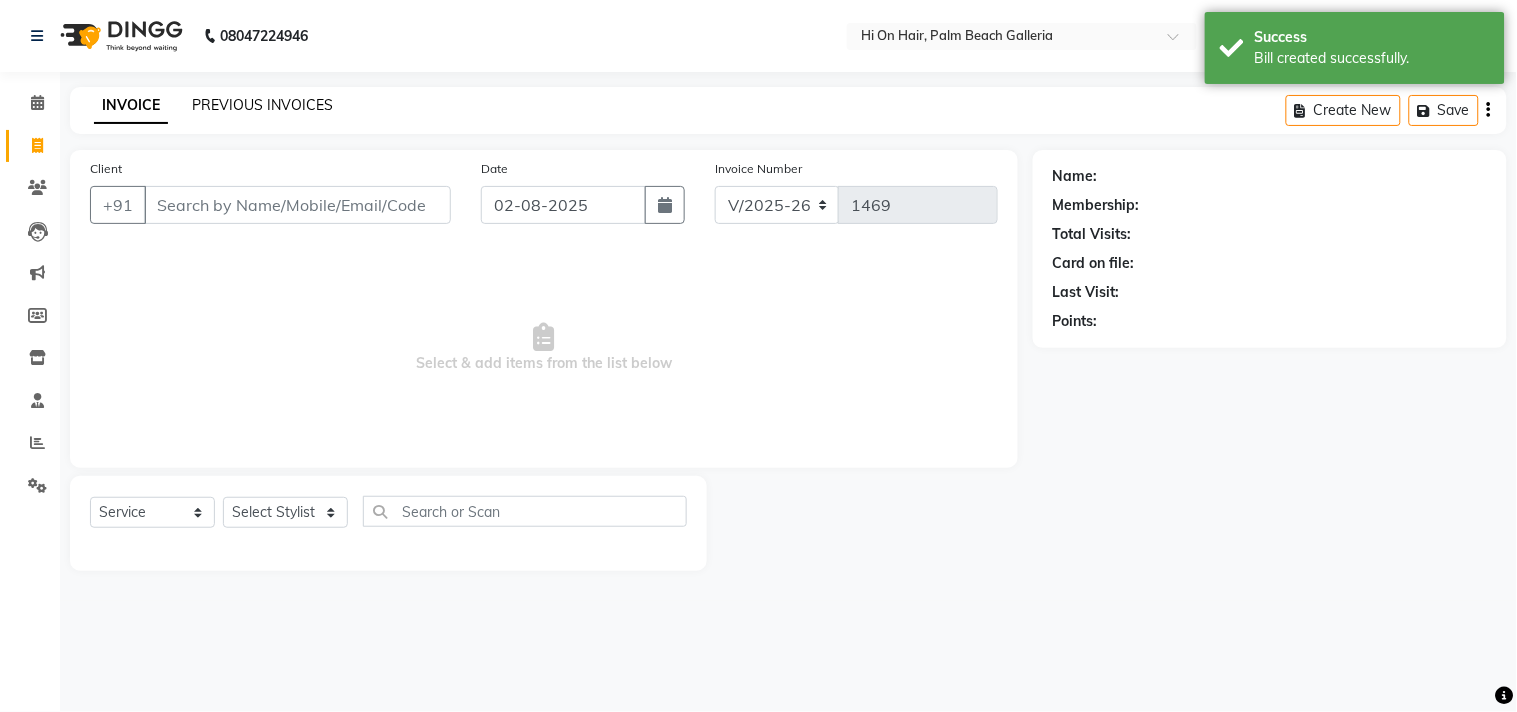 click on "PREVIOUS INVOICES" 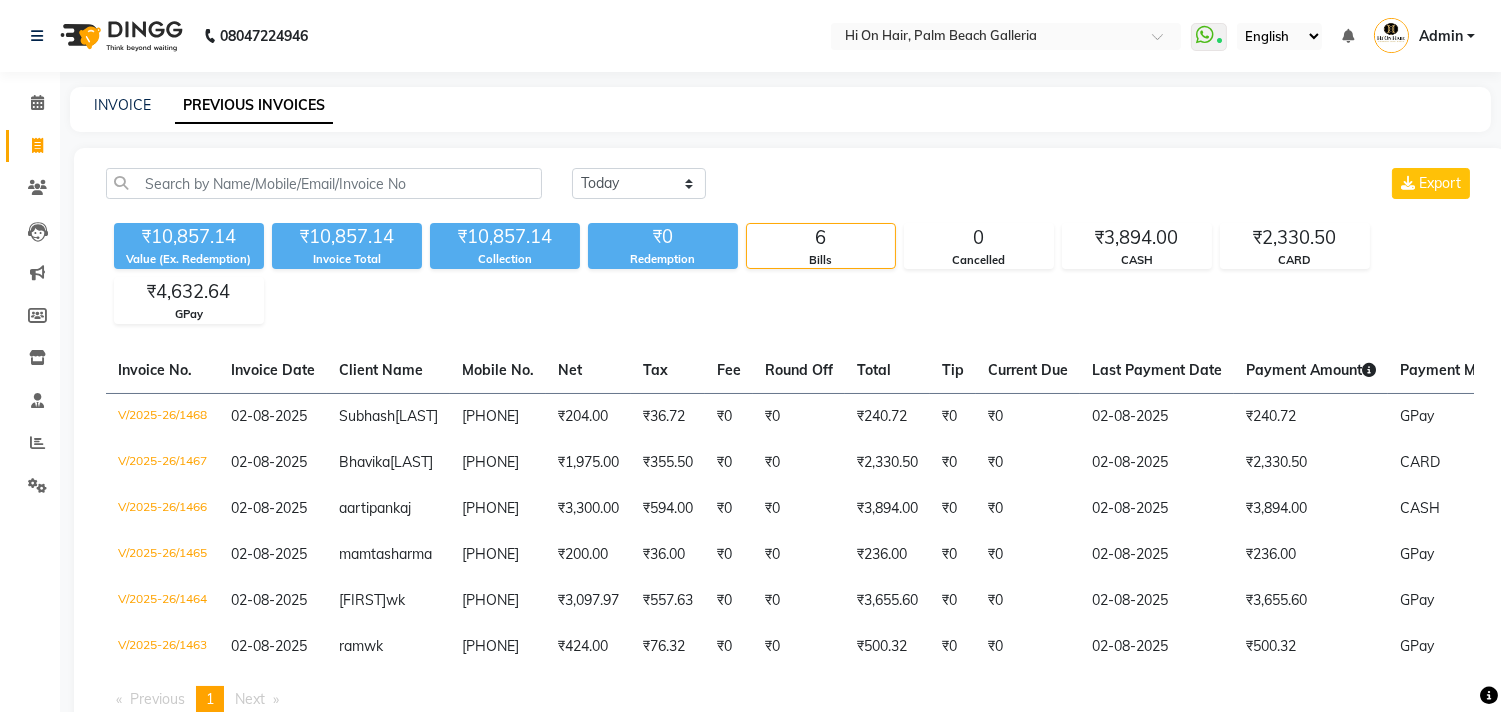drag, startPoint x: 255, startPoint y: 105, endPoint x: 111, endPoint y: 224, distance: 186.80739 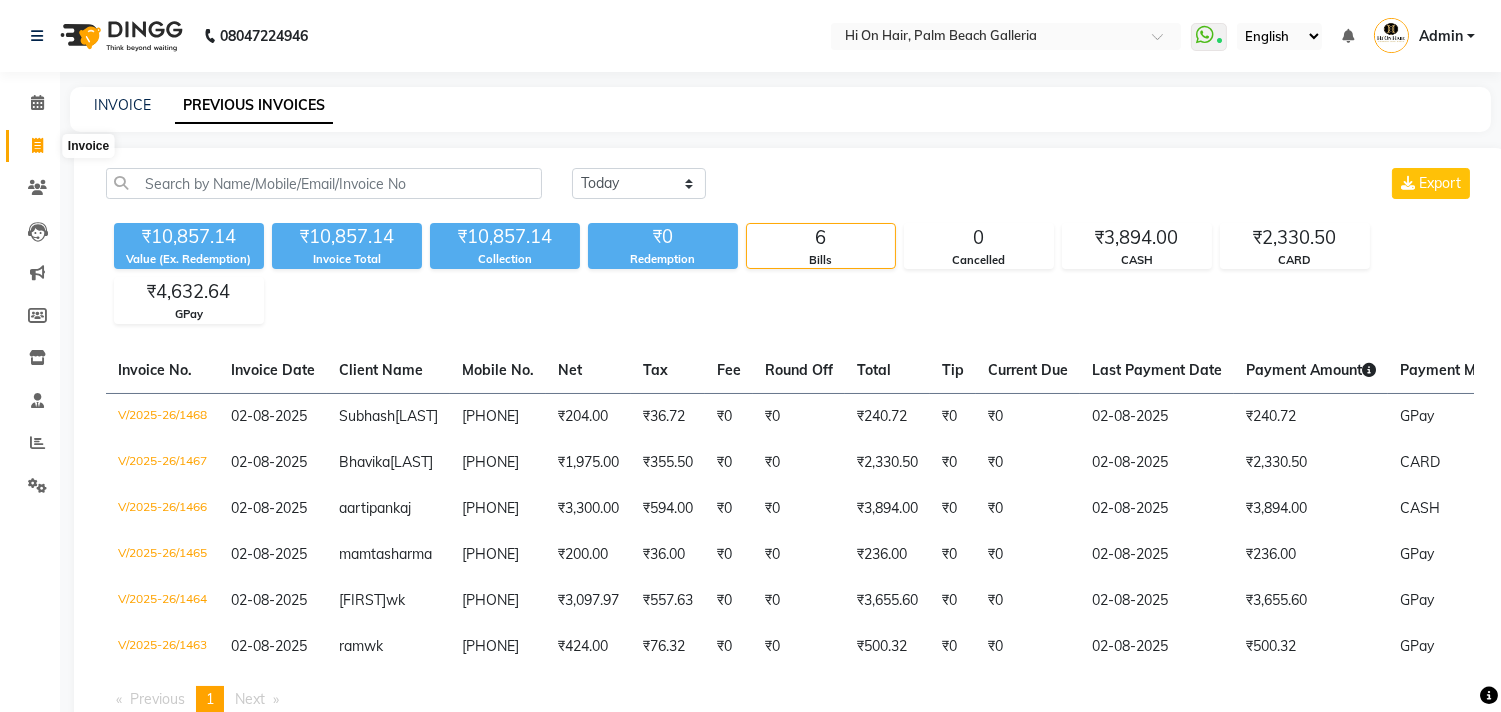 click 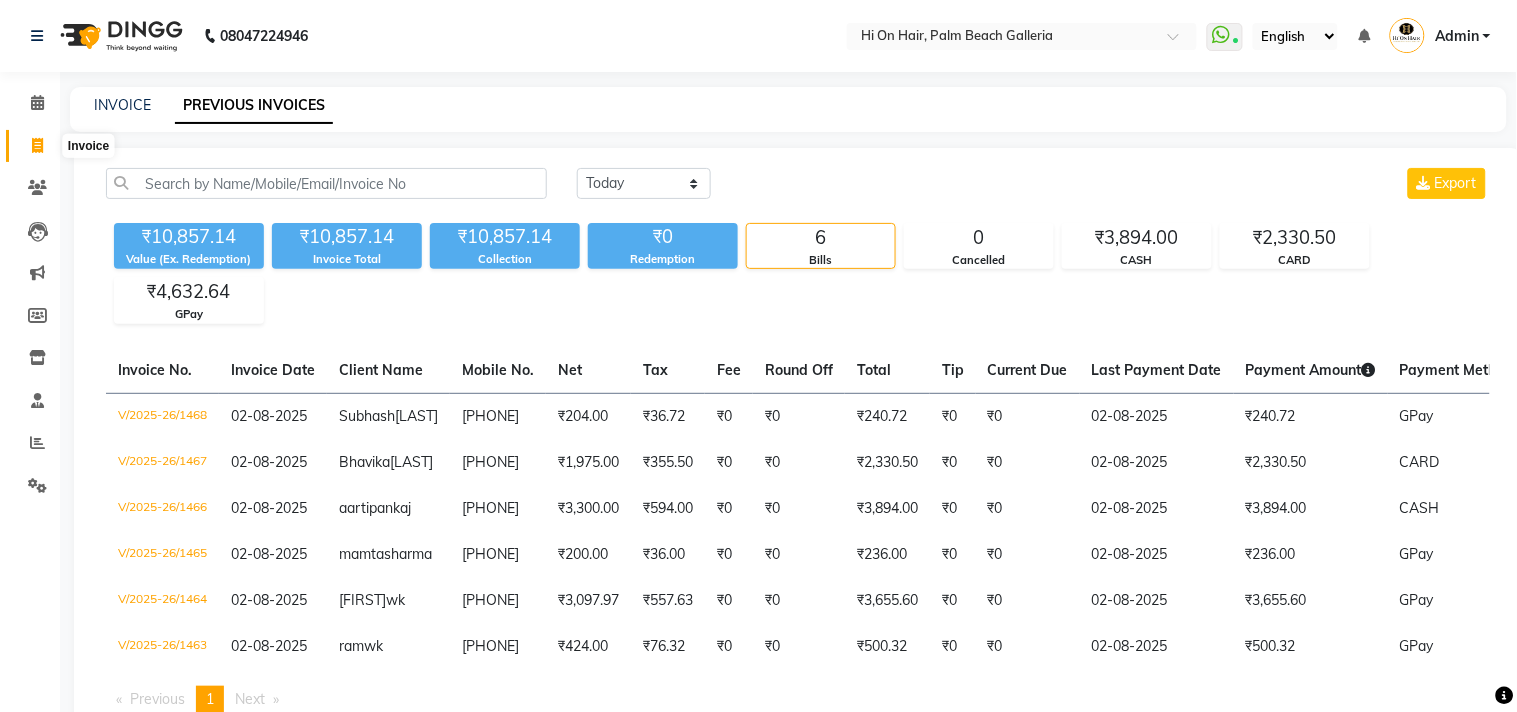 select on "535" 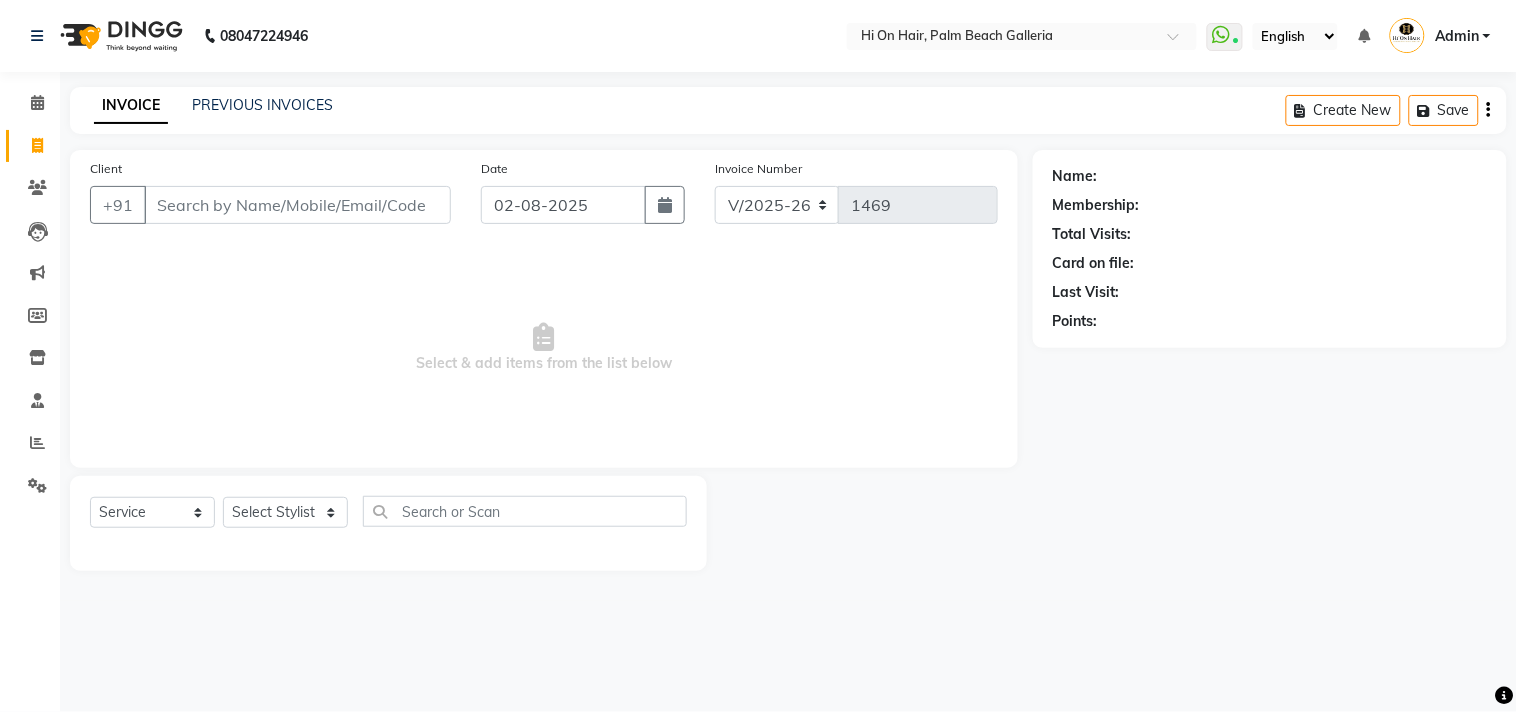 click on "Client" at bounding box center (297, 205) 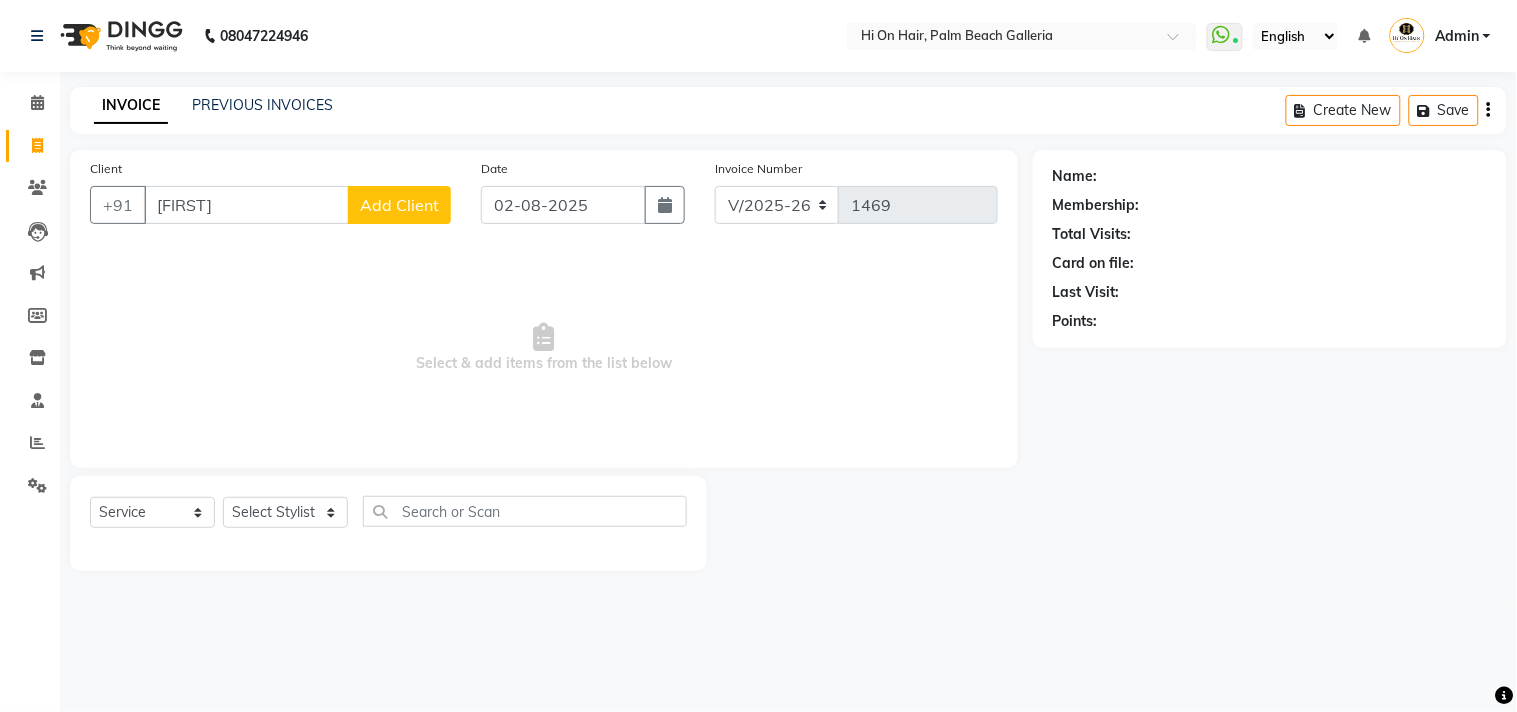 type on "[FIRST]" 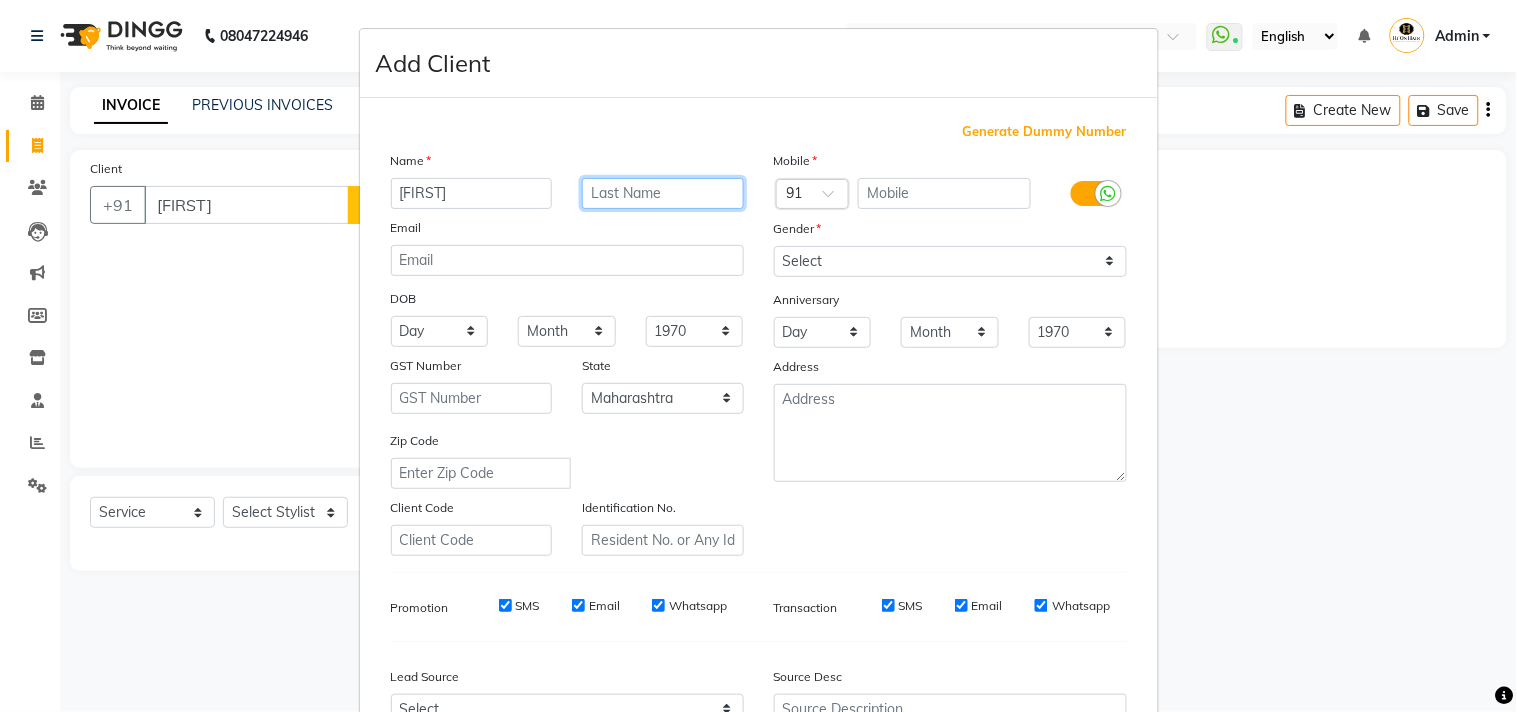 click at bounding box center (663, 193) 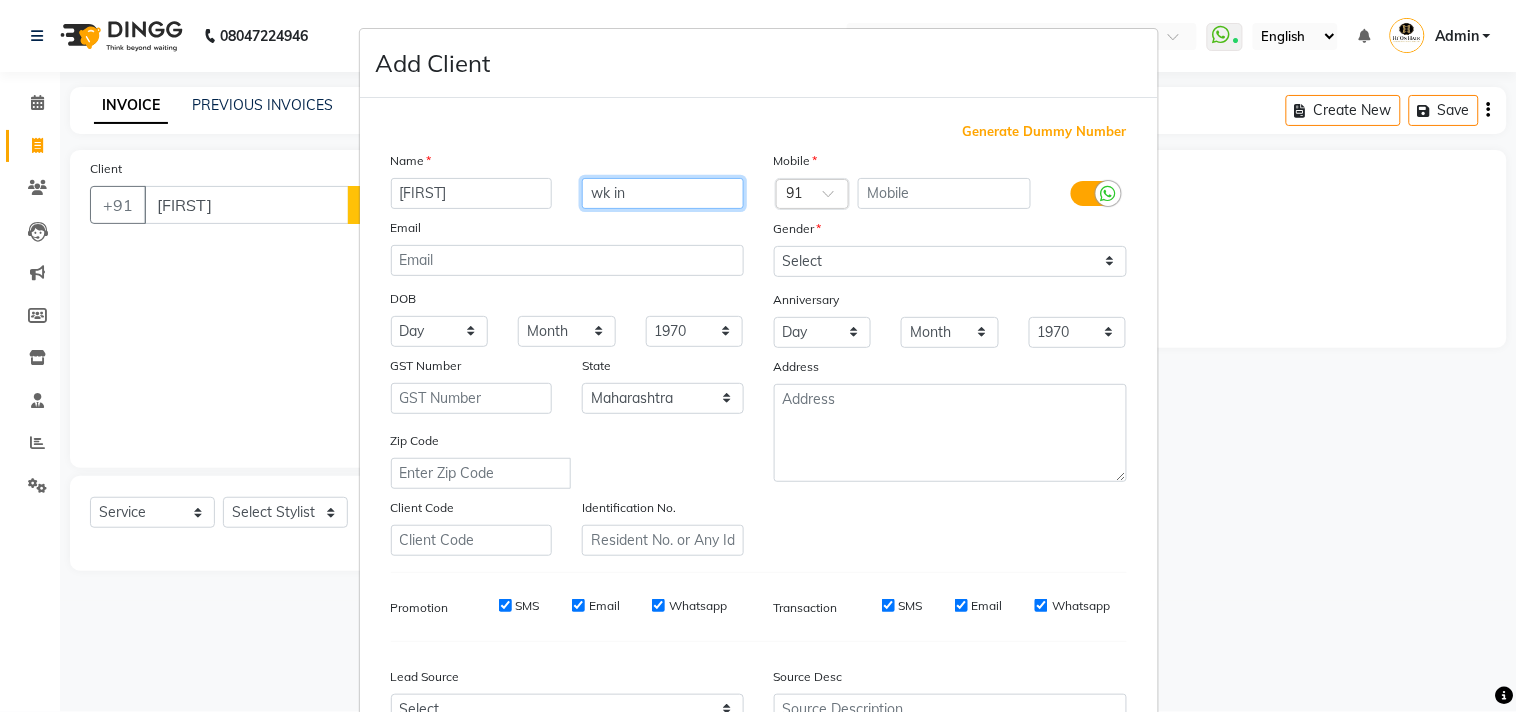 type on "wk in" 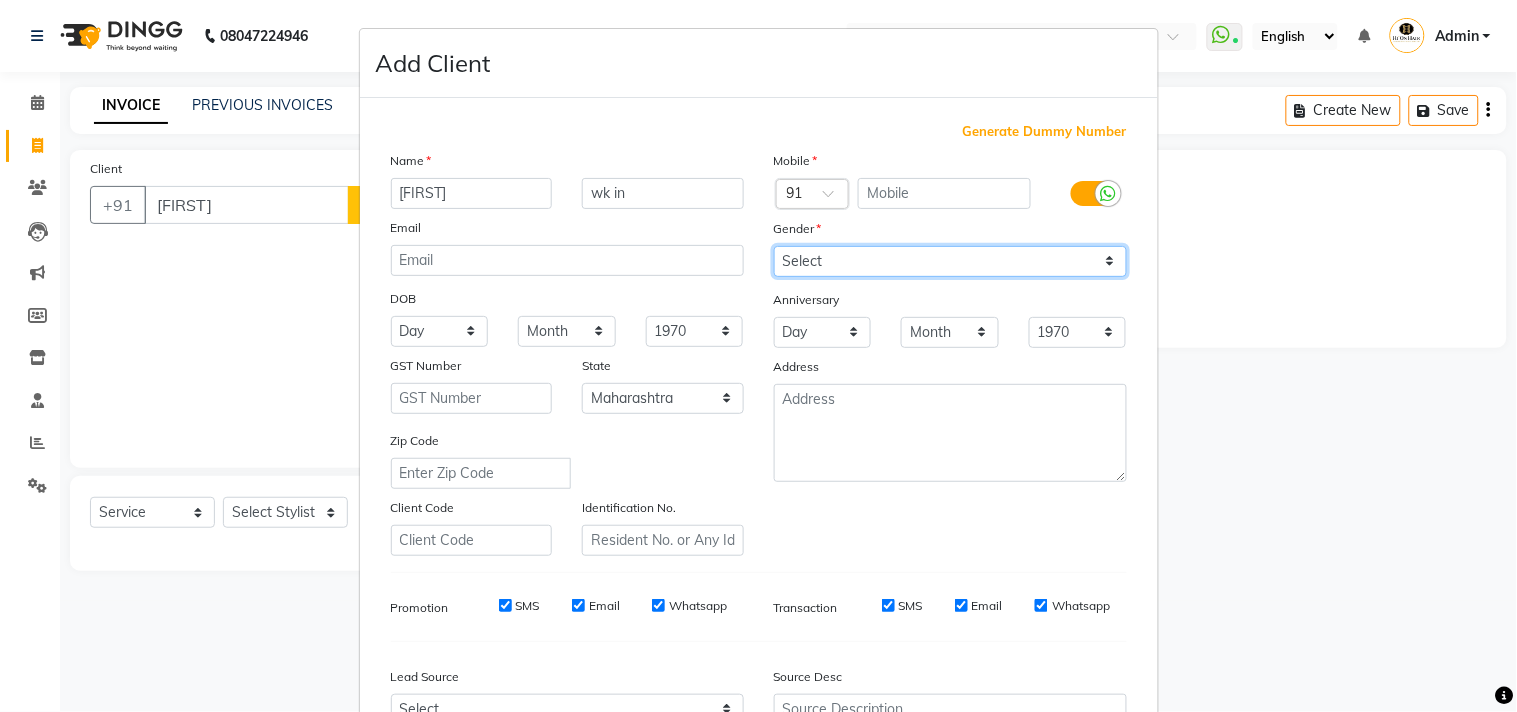 click on "Select Male Female Other Prefer Not To Say" at bounding box center [950, 261] 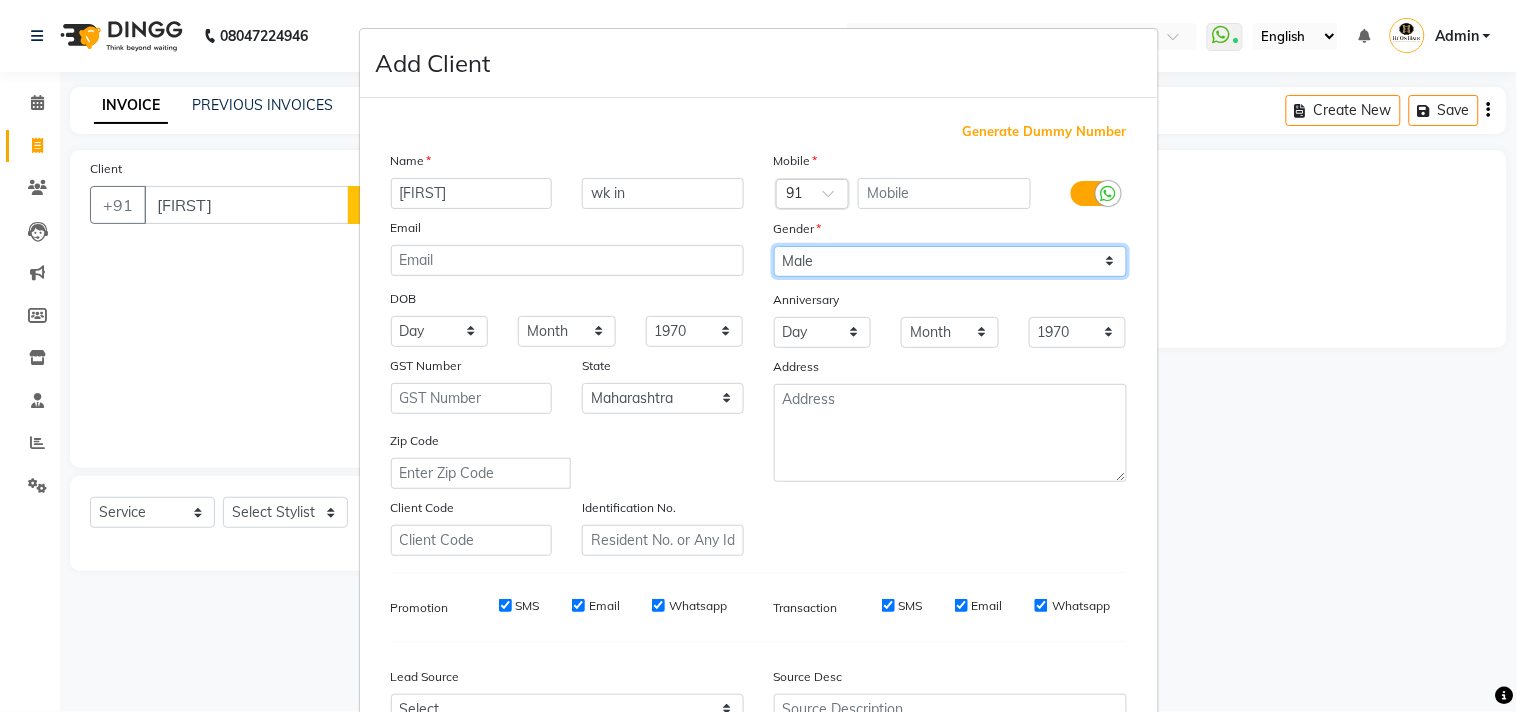 click on "Select Male Female Other Prefer Not To Say" at bounding box center (950, 261) 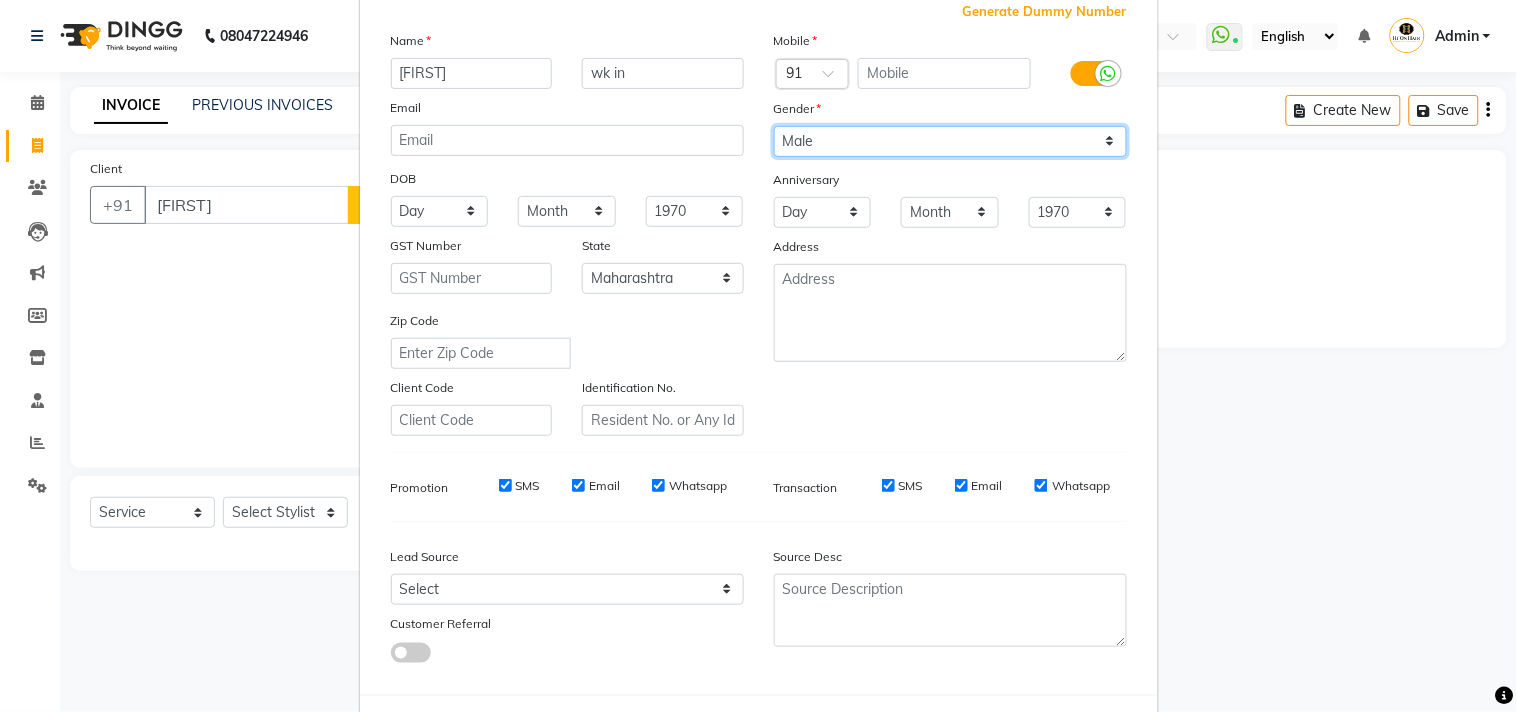 scroll, scrollTop: 212, scrollLeft: 0, axis: vertical 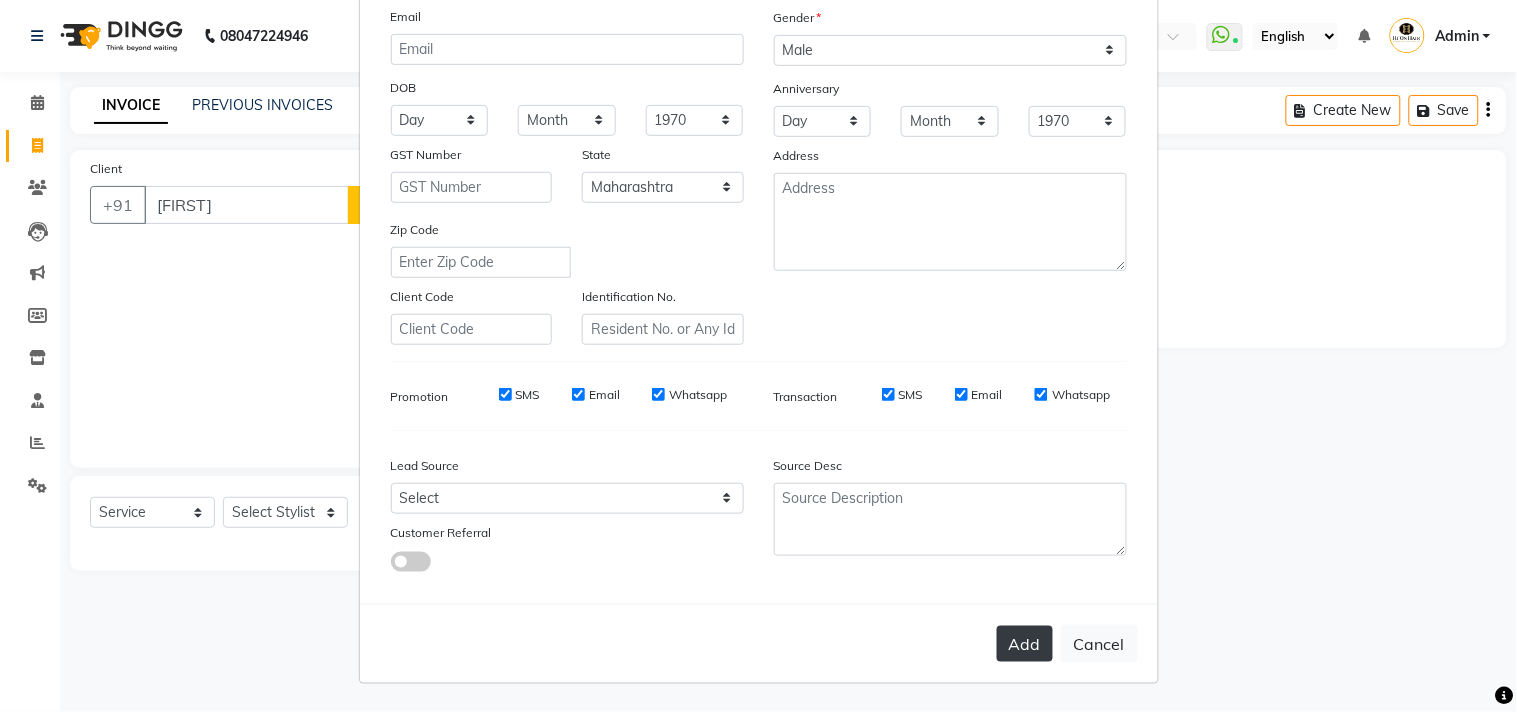click on "Add" at bounding box center (1025, 644) 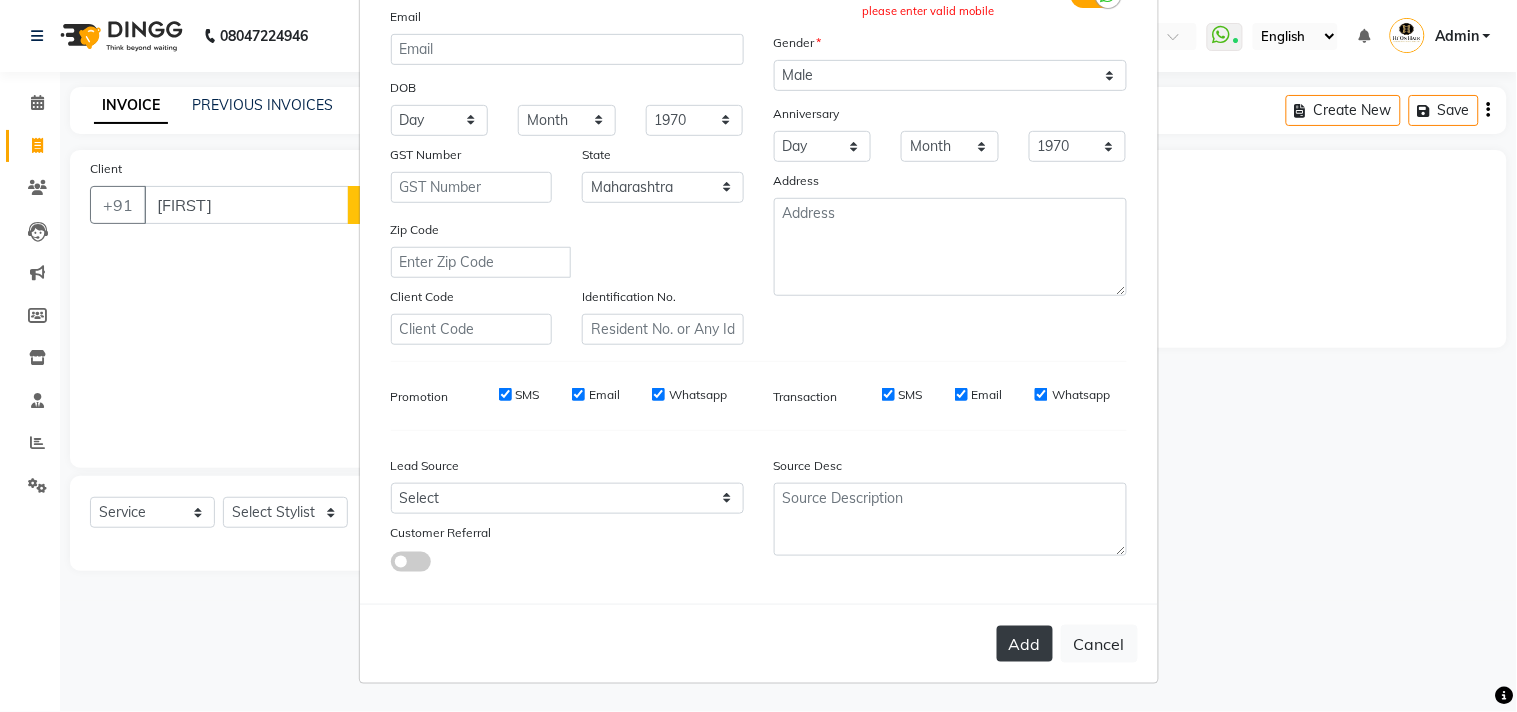 click on "Add" at bounding box center (1025, 644) 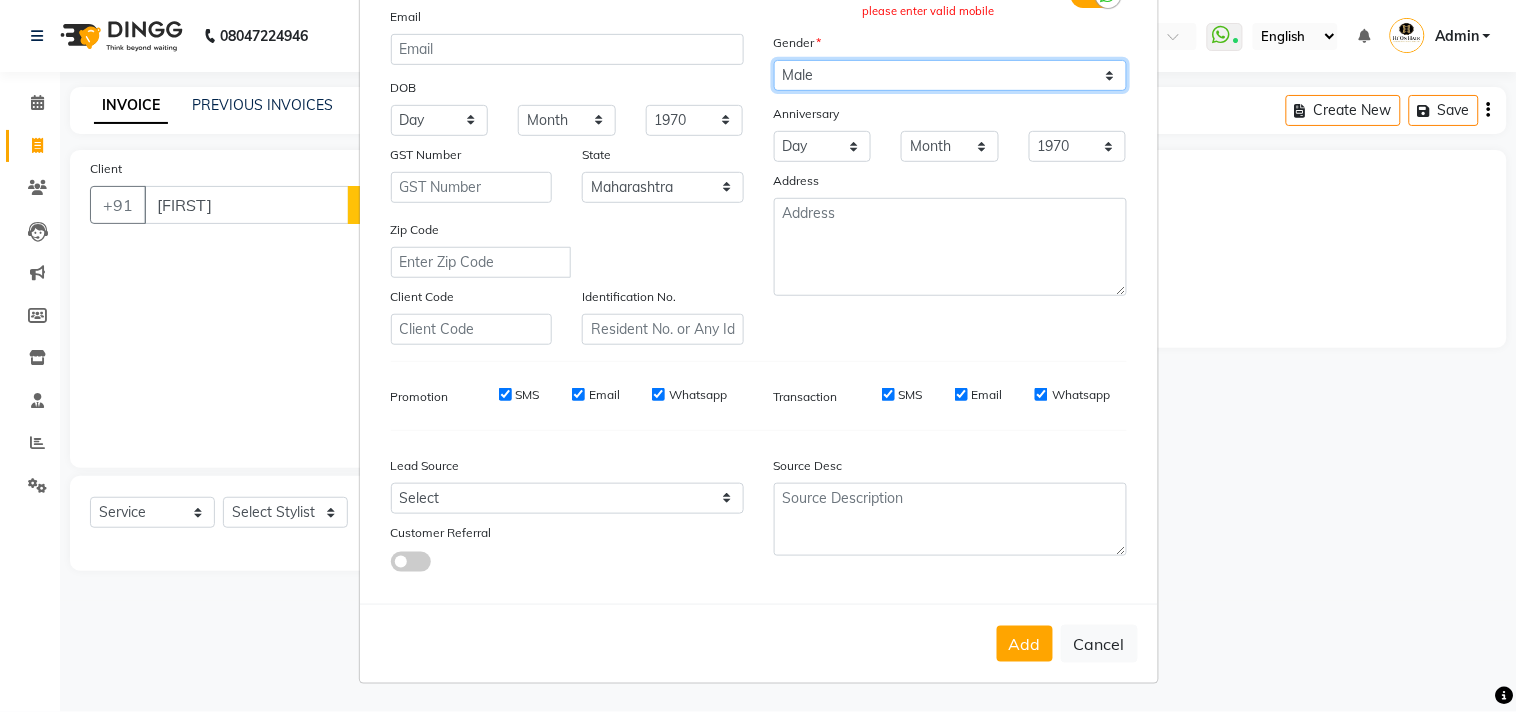 click on "Select Male Female Other Prefer Not To Say" at bounding box center [950, 75] 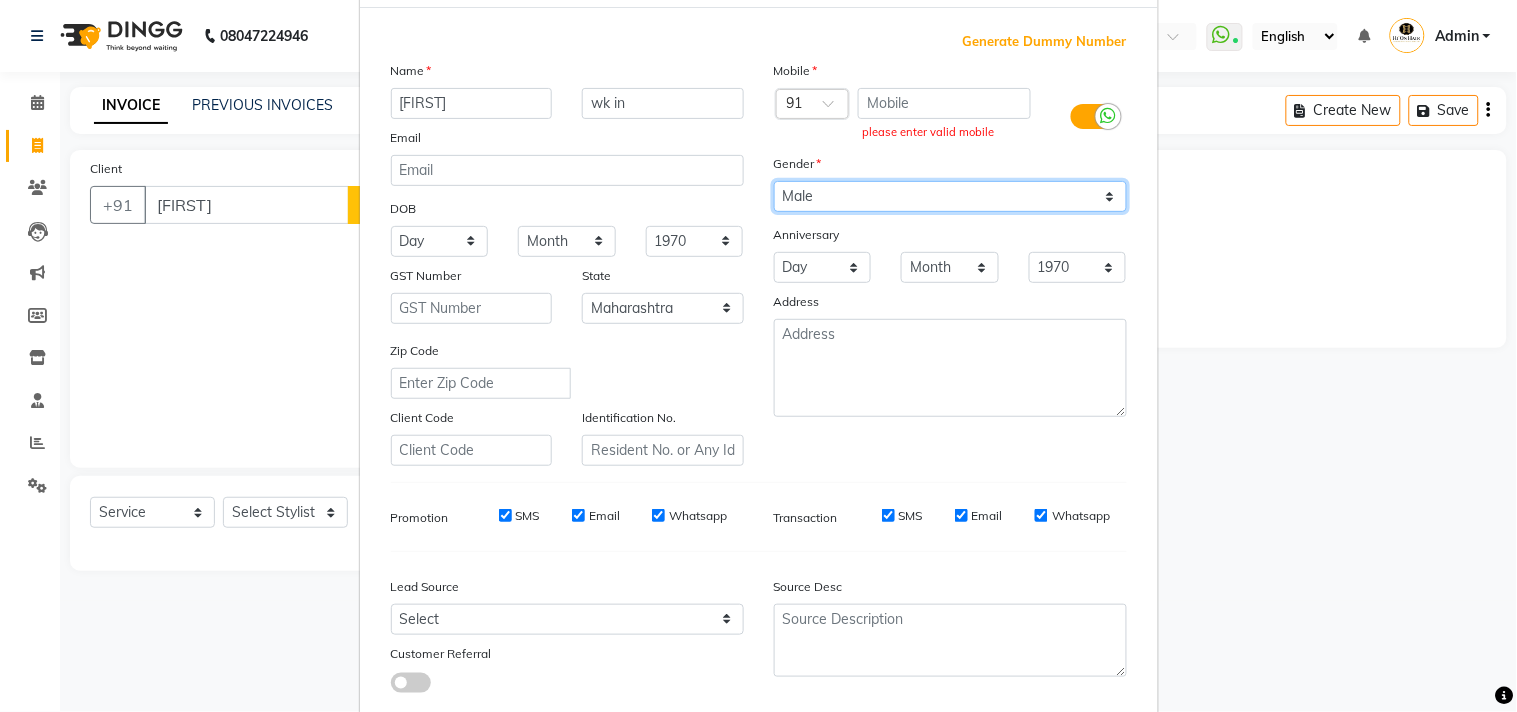 scroll, scrollTop: 212, scrollLeft: 0, axis: vertical 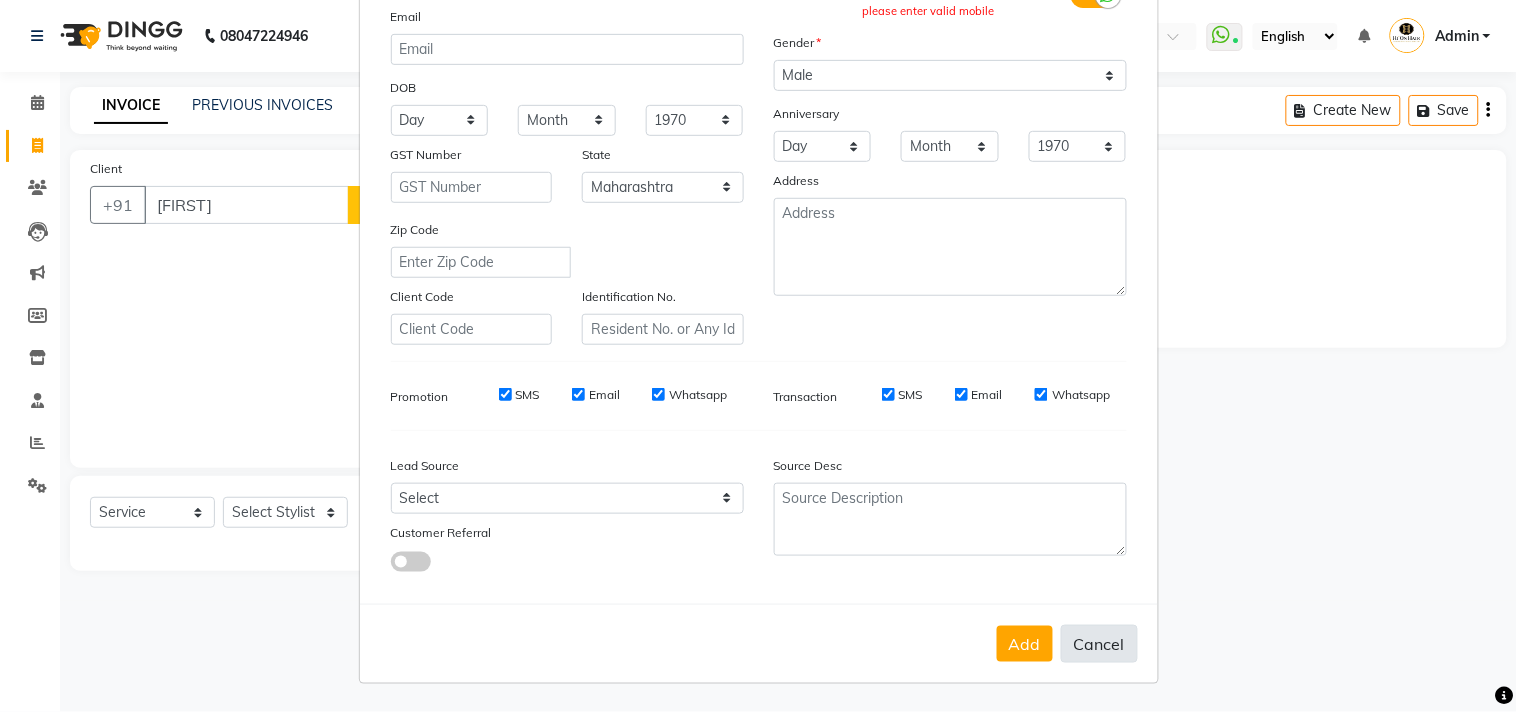 click on "Cancel" at bounding box center [1099, 644] 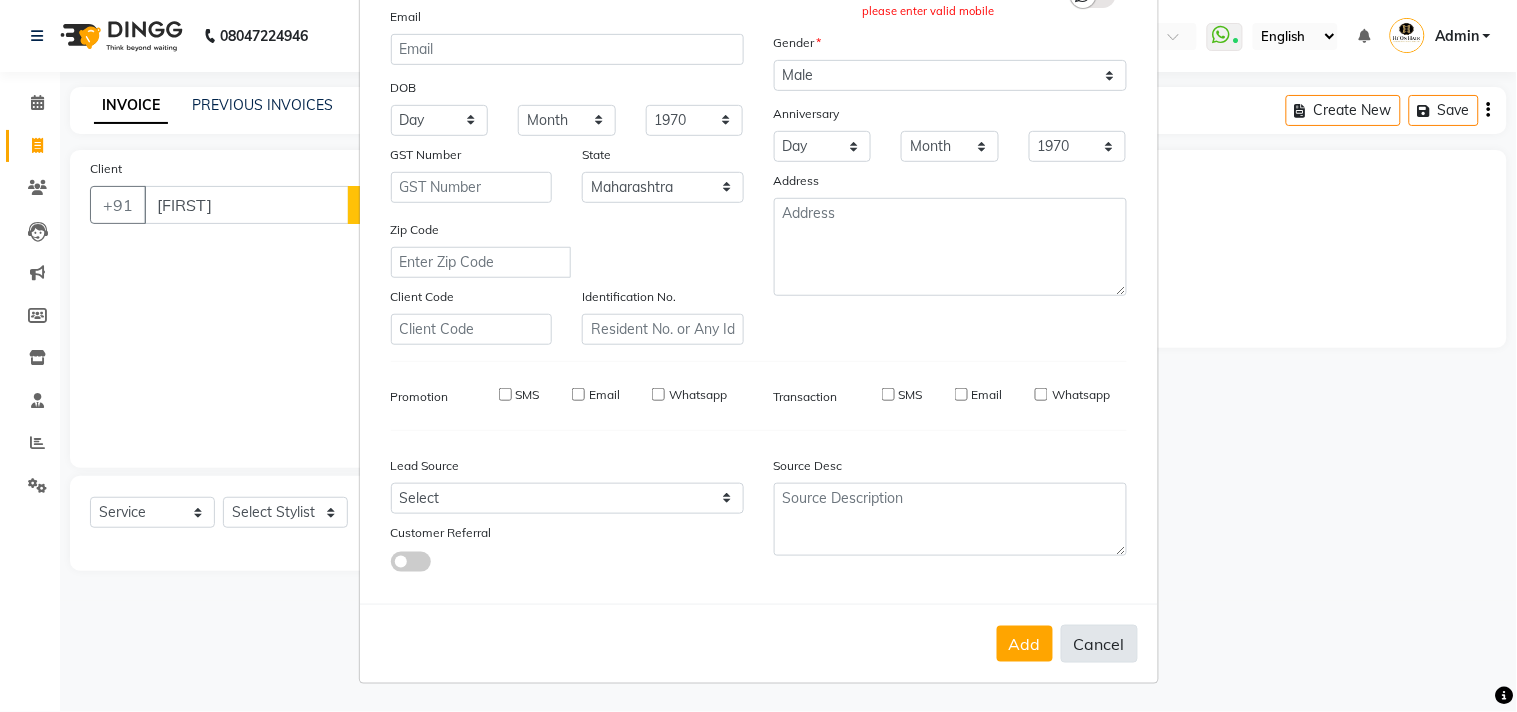 type 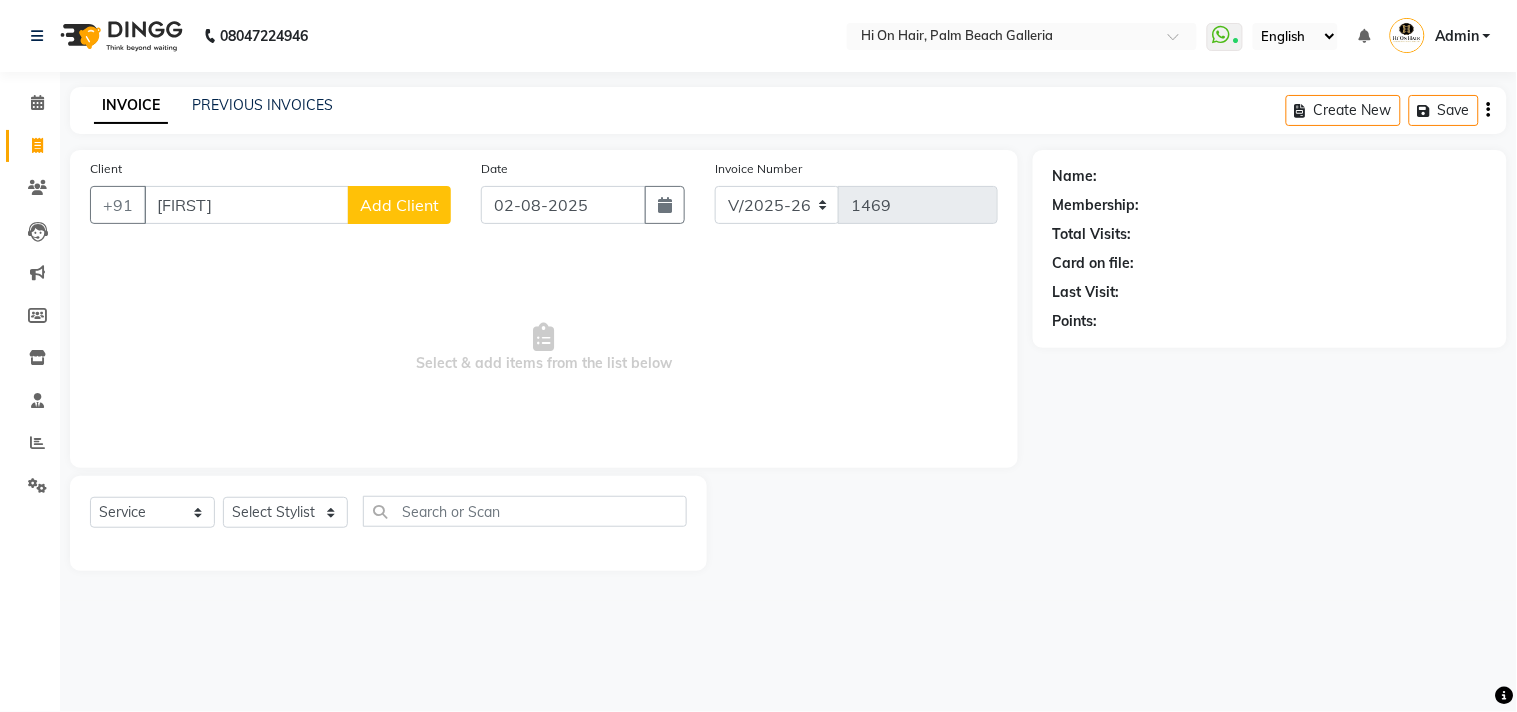 click on "Add Client" 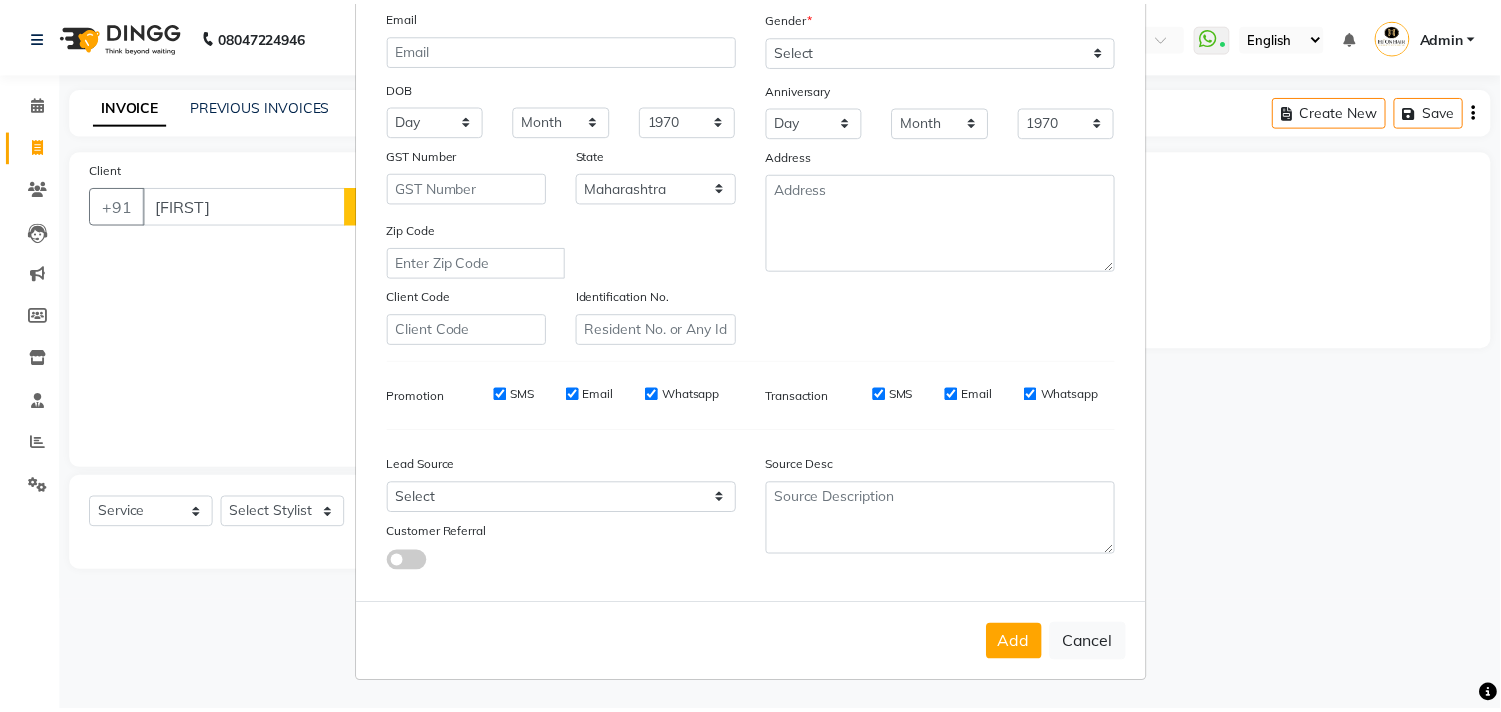 scroll, scrollTop: 212, scrollLeft: 0, axis: vertical 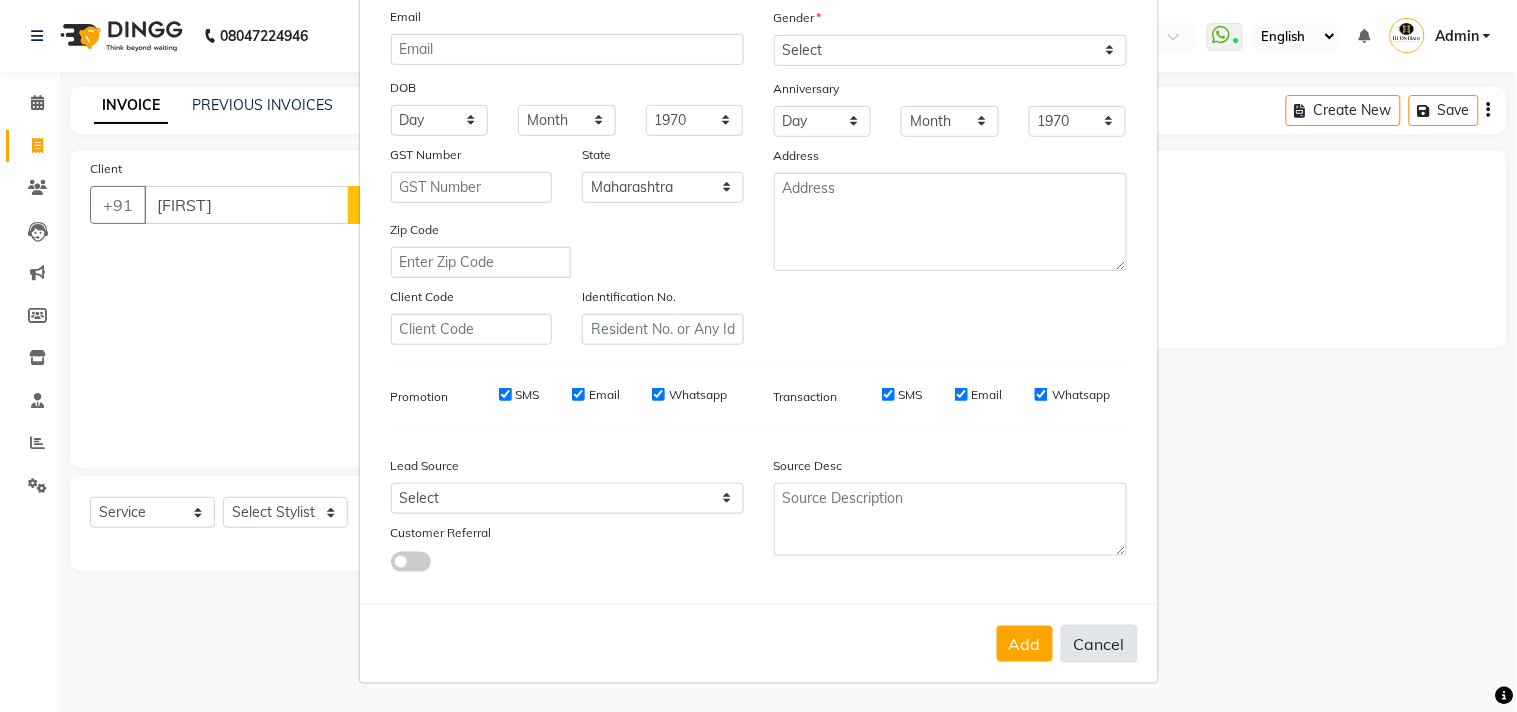 click on "Cancel" at bounding box center (1099, 644) 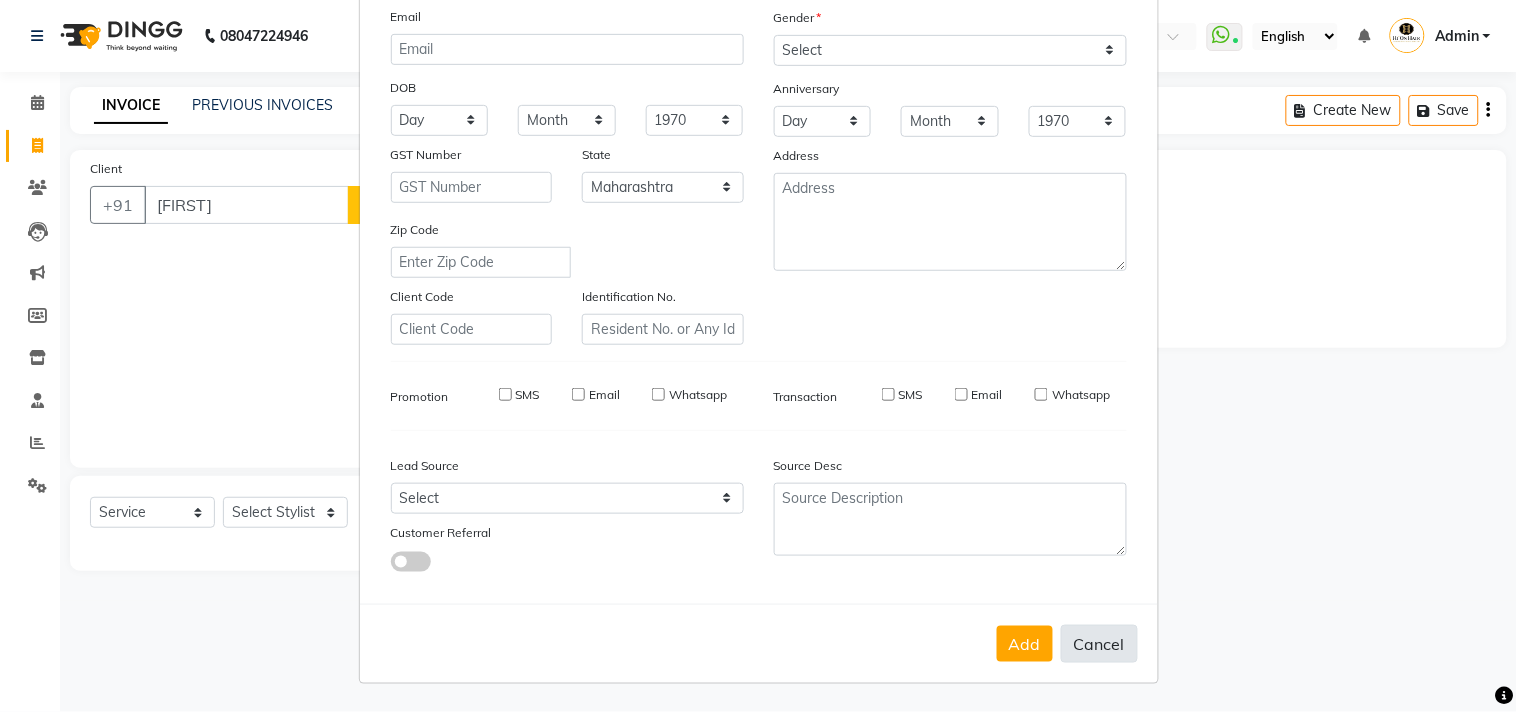 type 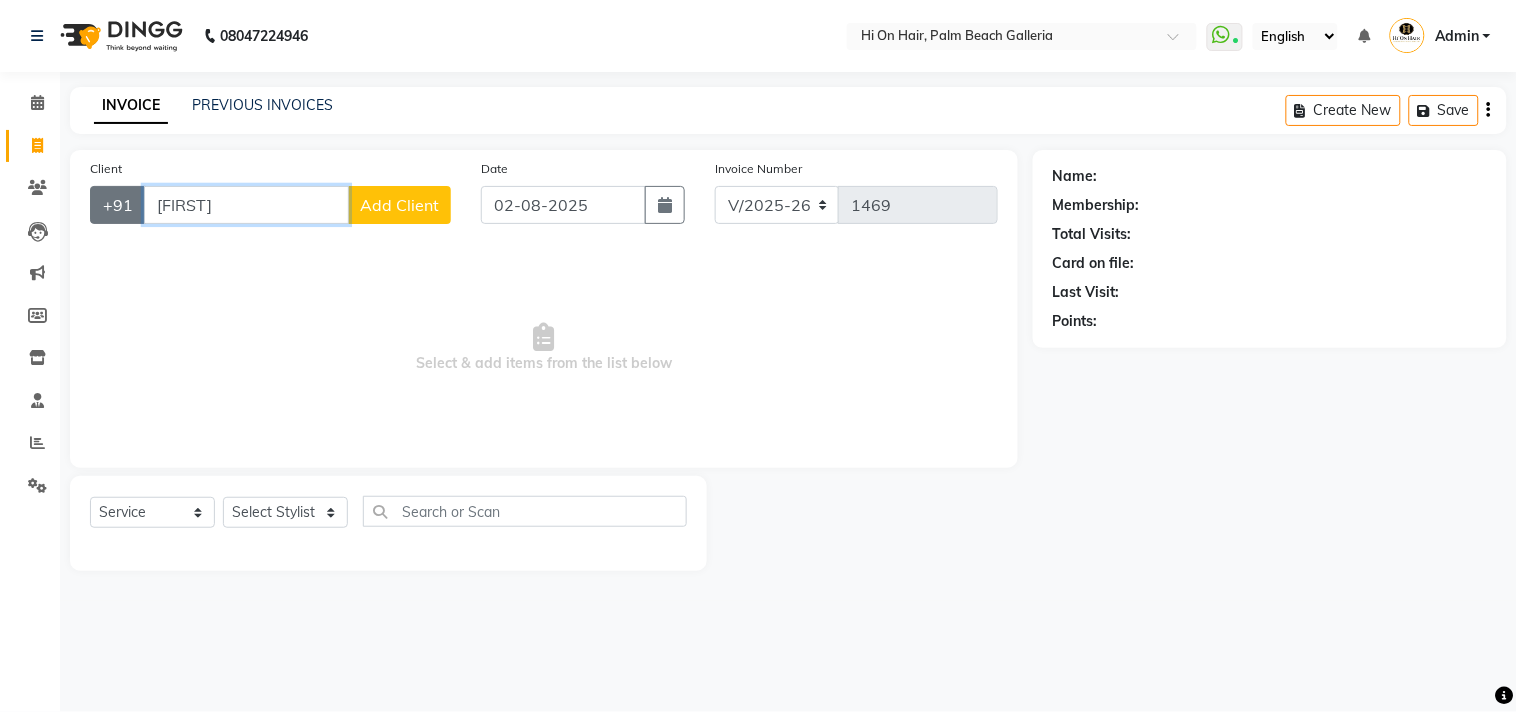drag, startPoint x: 235, startPoint y: 207, endPoint x: 93, endPoint y: 212, distance: 142.088 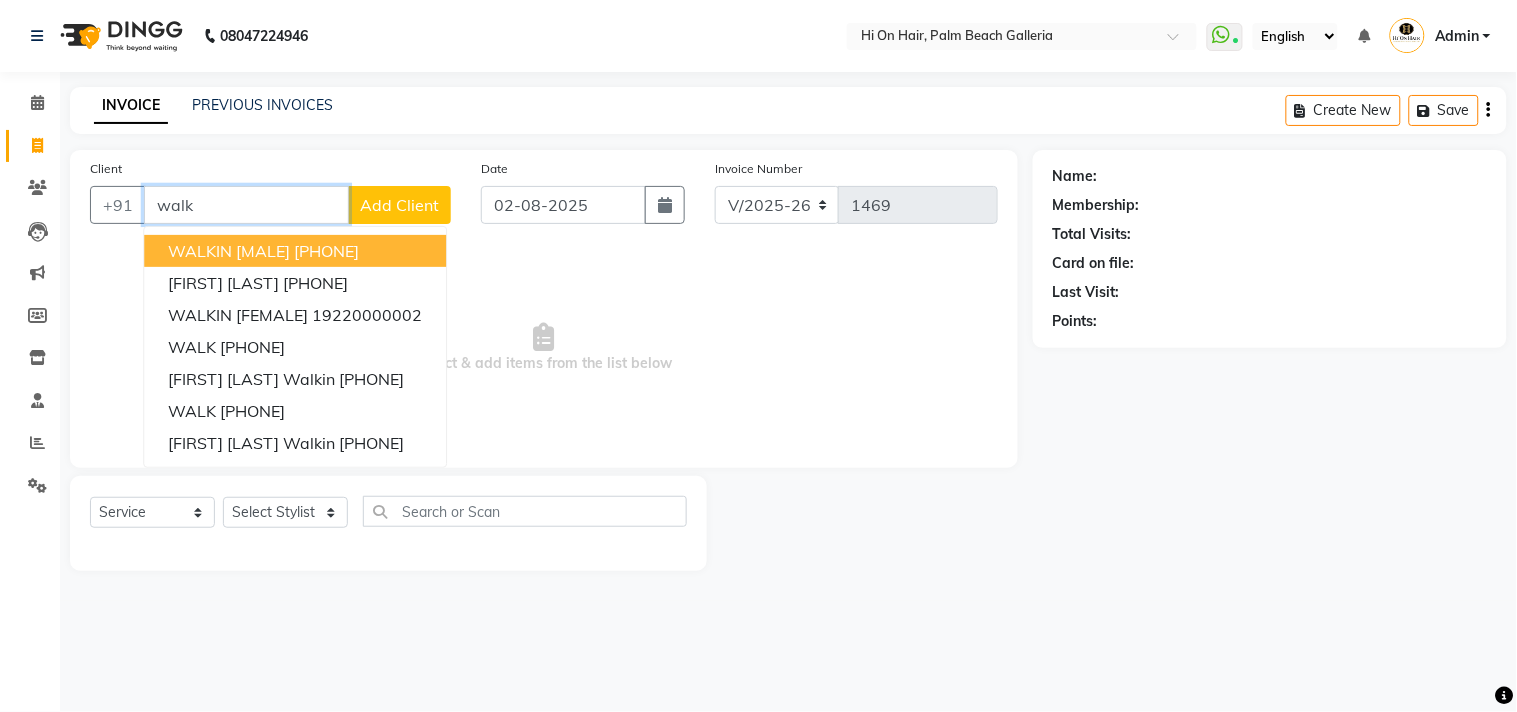 click on "WALKIN [MALE]" at bounding box center (229, 251) 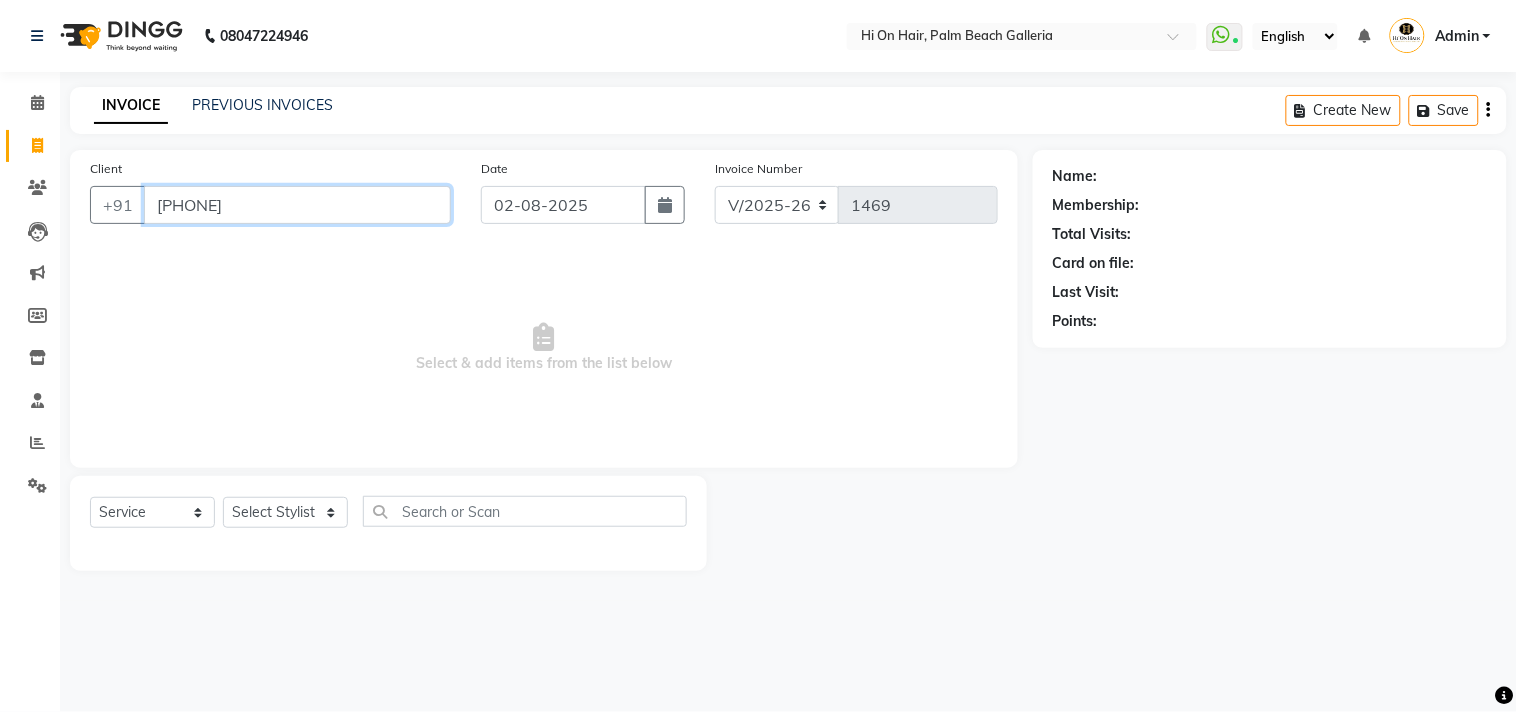 type on "[PHONE]" 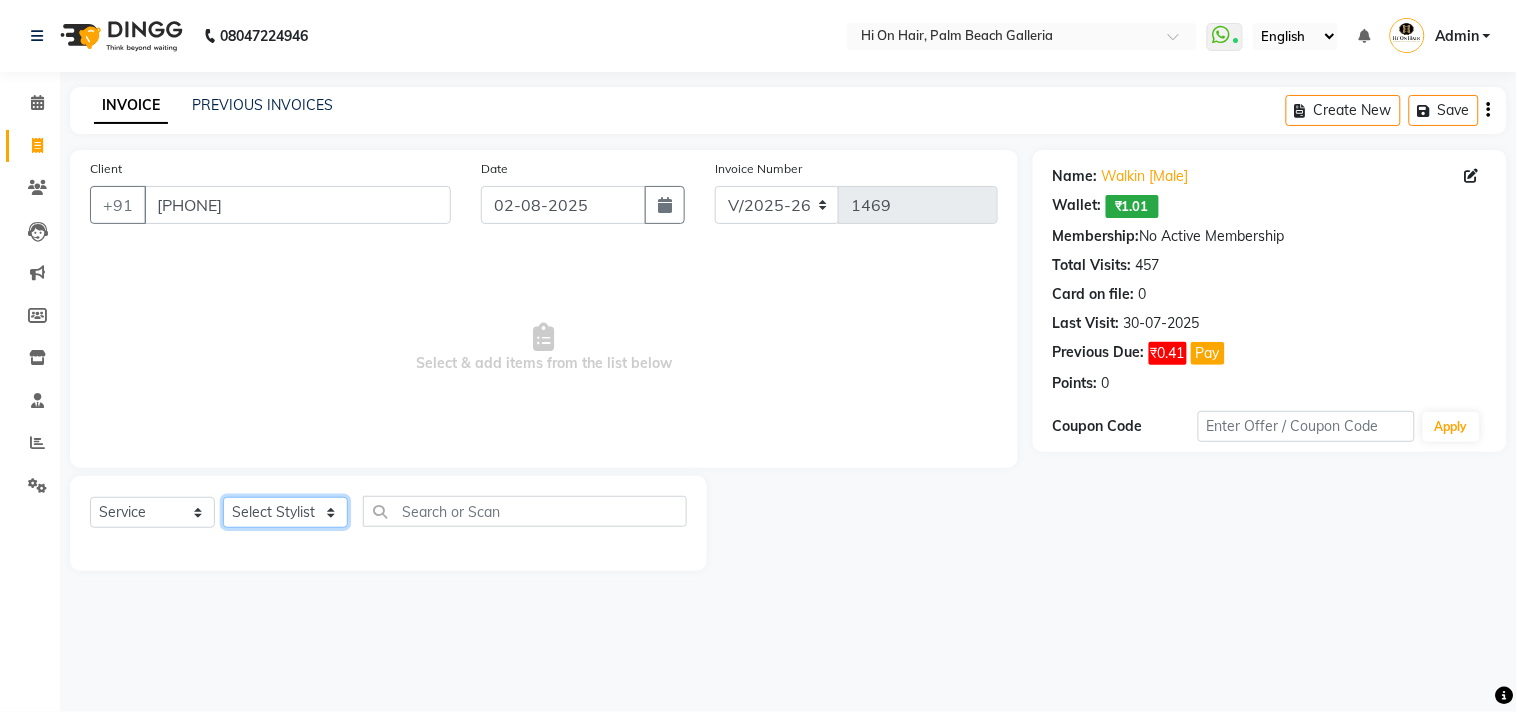 click on "Select Stylist [FIRST] [LAST] [FIRST] [LAST] [FIRST] [LAST] [FIRST] [LAST] [FIRST] [LAST] [FIRST] [LAST] [FIRST] [LAST] [FIRST] [LAST] [FIRST] [LAST] [FIRST] [LAST] [FIRST] [LAST] [FIRST] [LAST]" 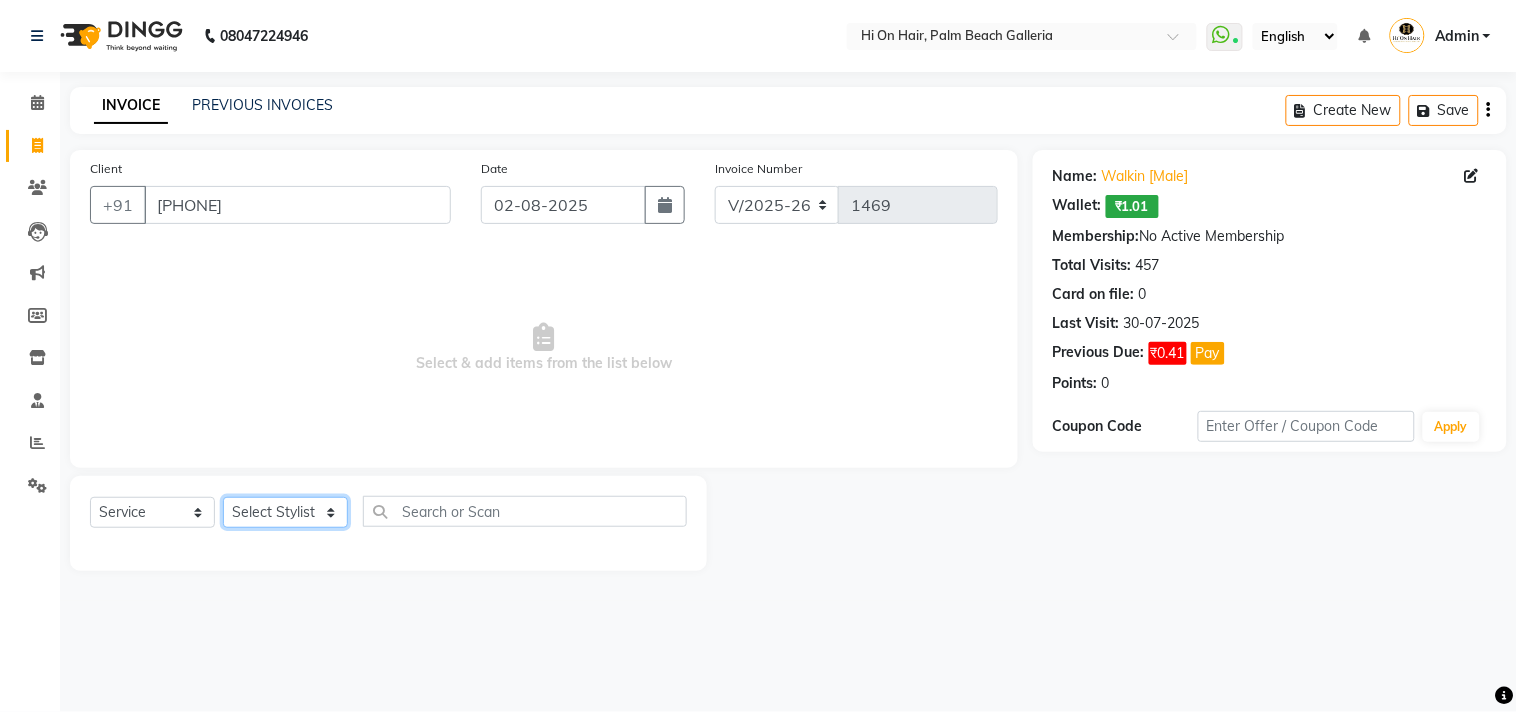 select on "48732" 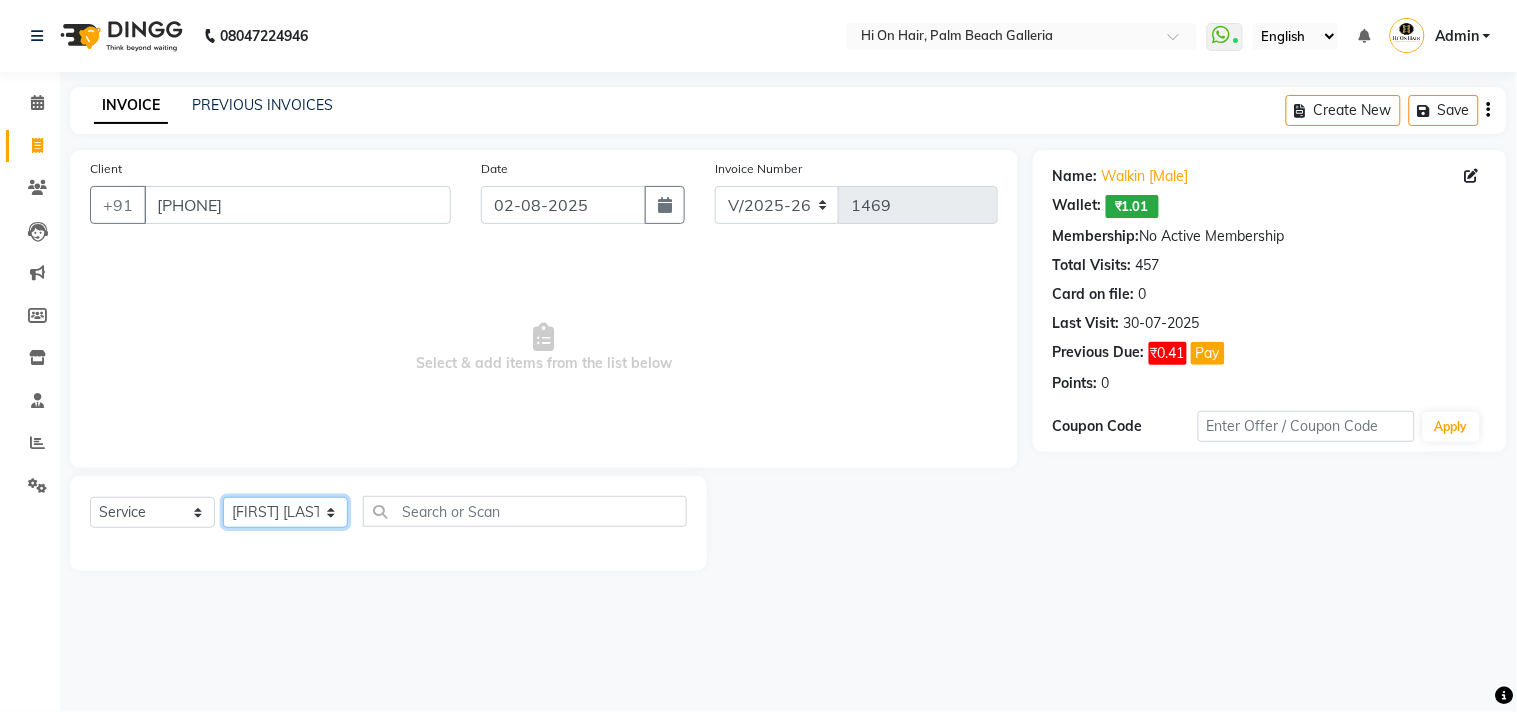 click on "Select Stylist [FIRST] [LAST] [FIRST] [LAST] [FIRST] [LAST] [FIRST] [LAST] [FIRST] [LAST] [FIRST] [LAST] [FIRST] [LAST] [FIRST] [LAST] [FIRST] [LAST] [FIRST] [LAST] [FIRST] [LAST] [FIRST] [LAST]" 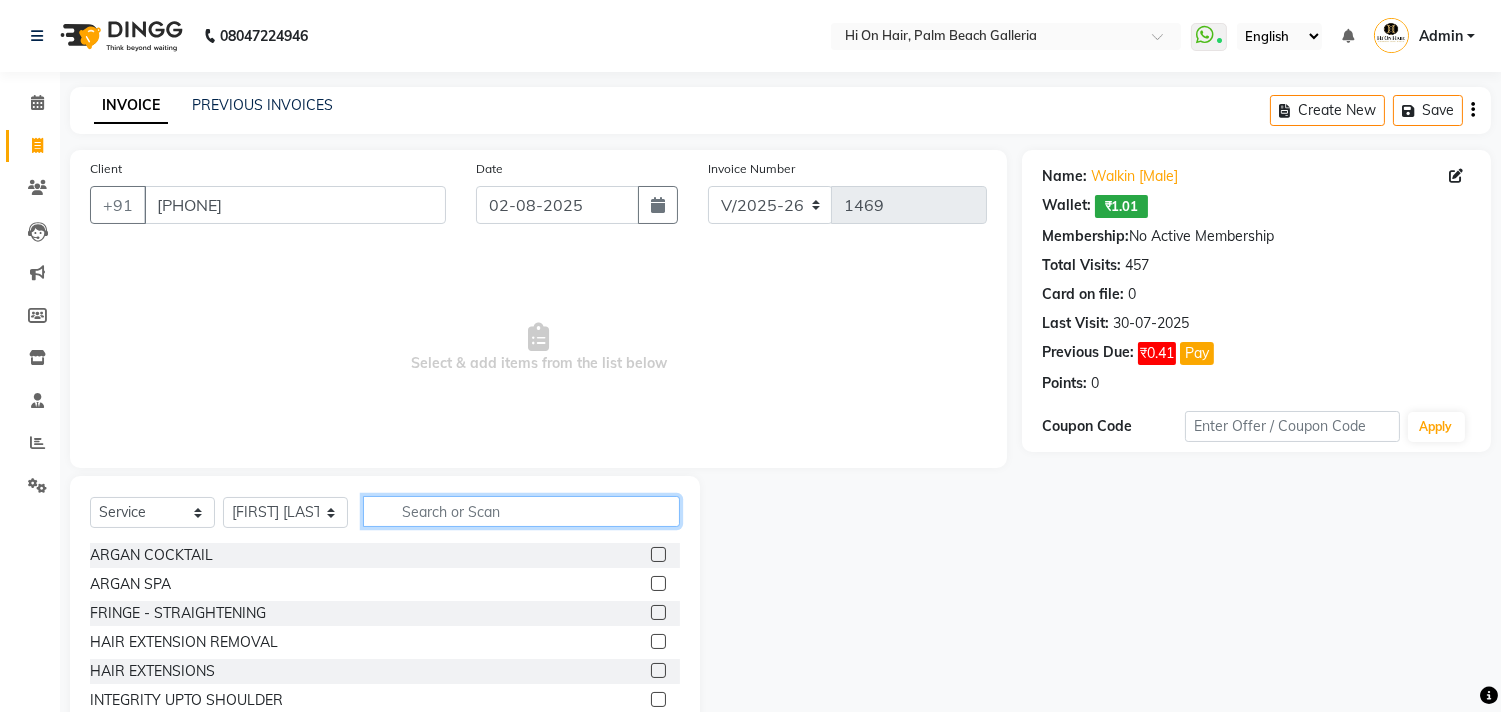 click 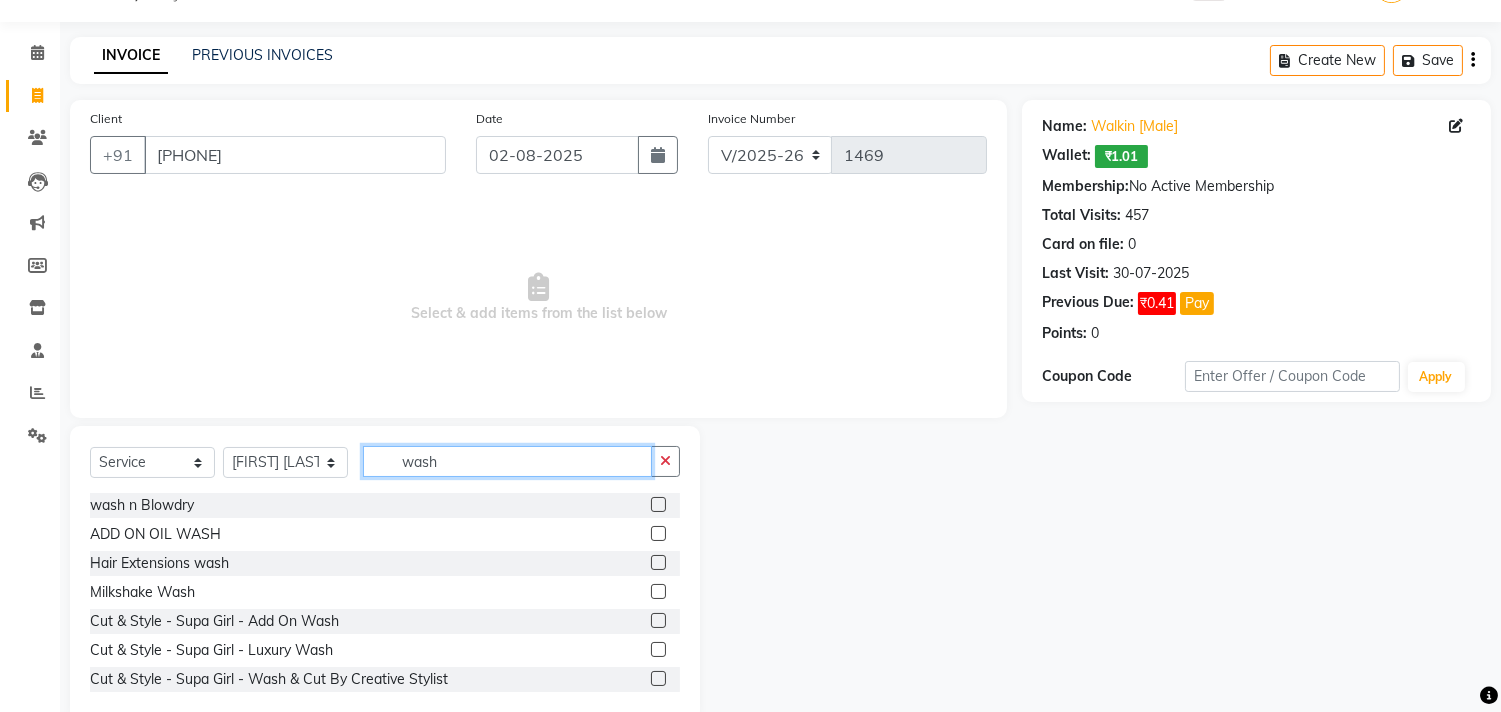 scroll, scrollTop: 88, scrollLeft: 0, axis: vertical 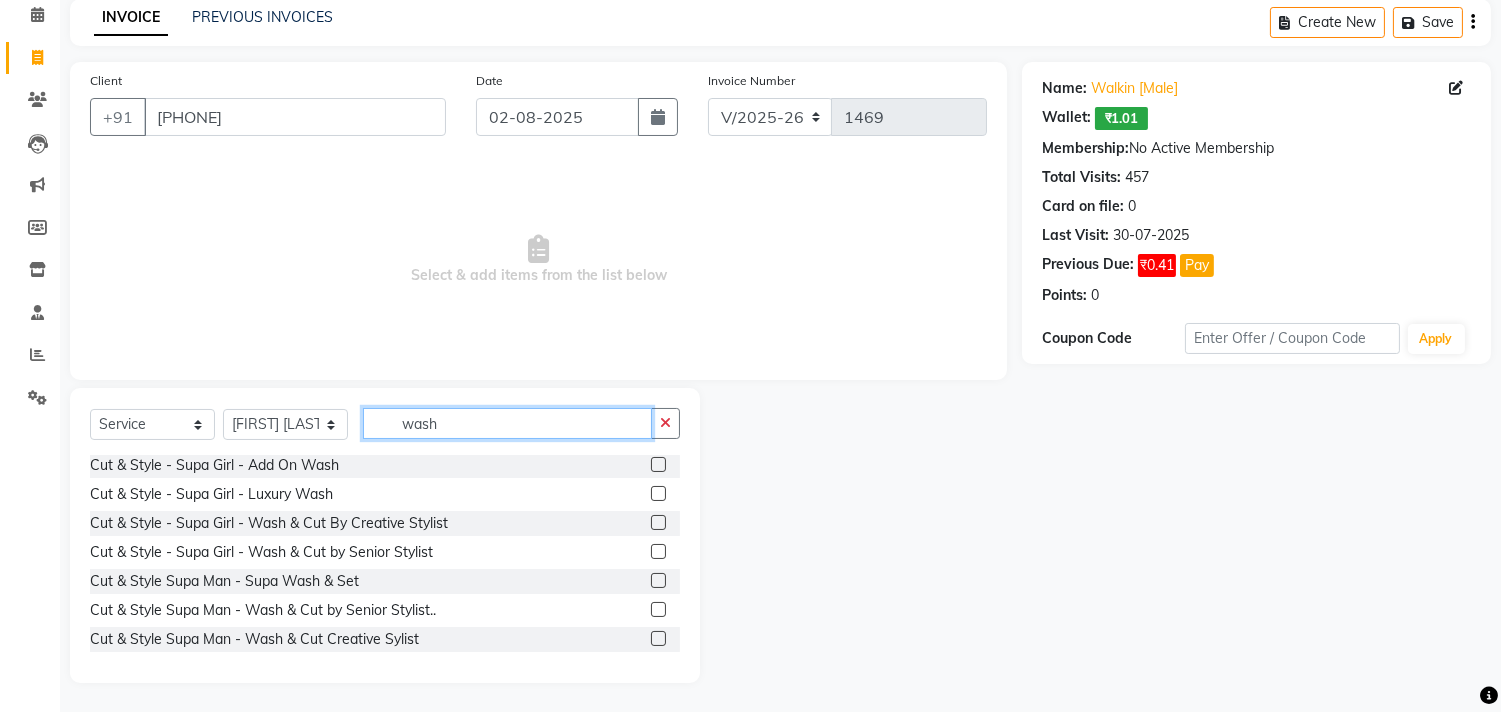 type on "wash" 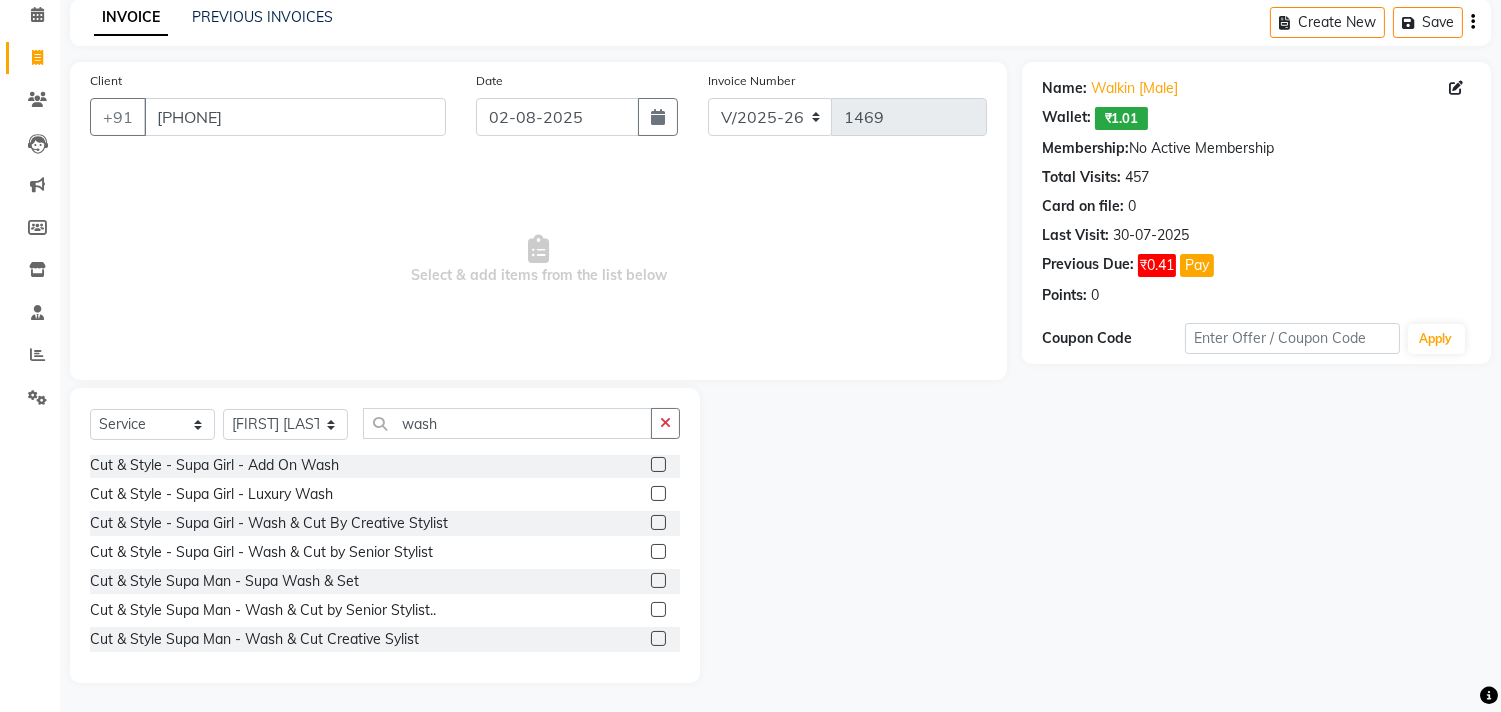 click 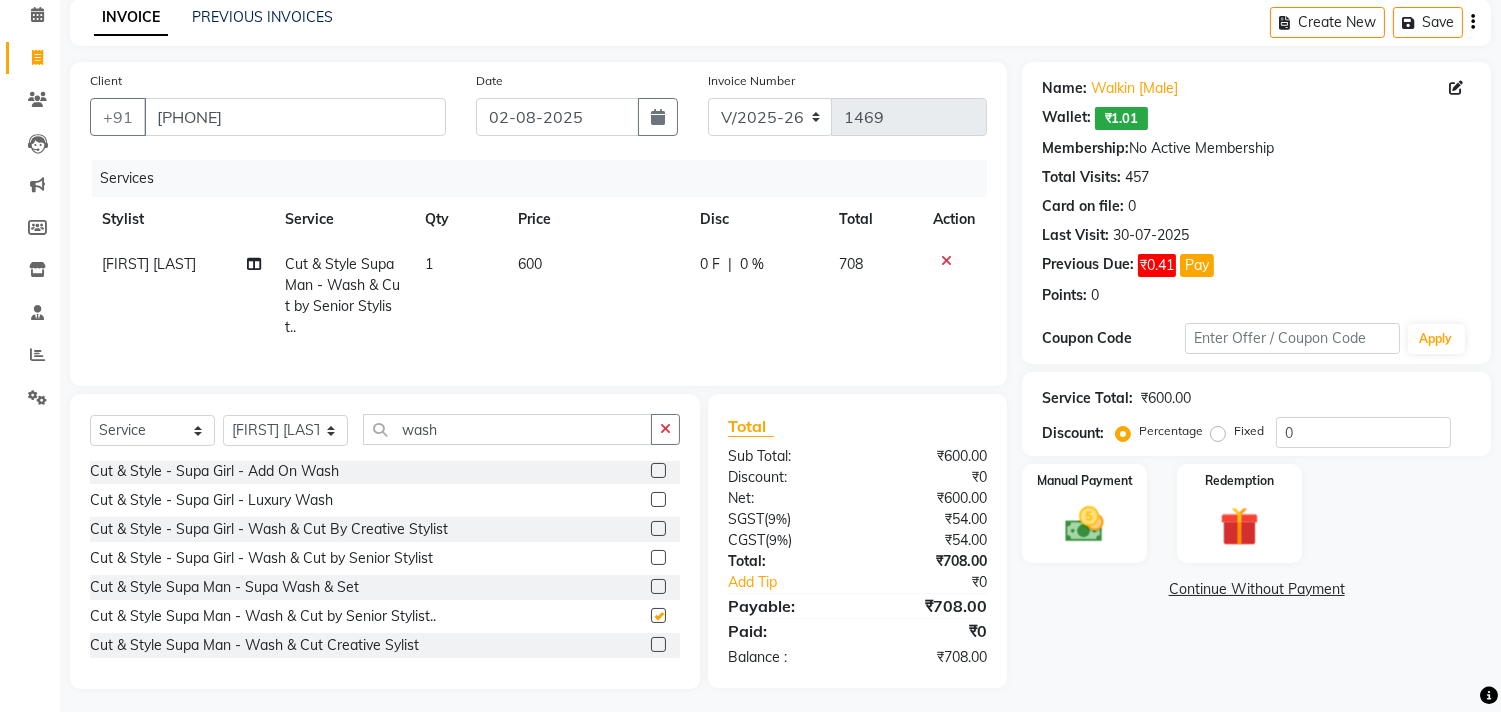 checkbox on "false" 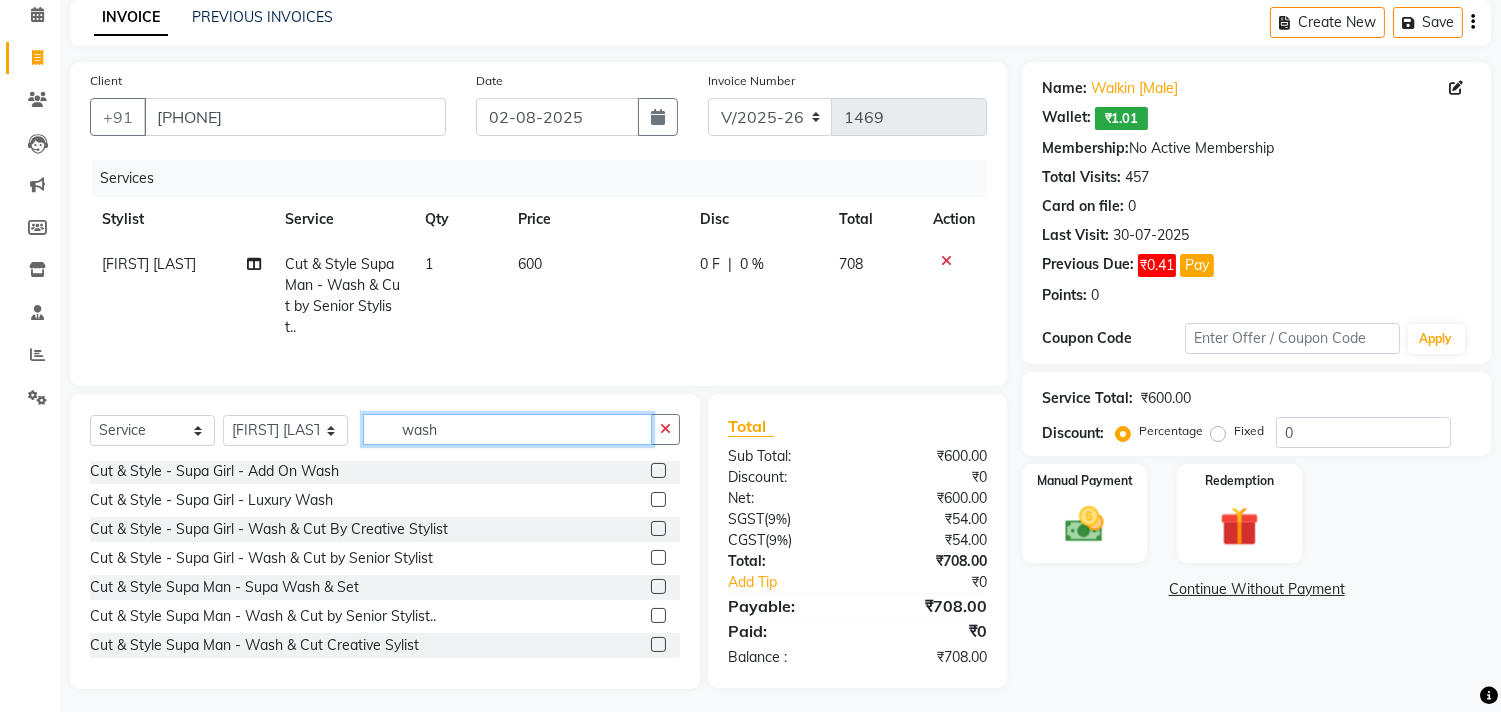 drag, startPoint x: 485, startPoint y: 453, endPoint x: 302, endPoint y: 453, distance: 183 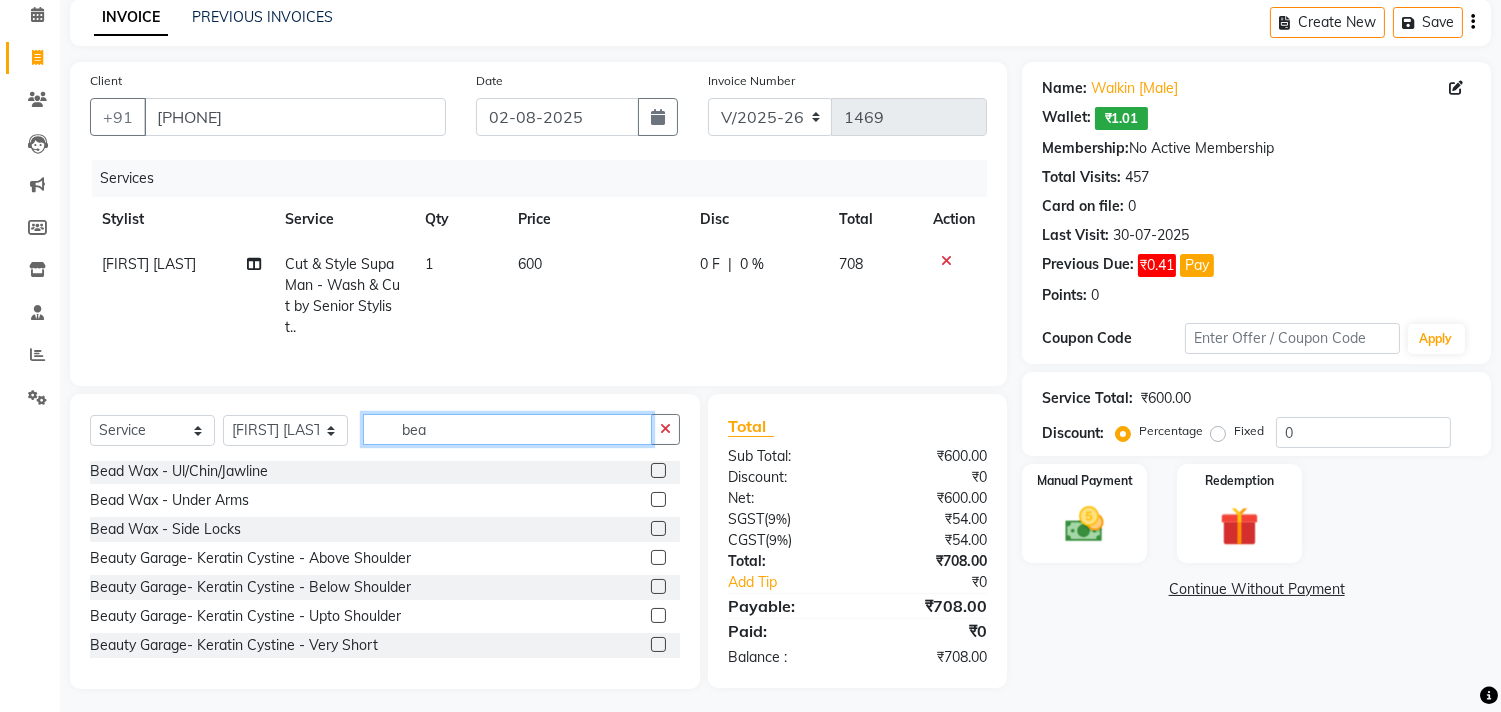 scroll, scrollTop: 0, scrollLeft: 0, axis: both 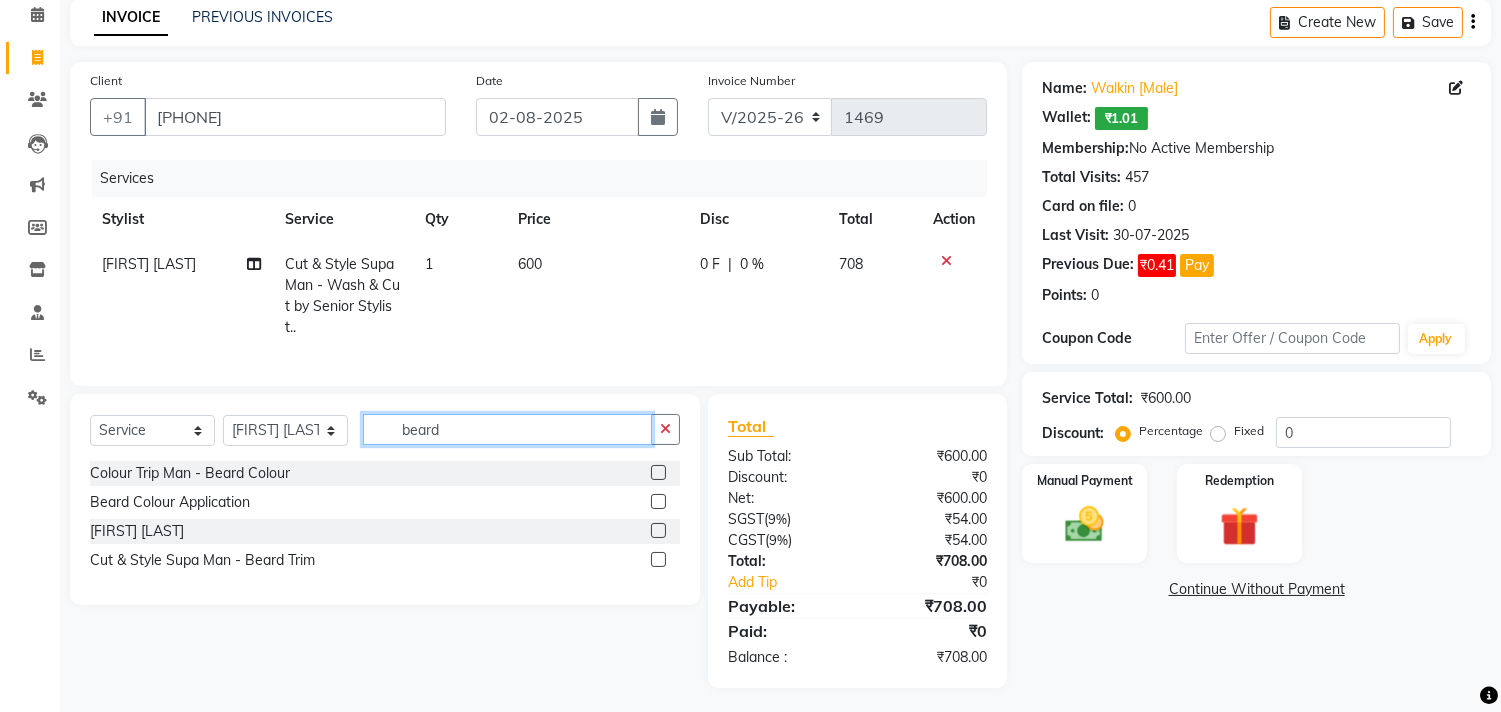 type on "beard" 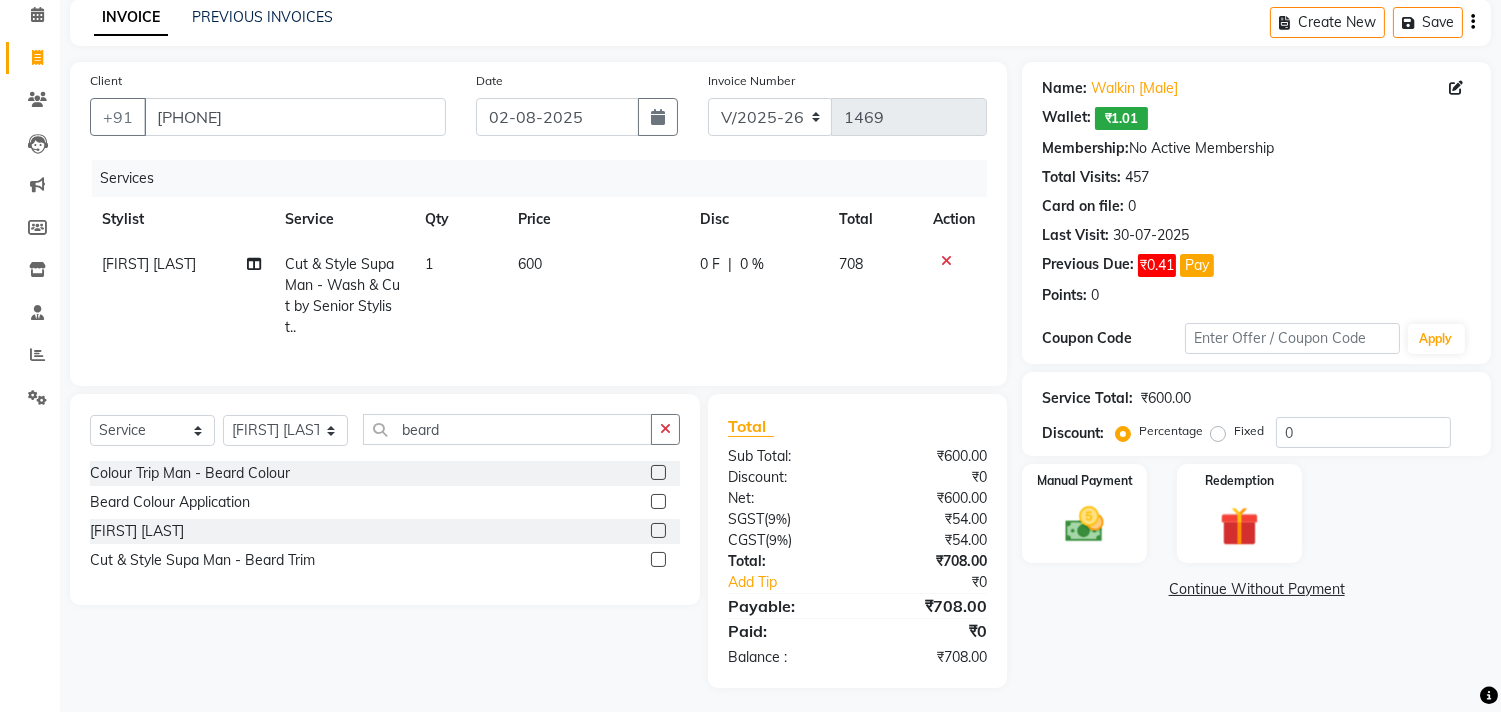 click 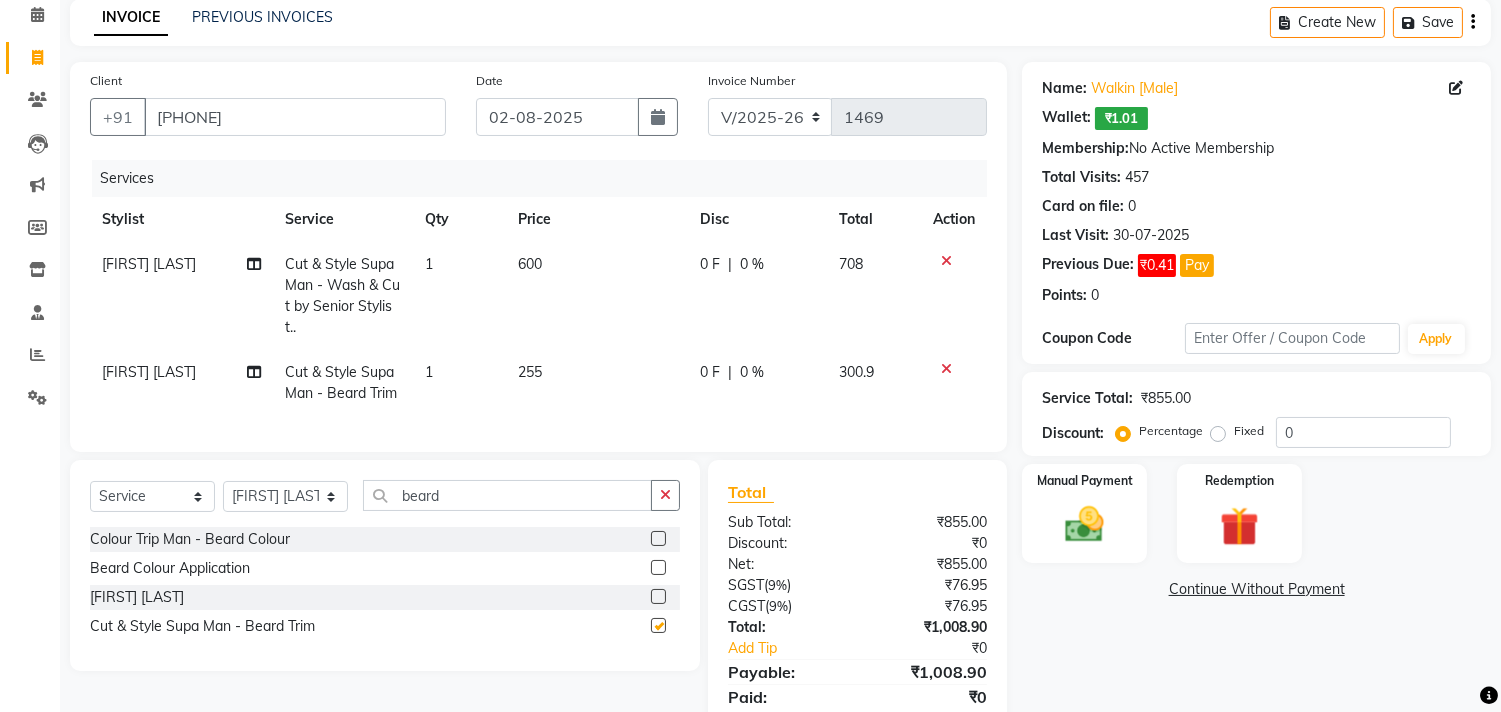 checkbox on "false" 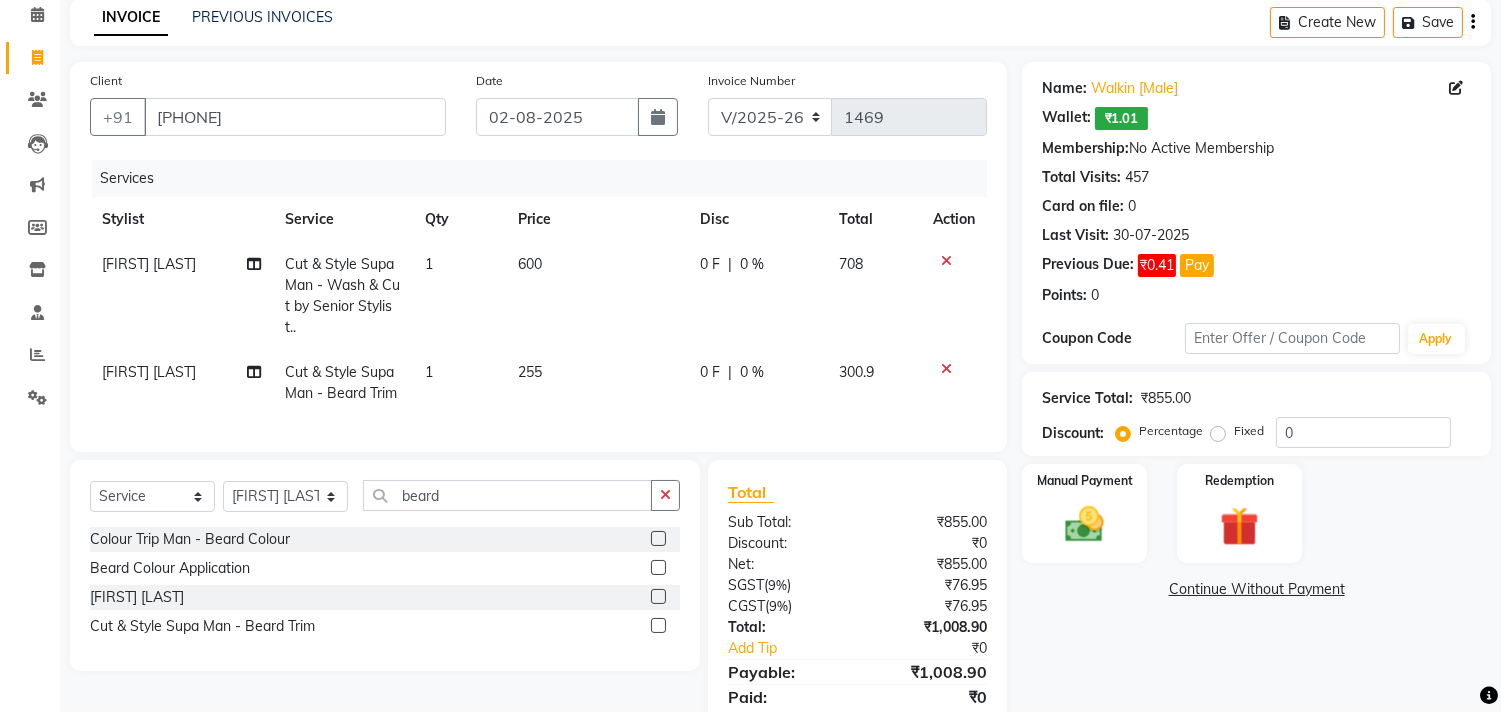 click on "0 F | 0 %" 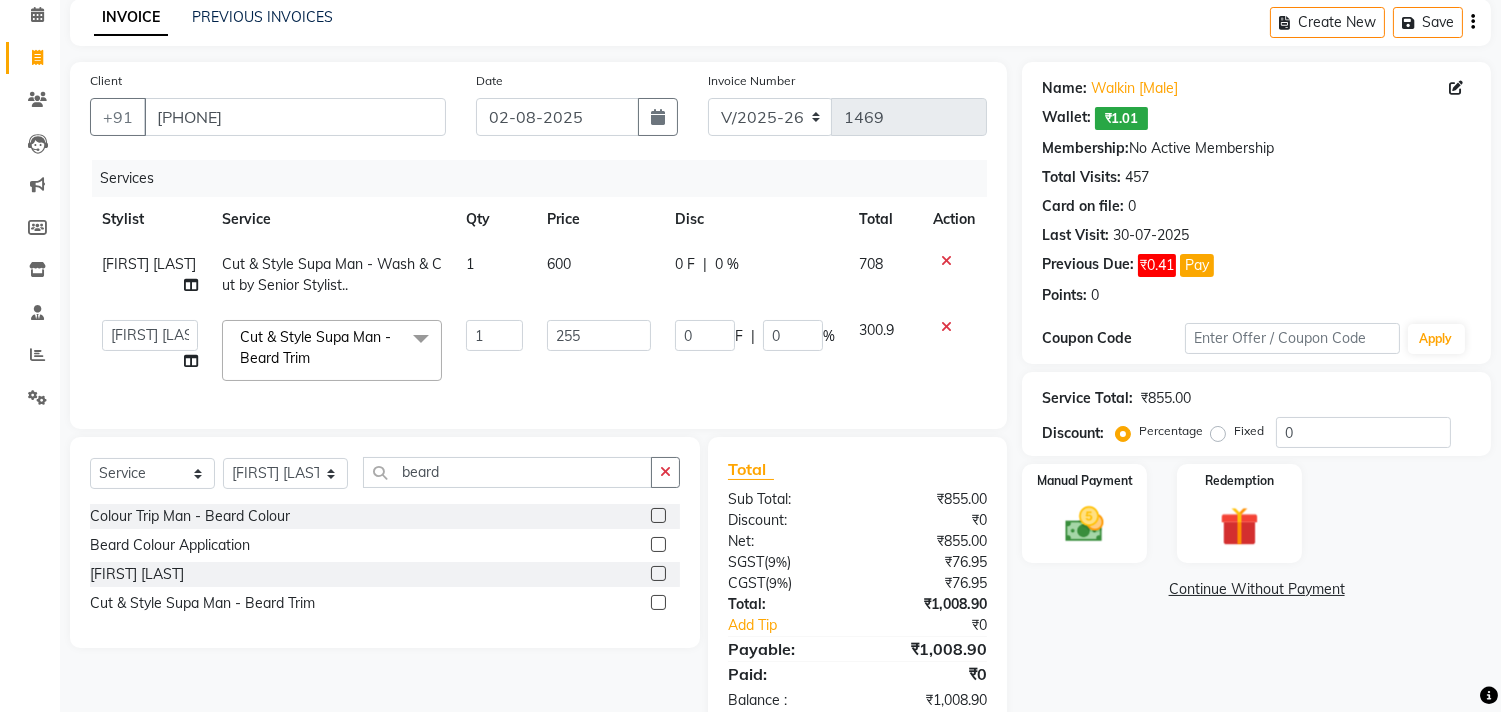 click 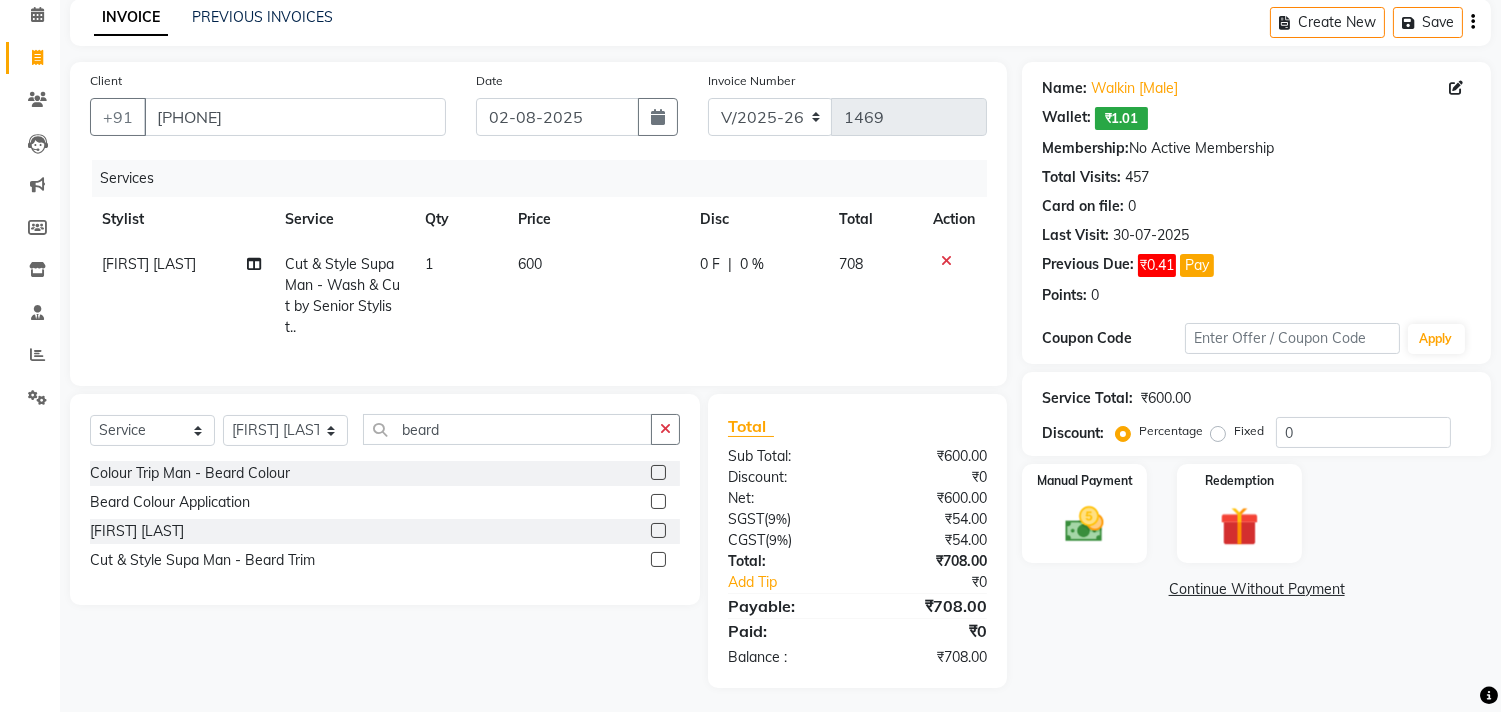 click 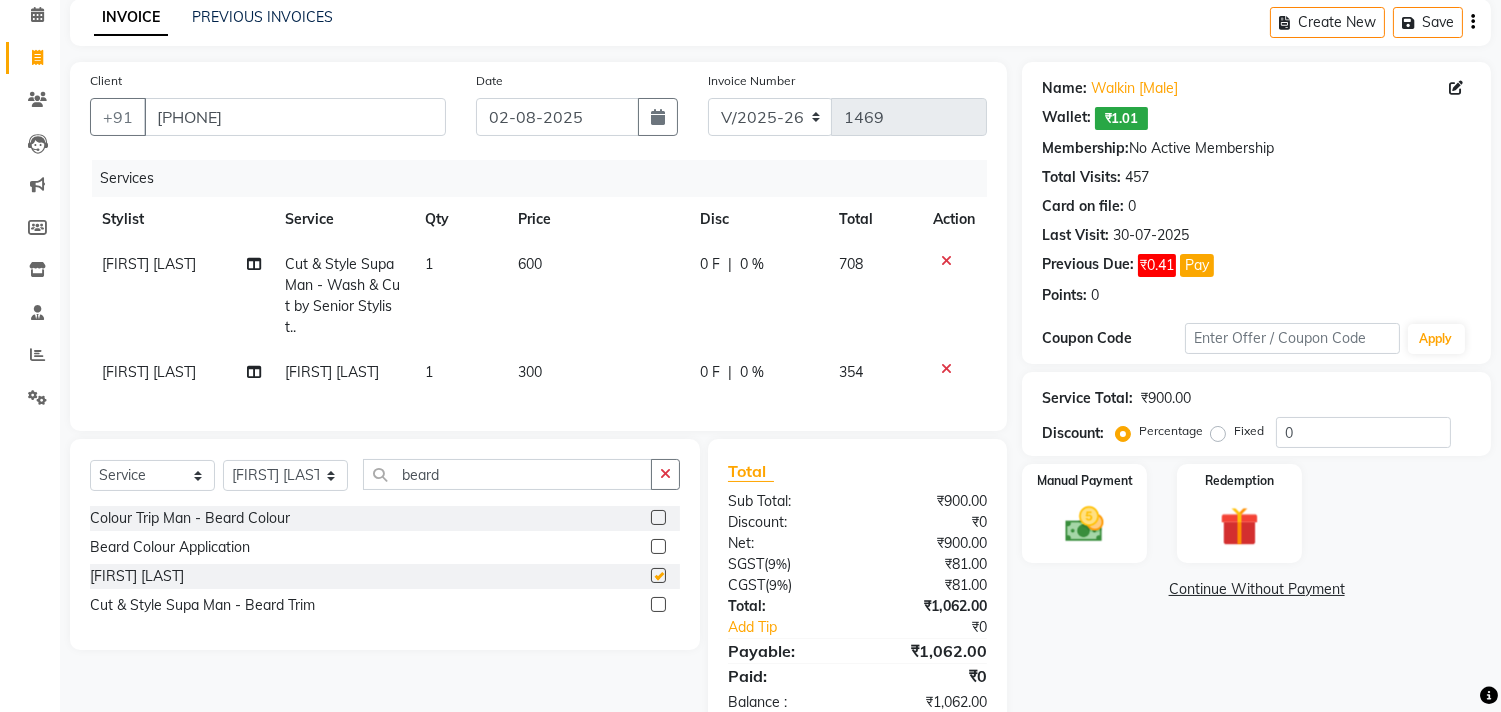checkbox on "false" 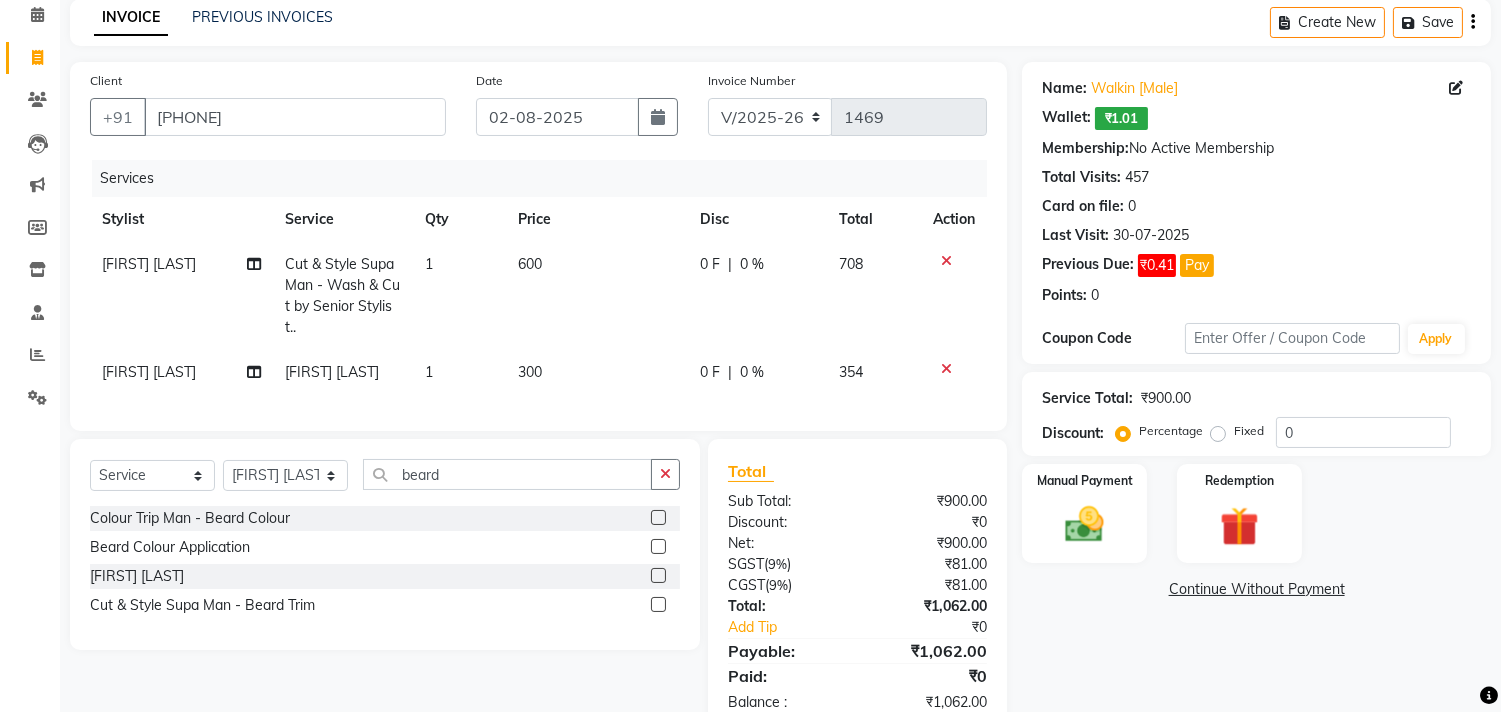 click on "0 F | 0 %" 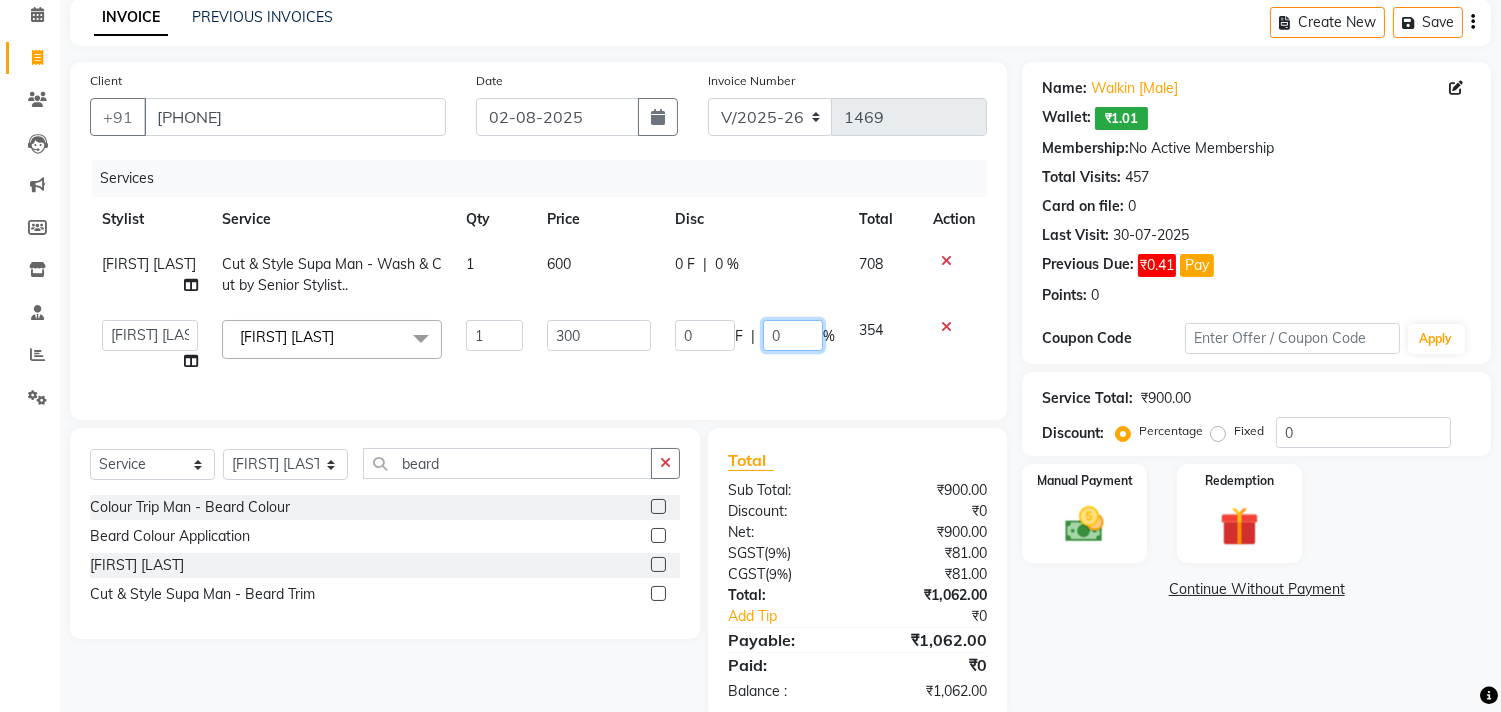 click on "0" 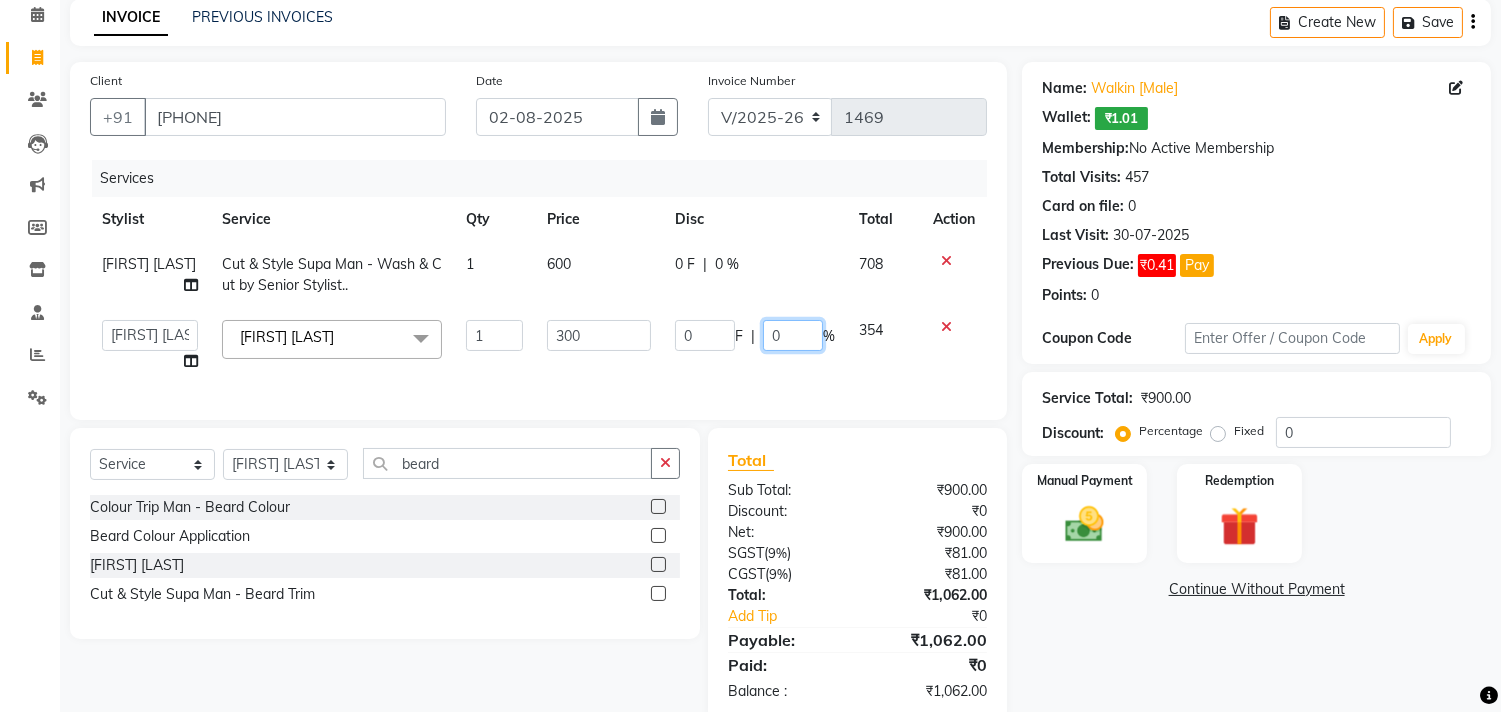 type on "20" 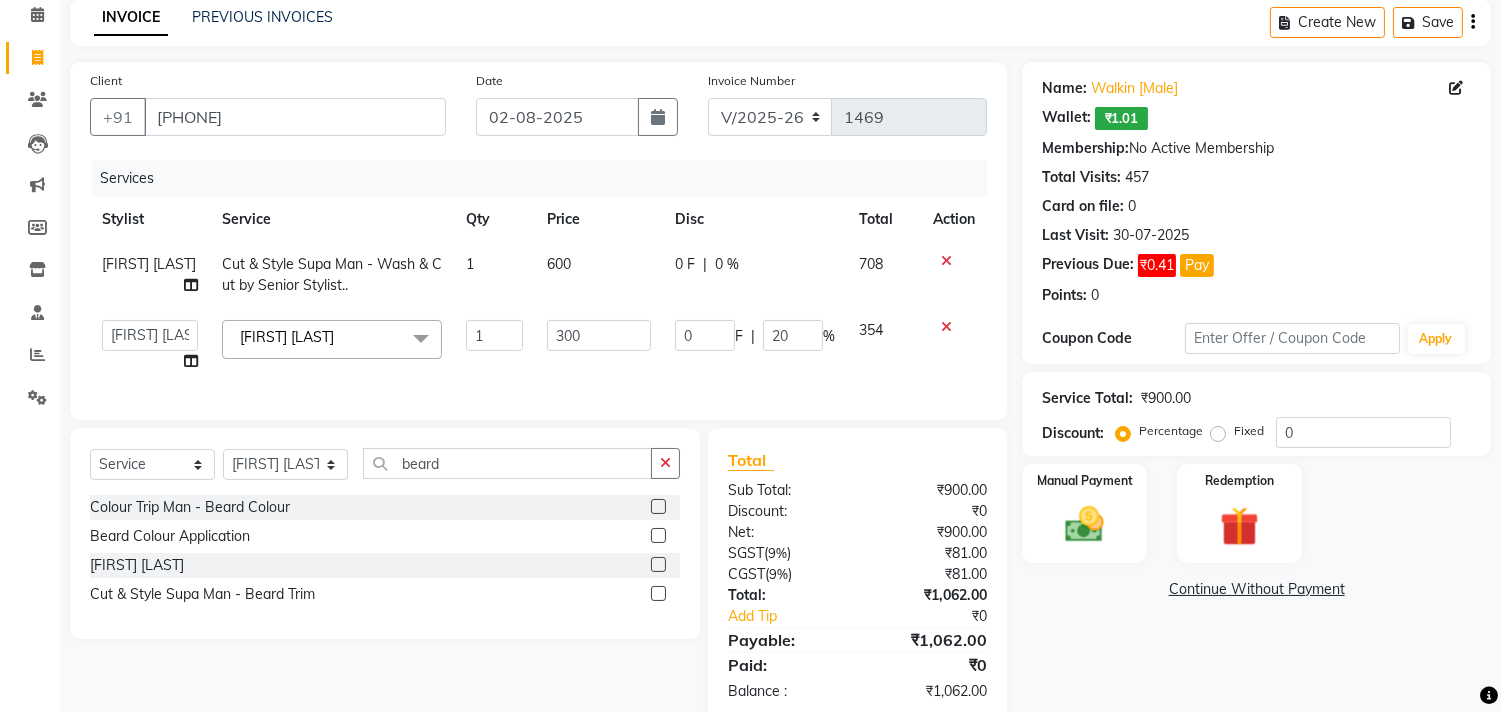 click on "0 F | 20 %" 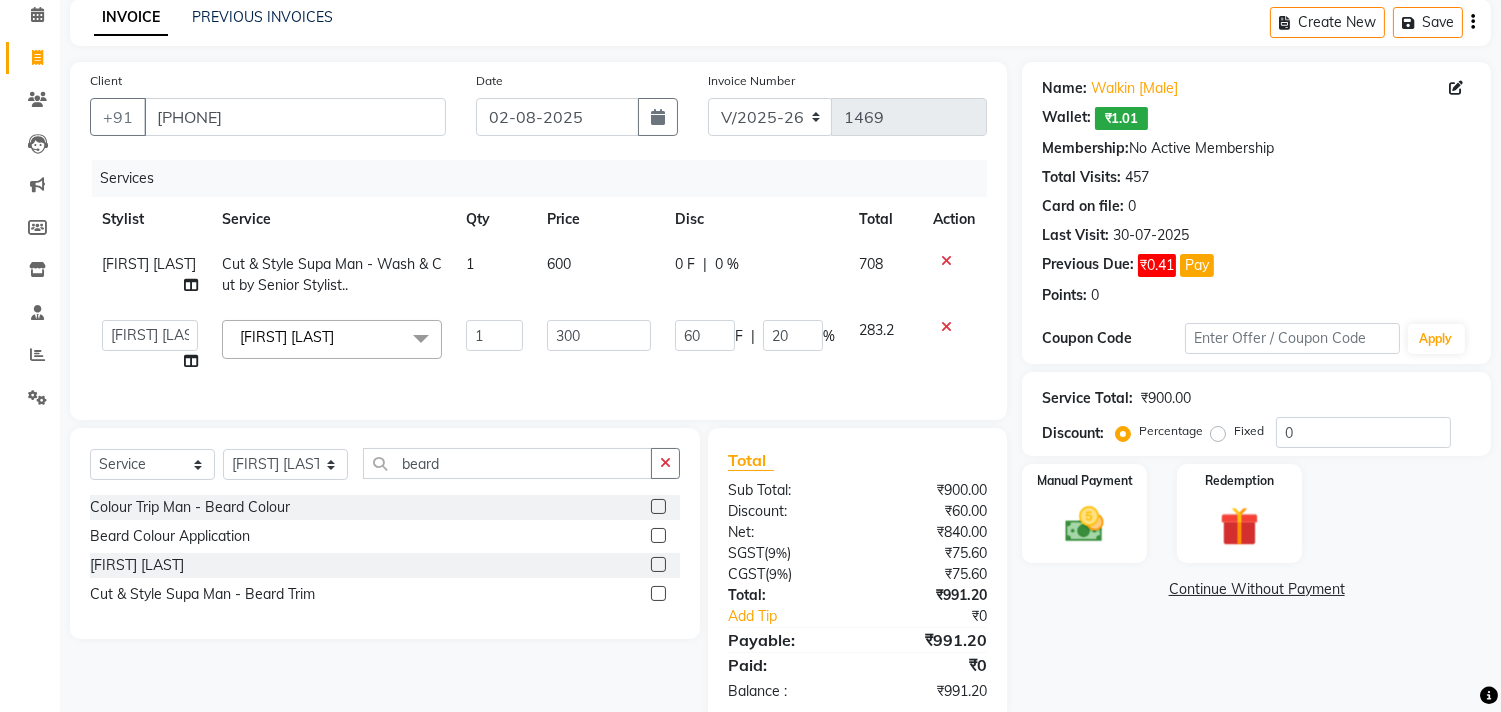 click on "0 %" 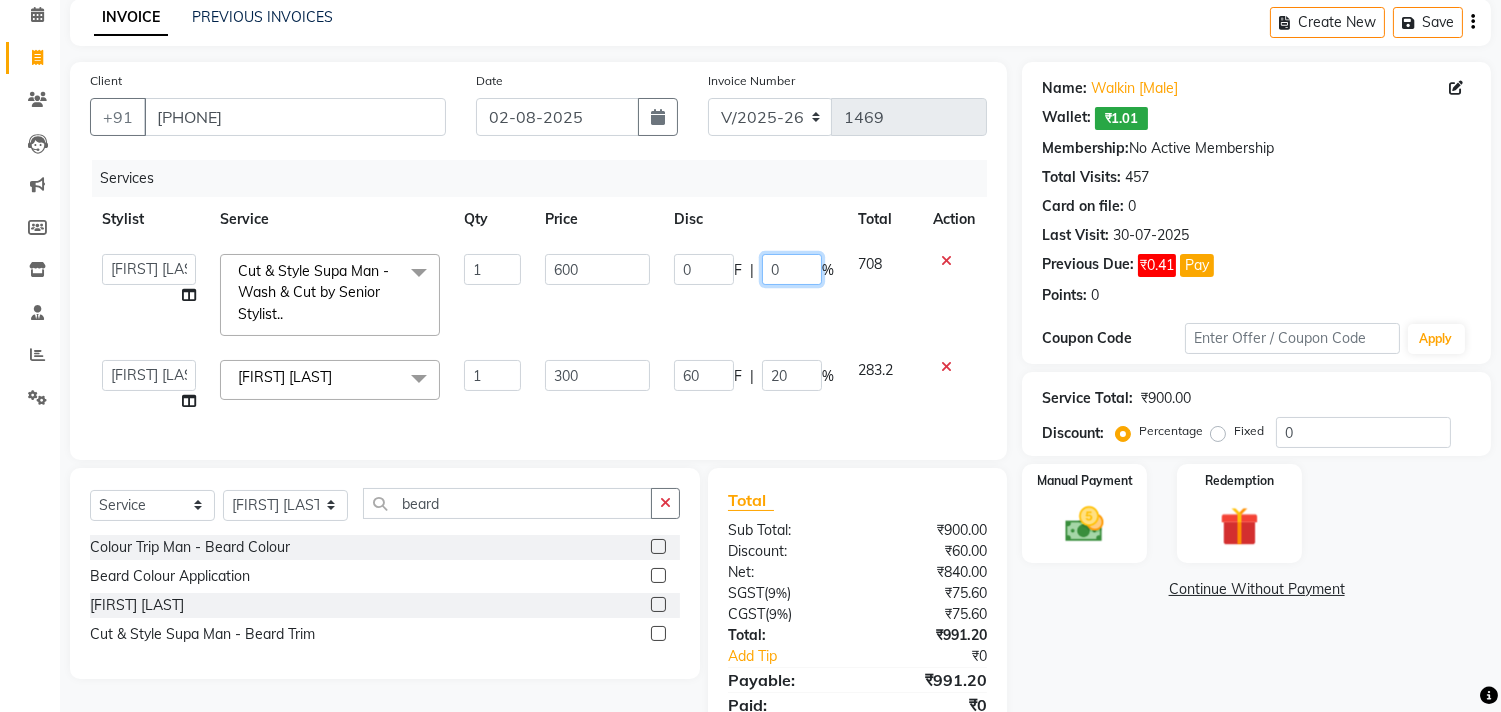 click on "0" 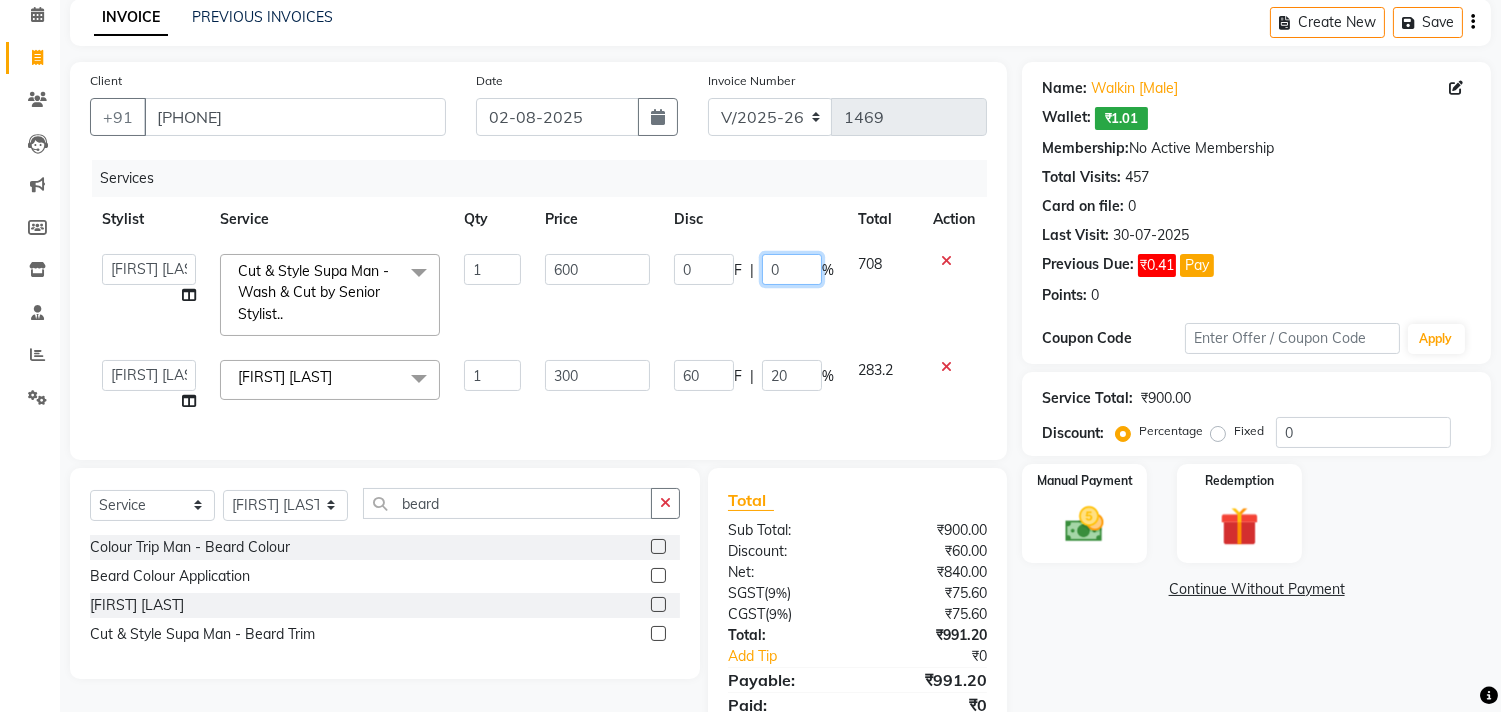 type on "20" 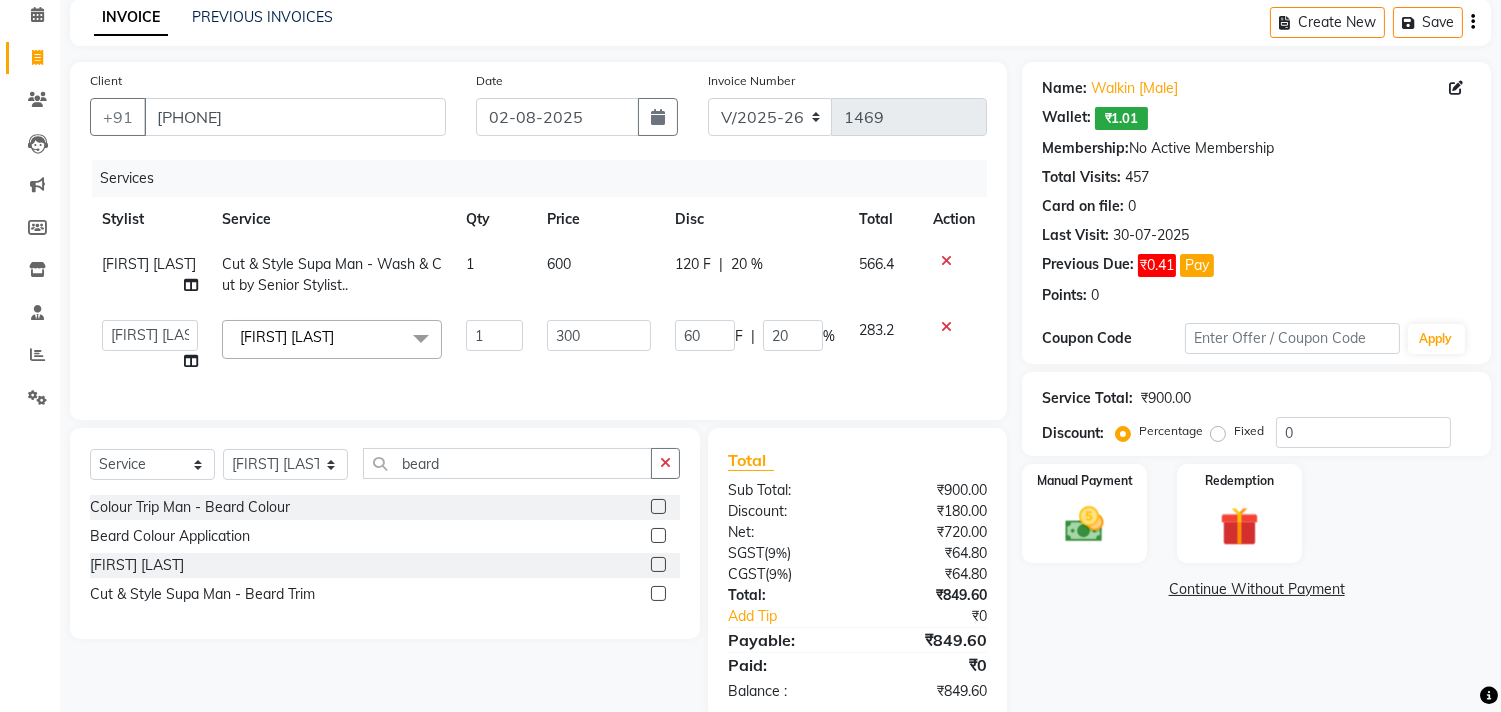 click on "120 F | 20 %" 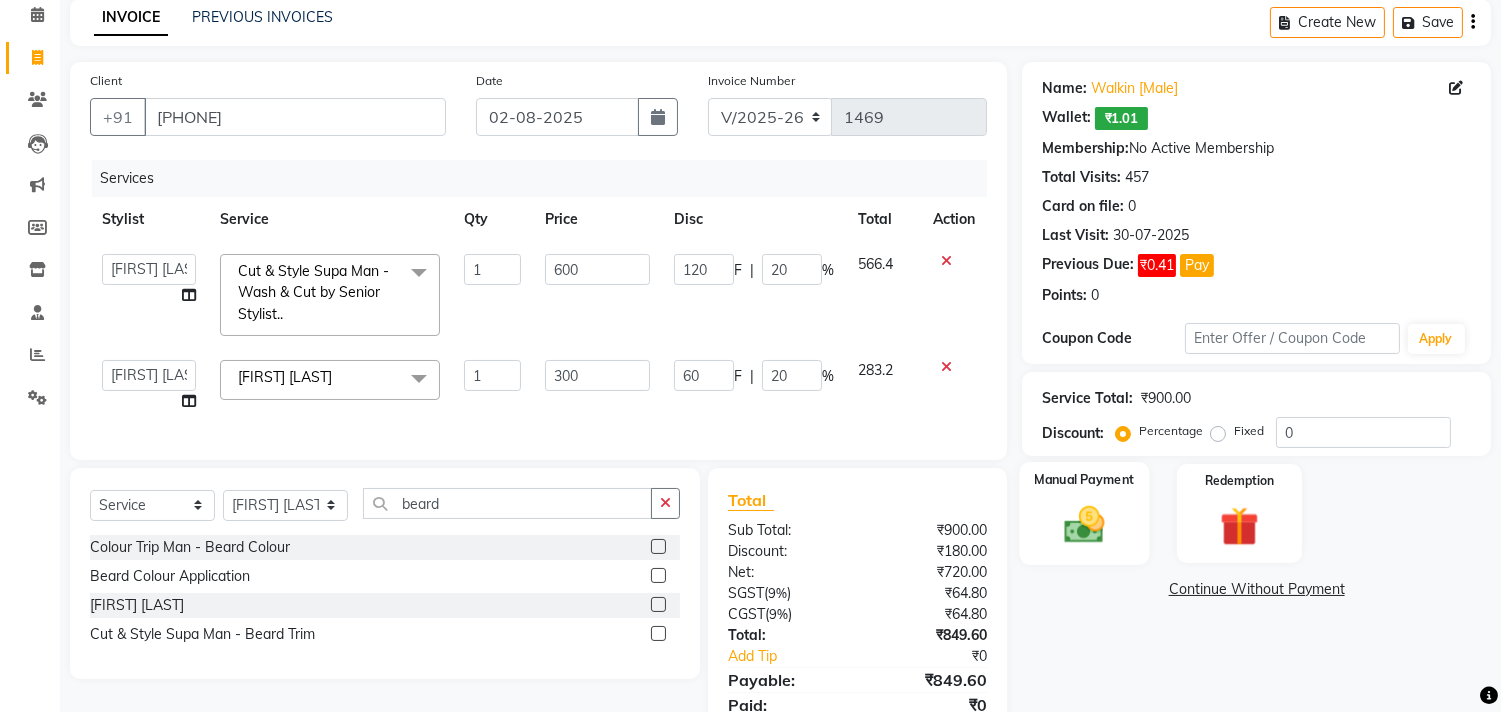 click 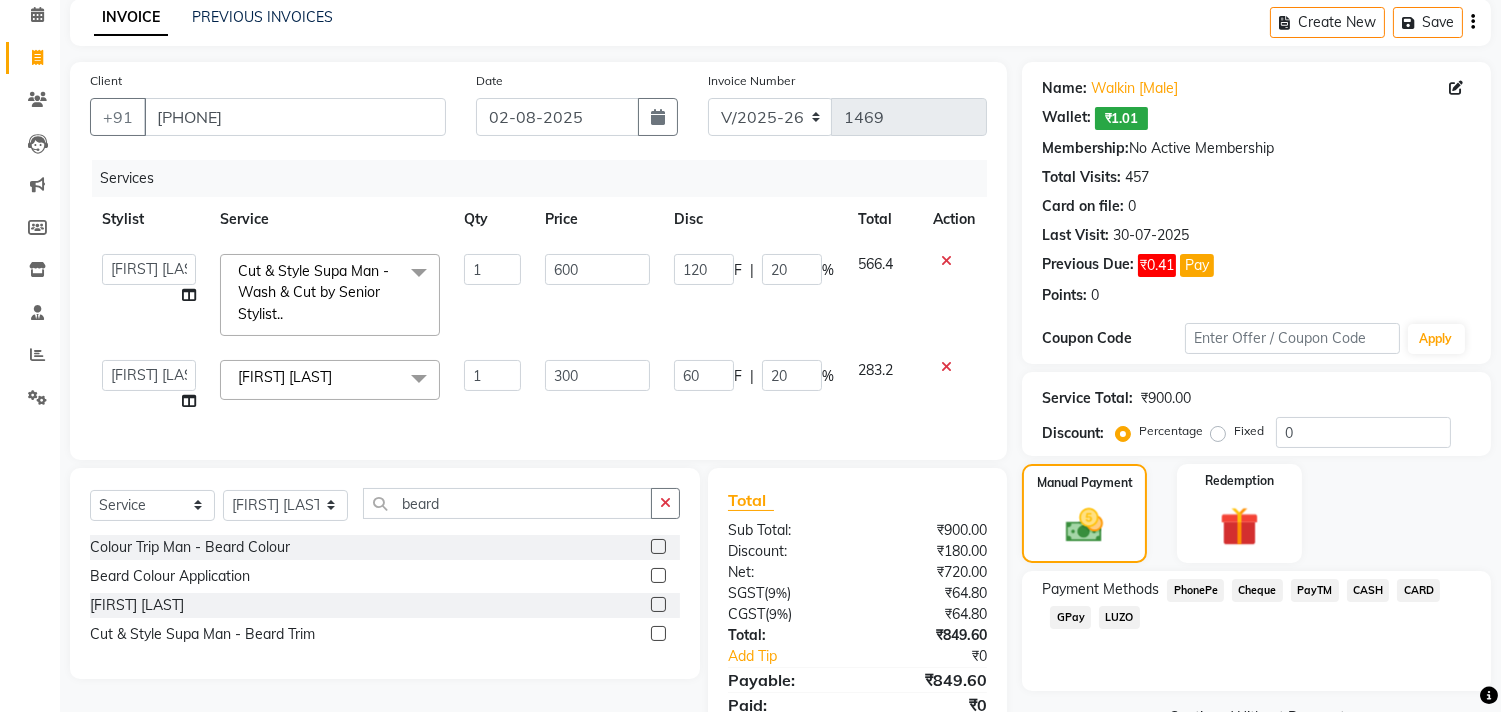 click on "CASH" 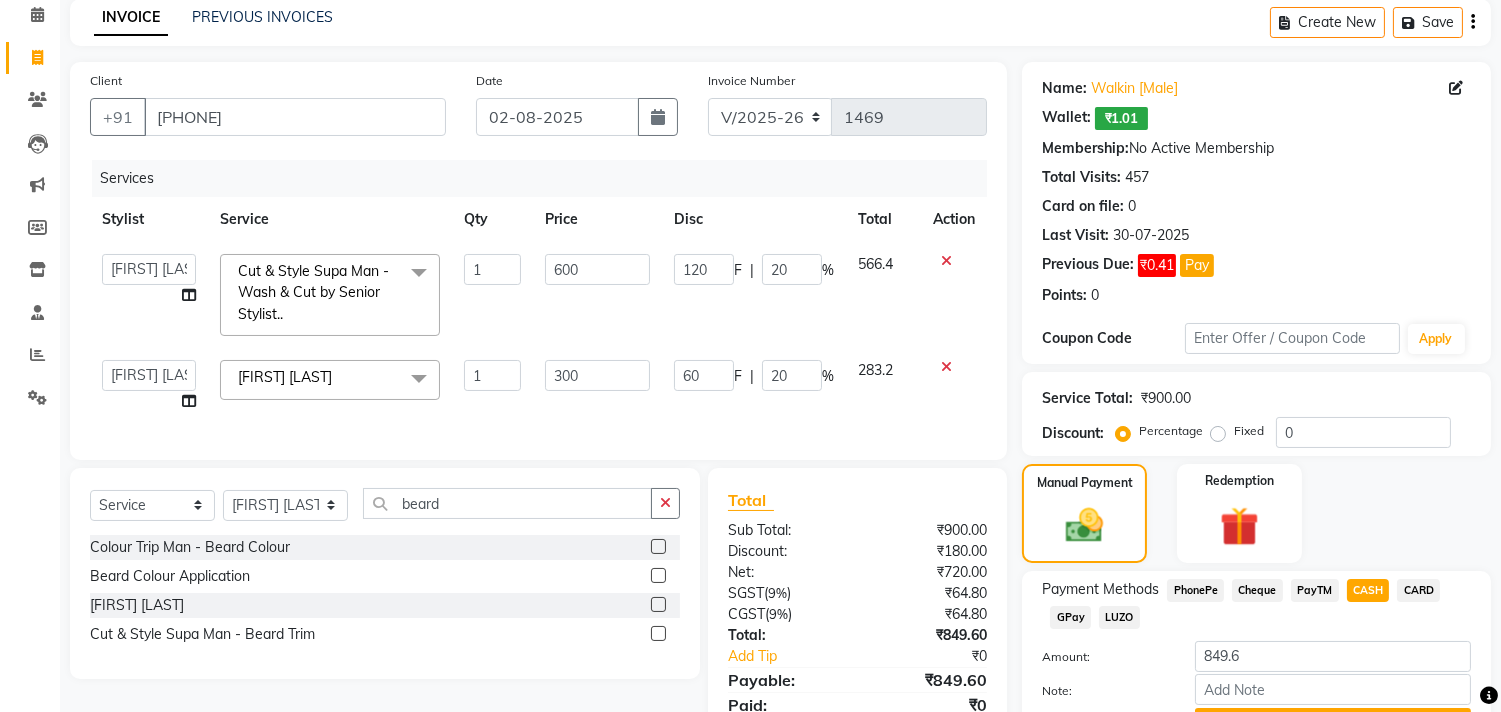 click on "CASH" 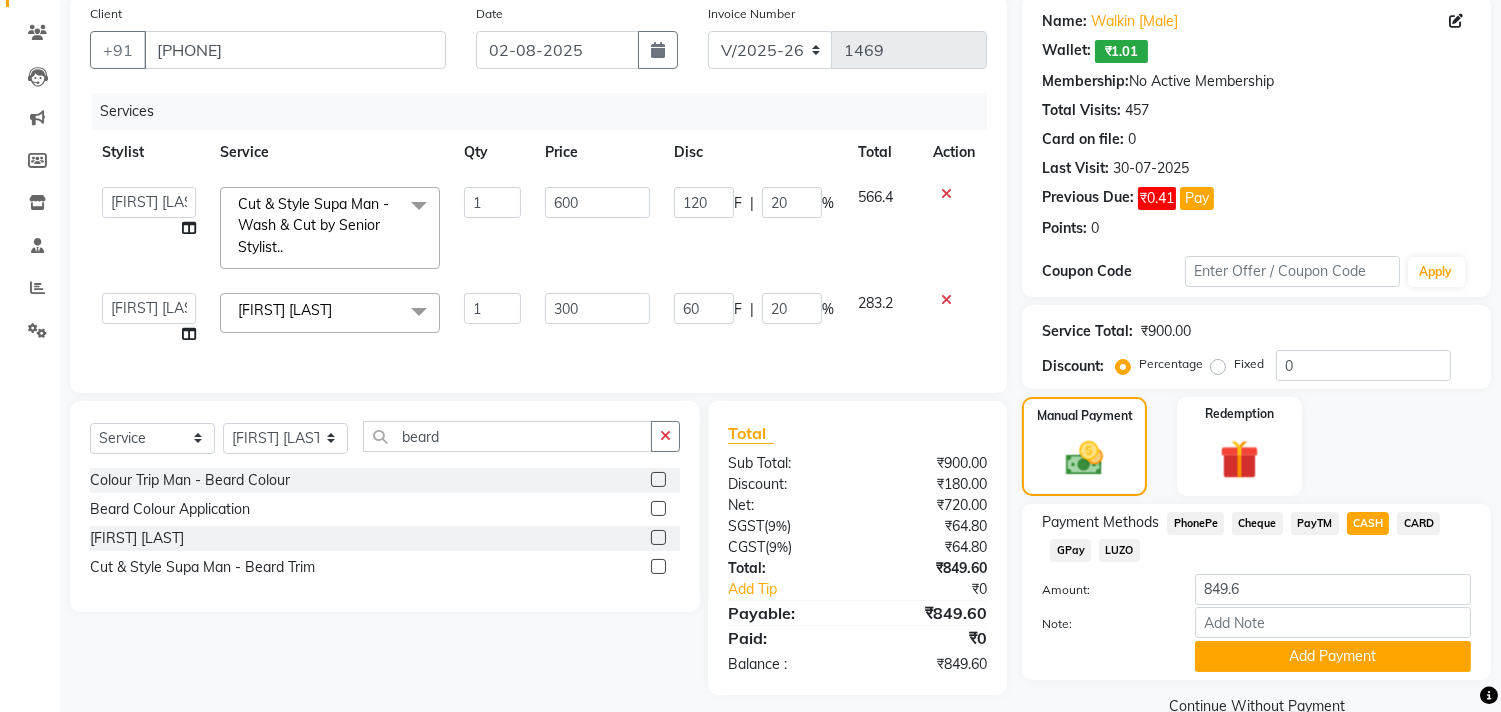 scroll, scrollTop: 194, scrollLeft: 0, axis: vertical 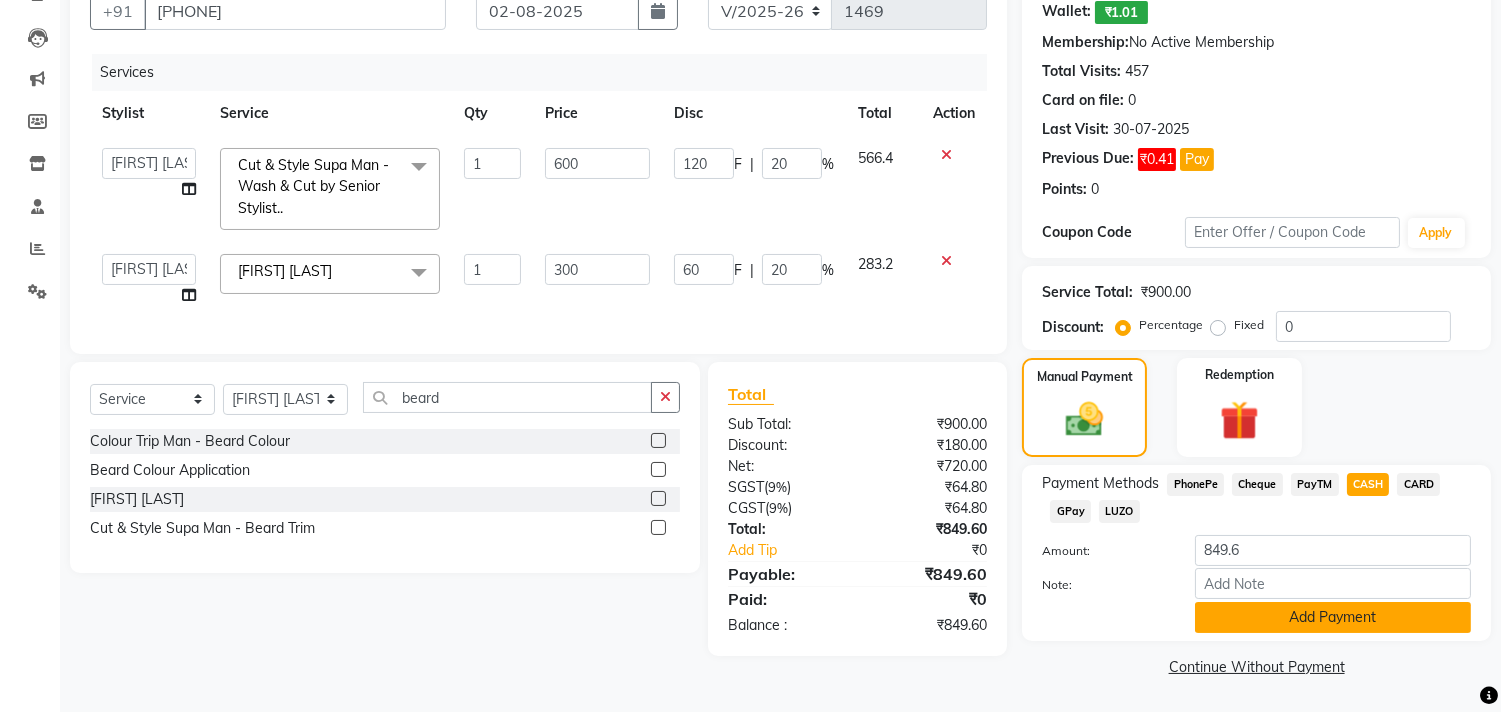 click on "Add Payment" 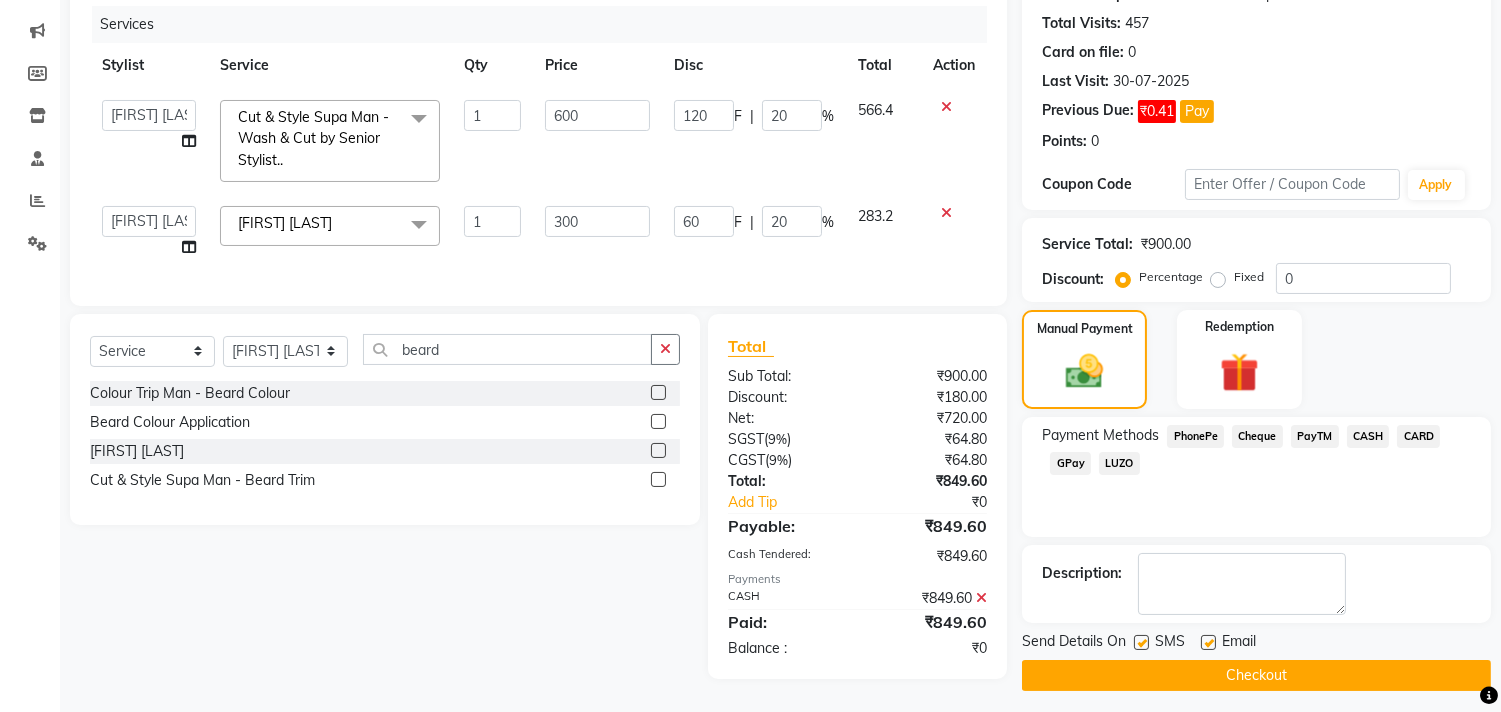 scroll, scrollTop: 264, scrollLeft: 0, axis: vertical 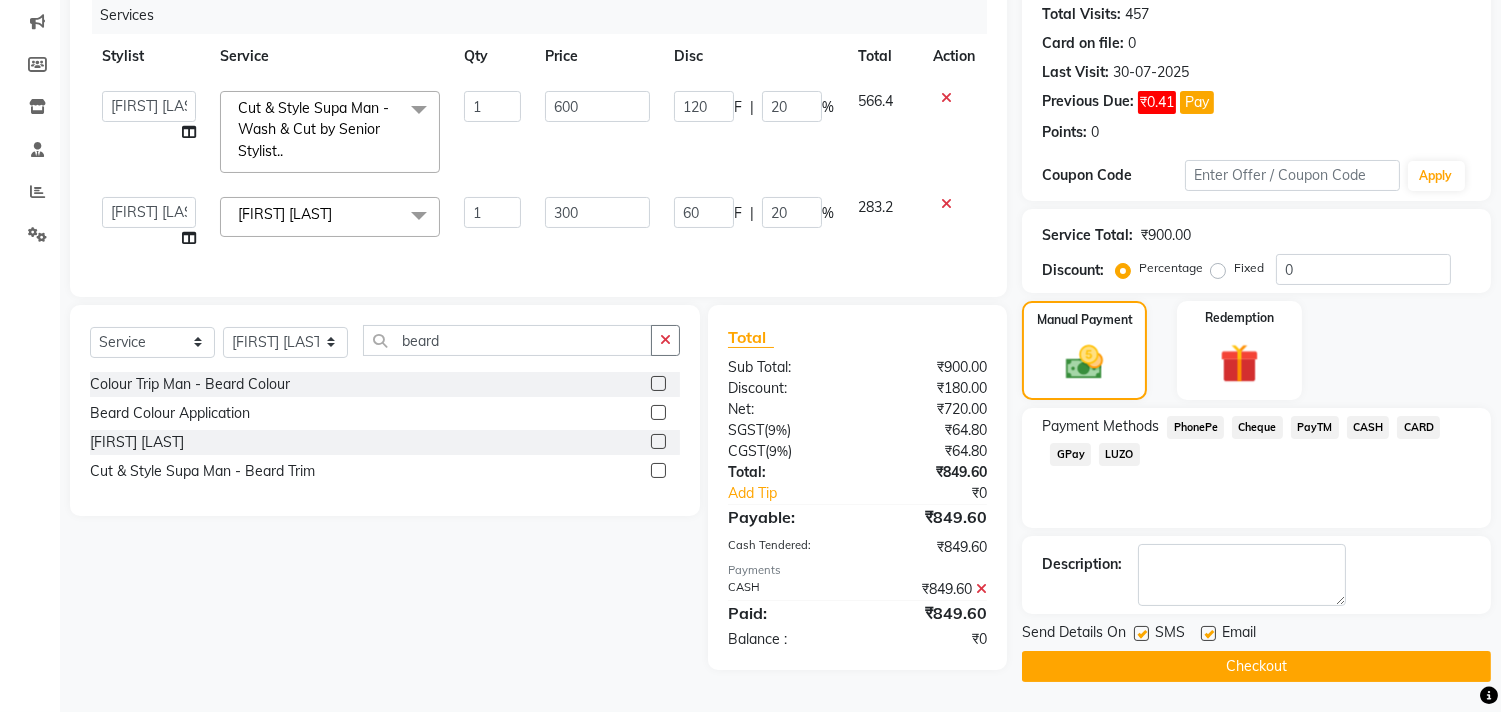 click 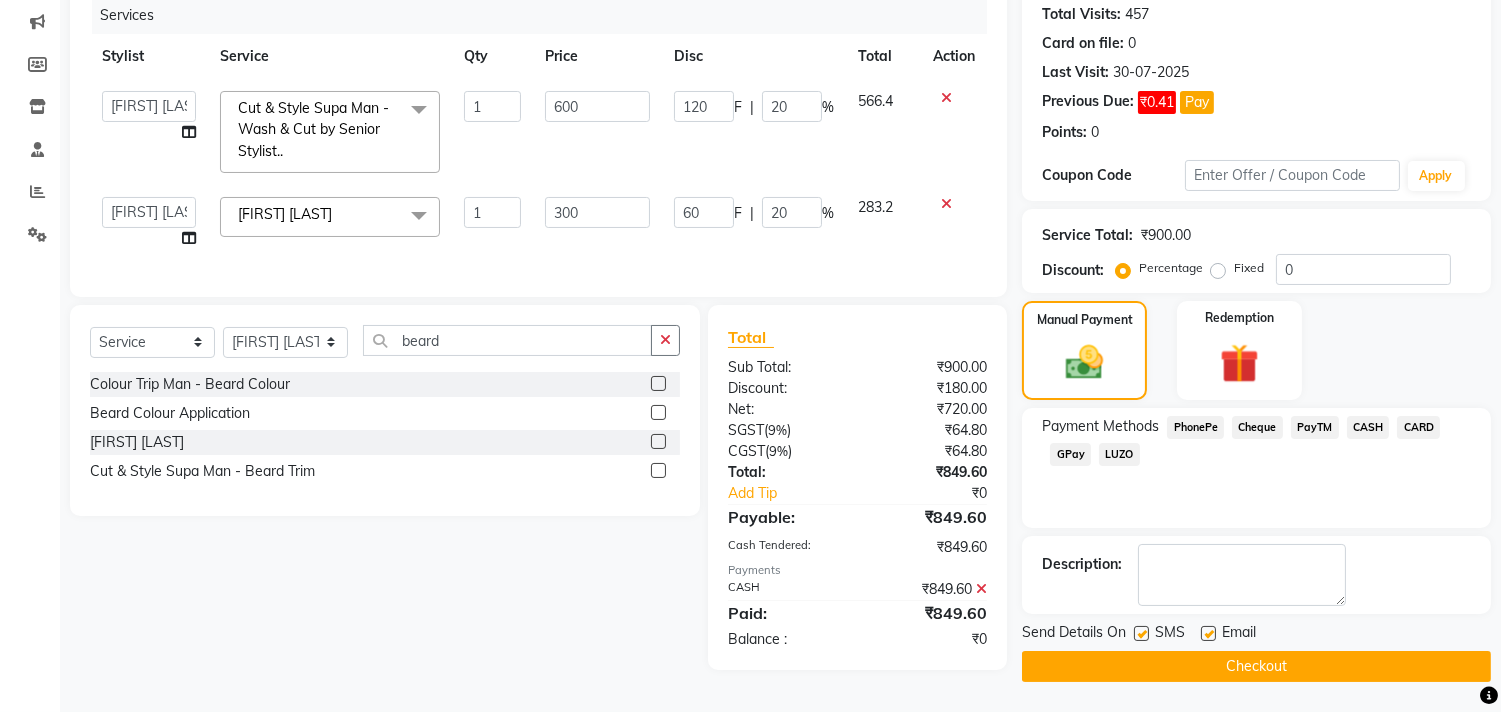 click at bounding box center [1207, 634] 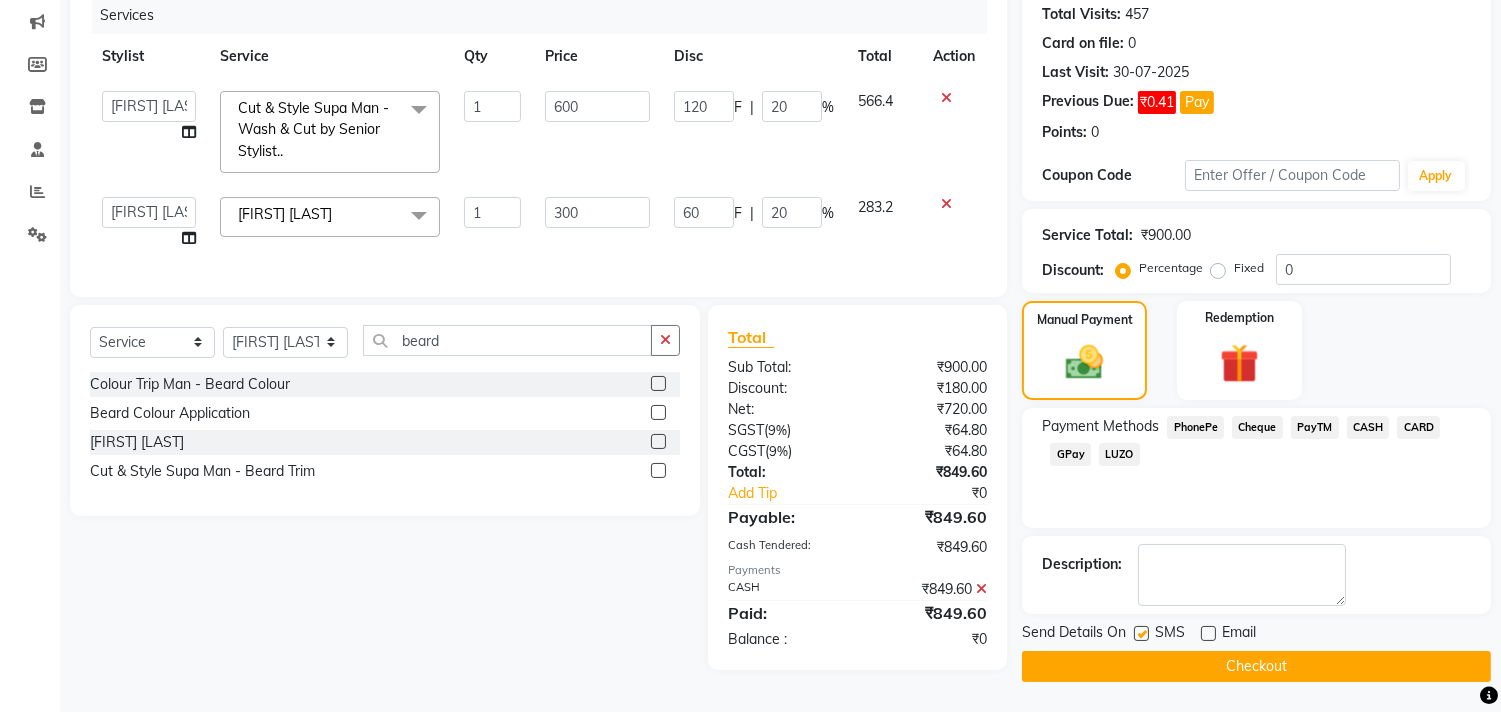click on "Checkout" 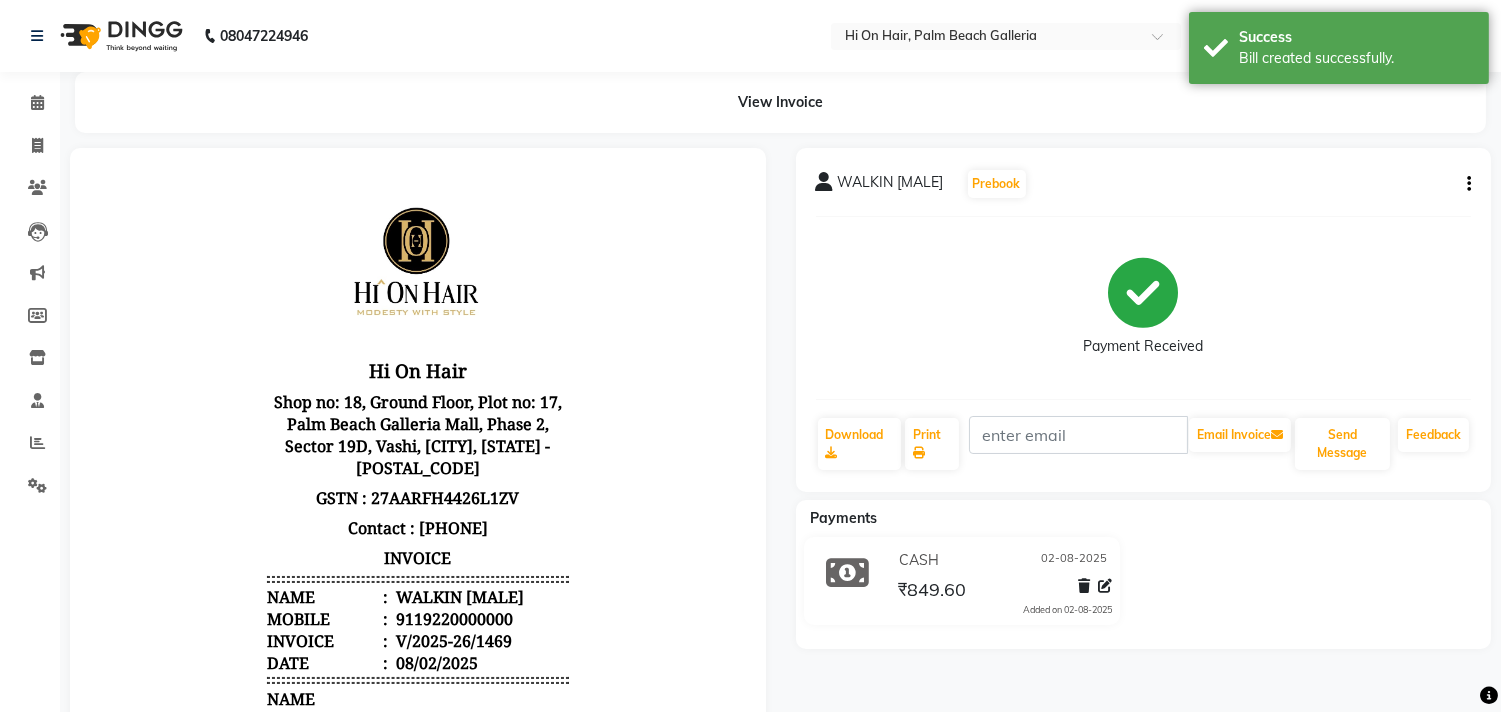 scroll, scrollTop: 0, scrollLeft: 0, axis: both 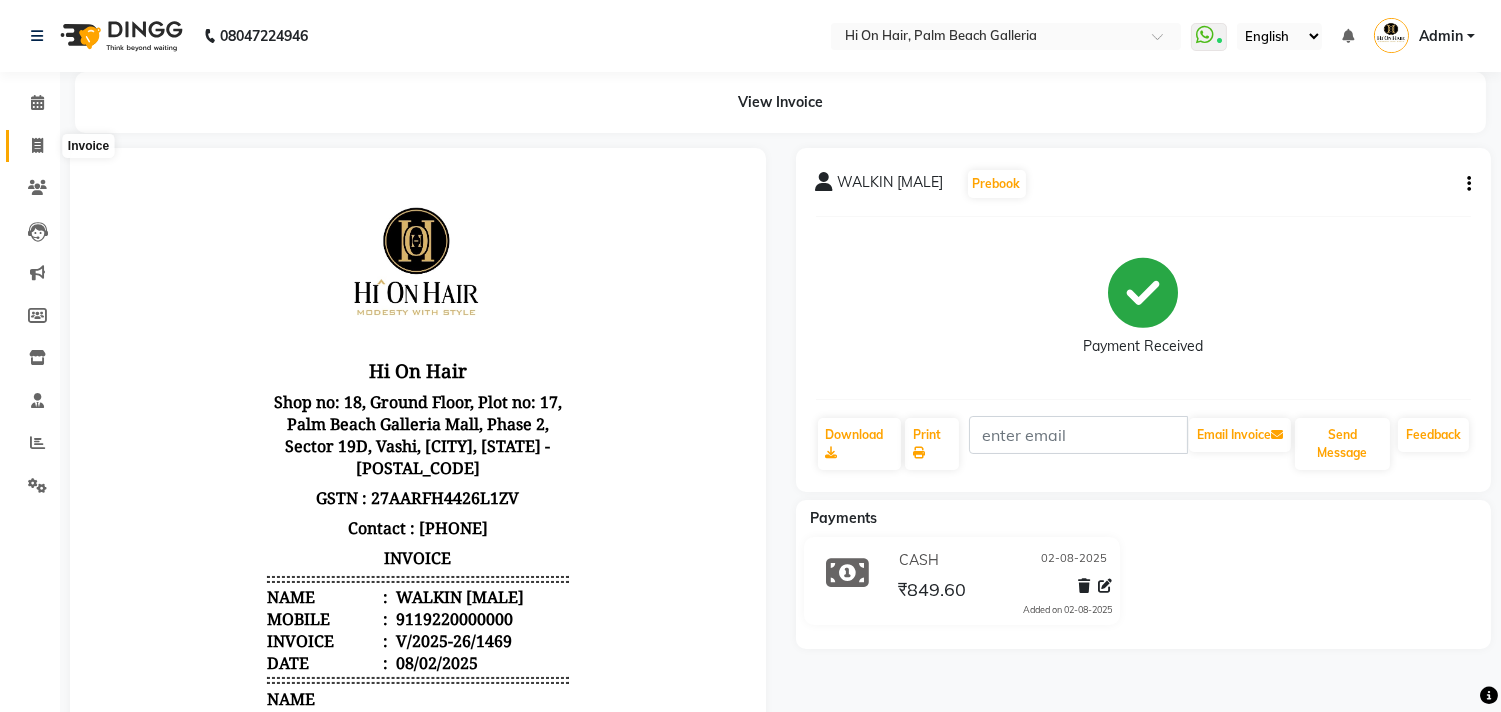 click 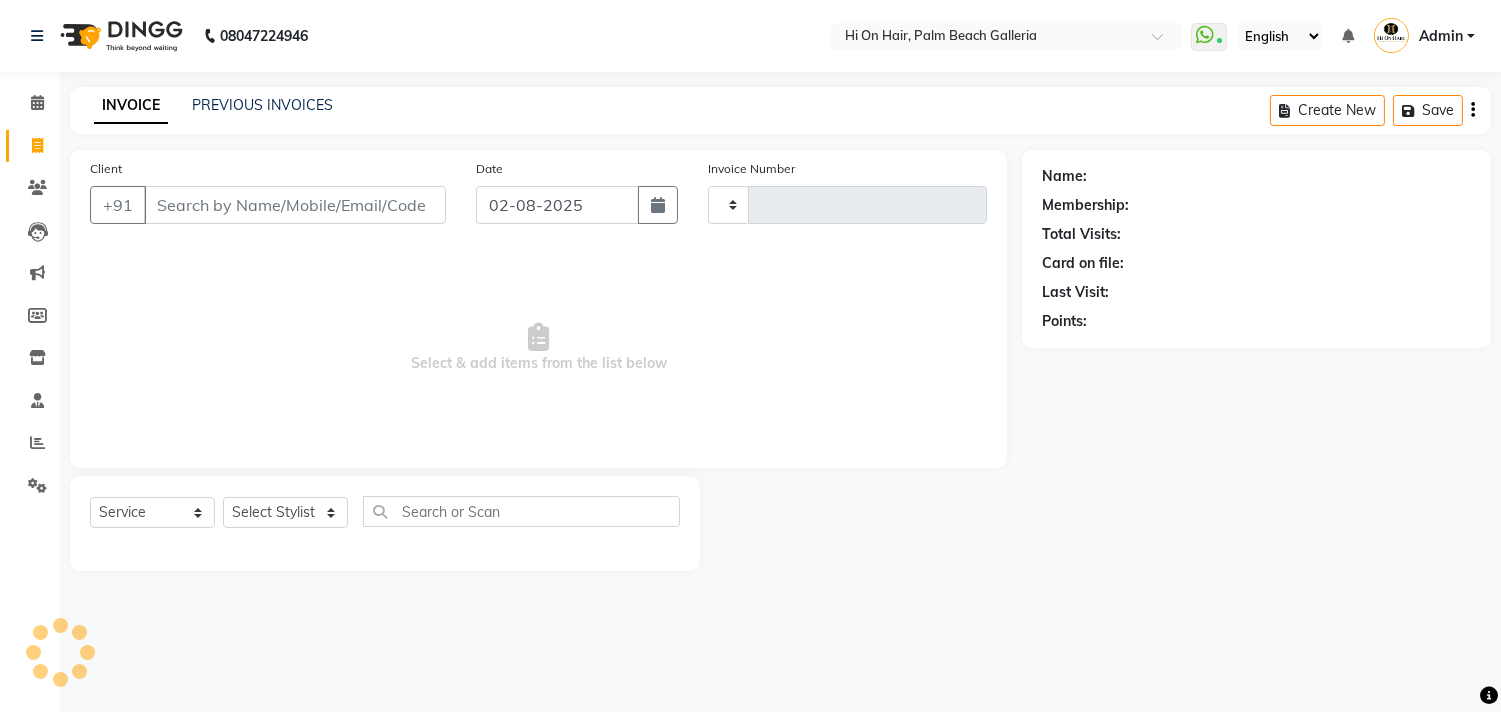 type on "1470" 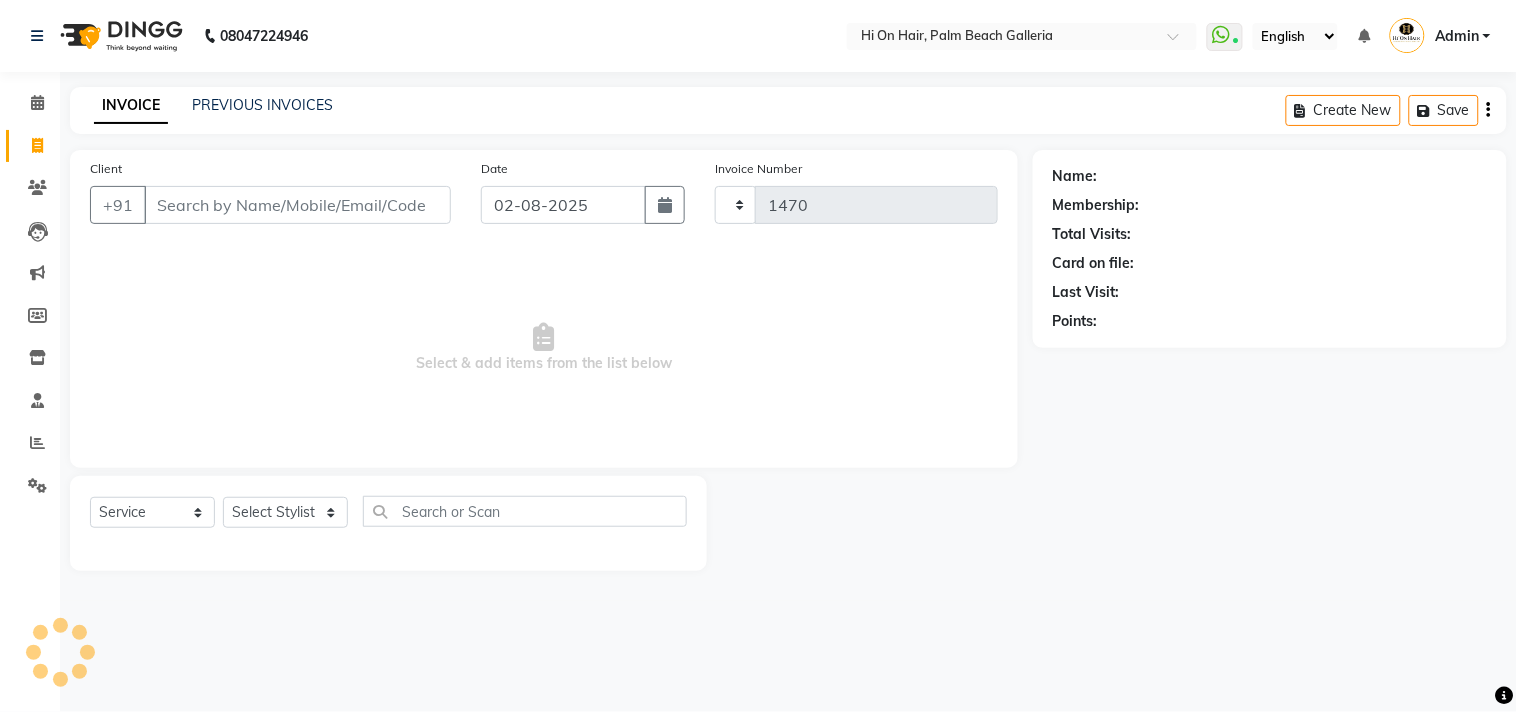 select on "535" 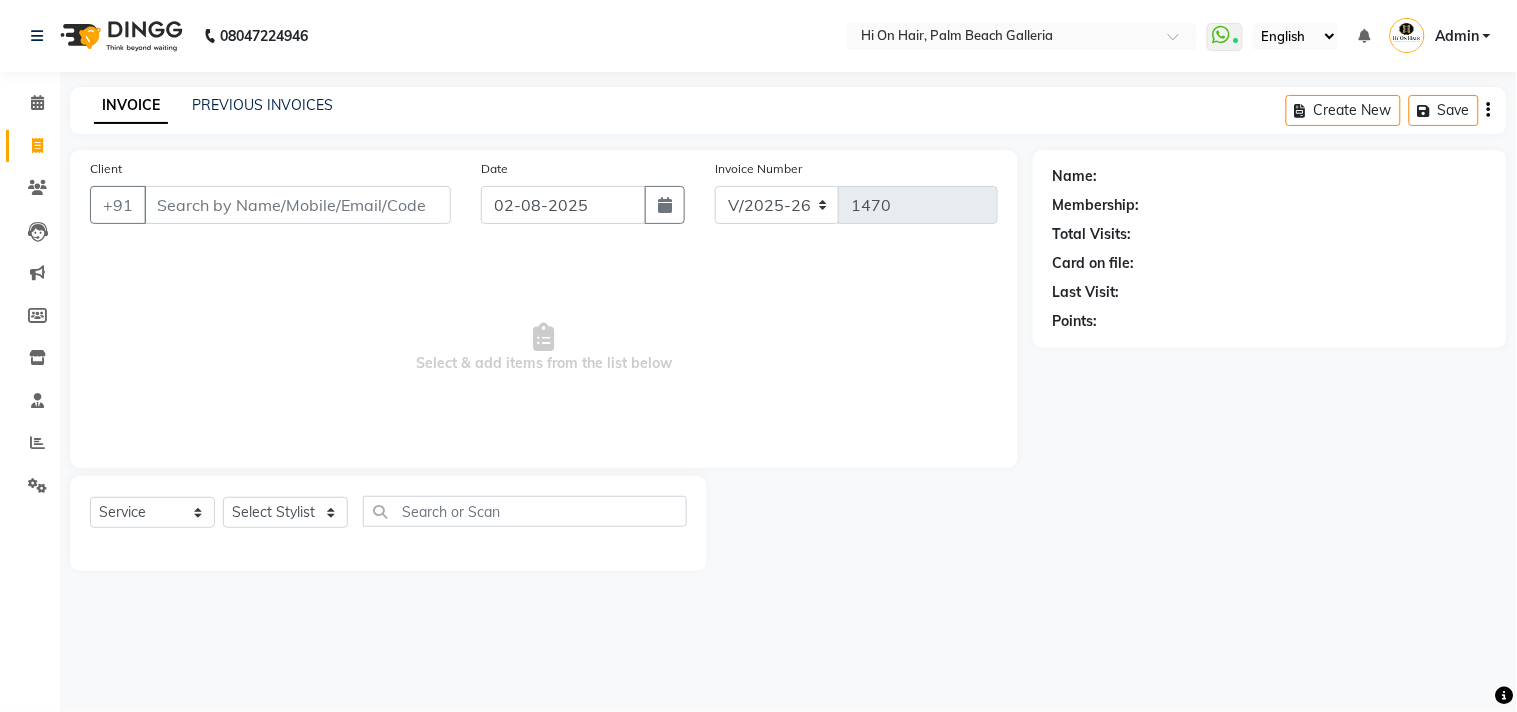 click on "INVOICE PREVIOUS INVOICES Create New   Save" 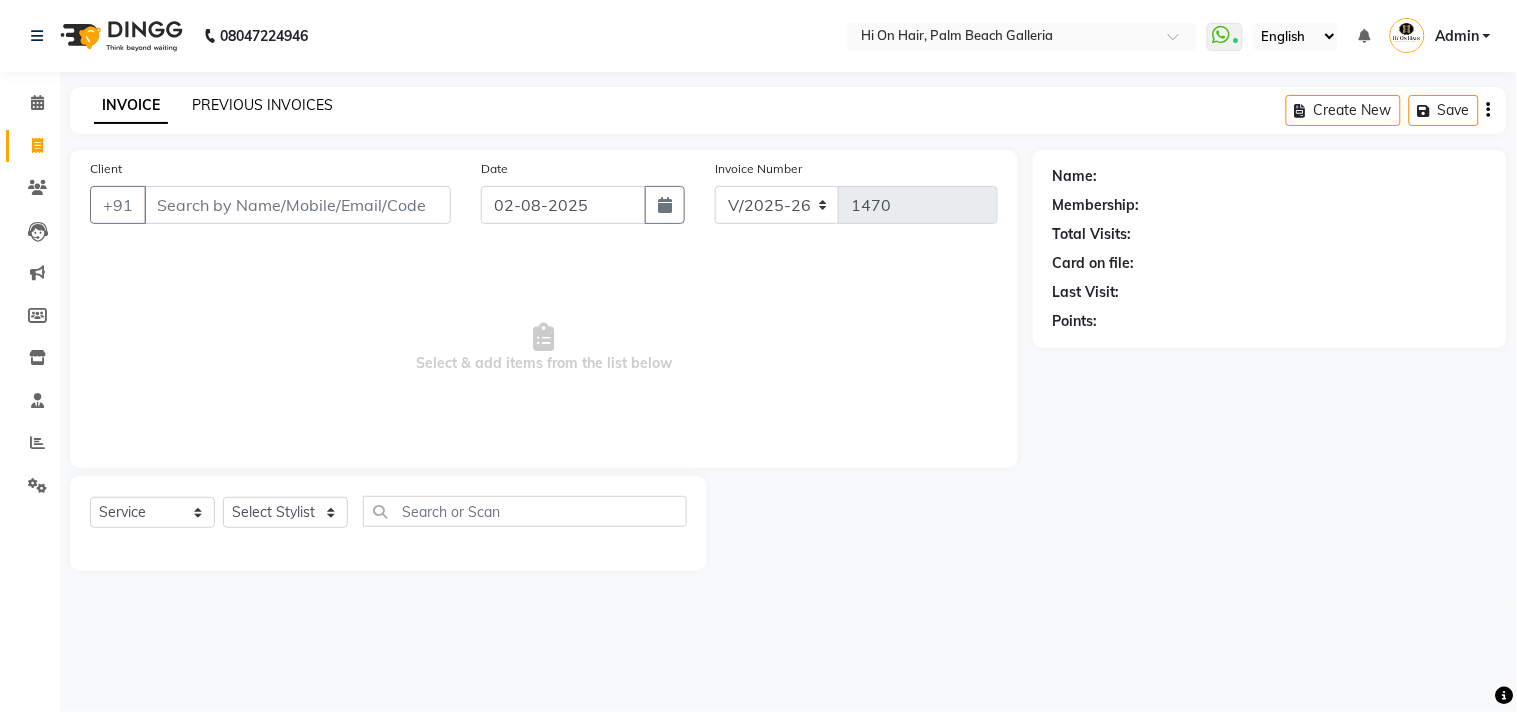 click on "PREVIOUS INVOICES" 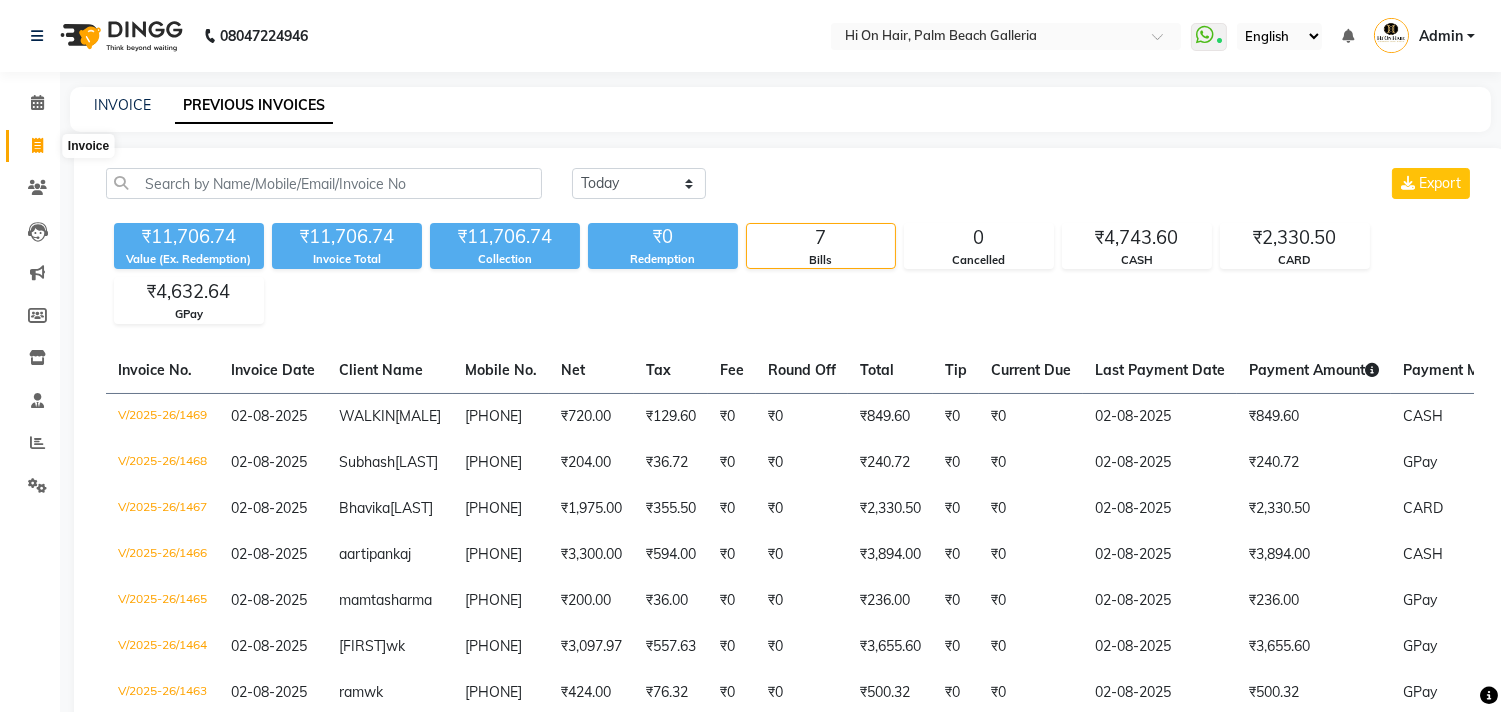 click 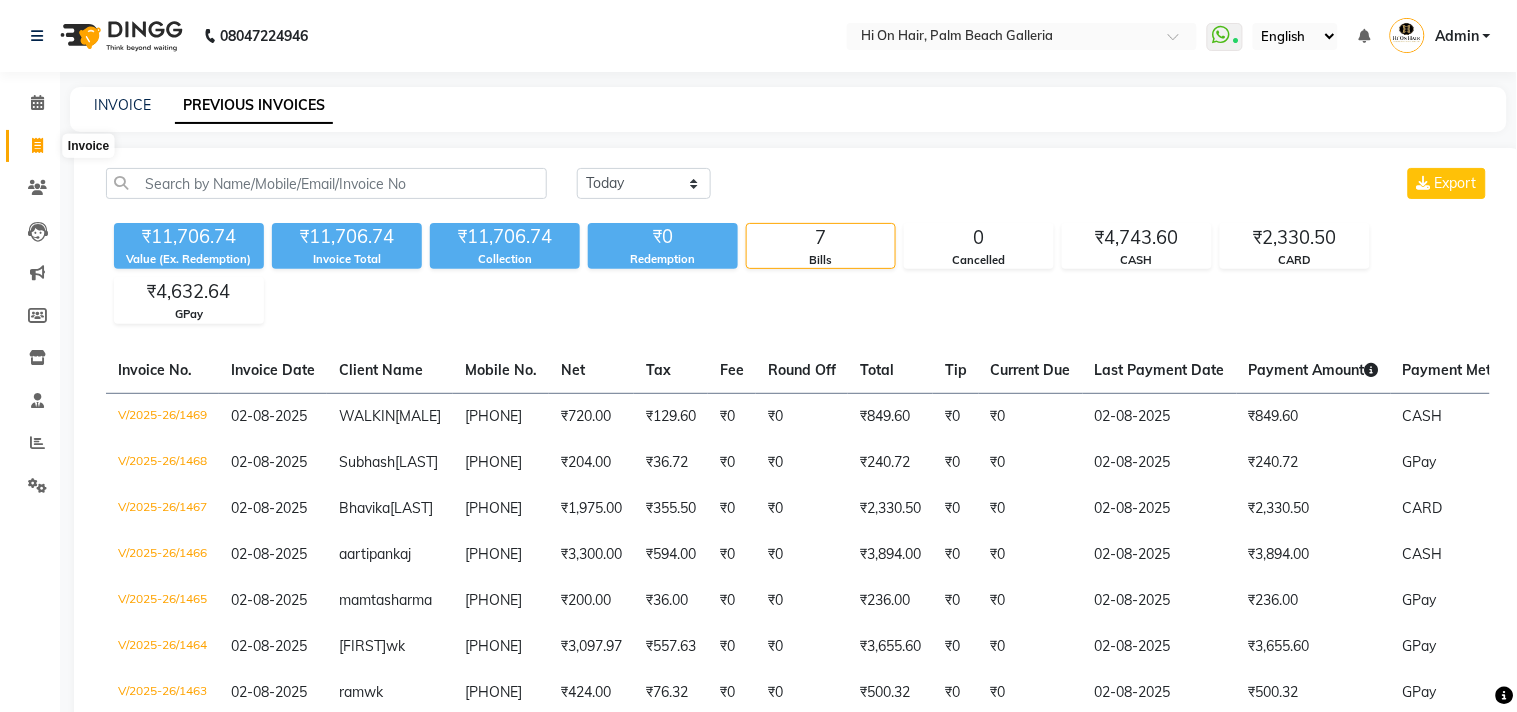 select on "535" 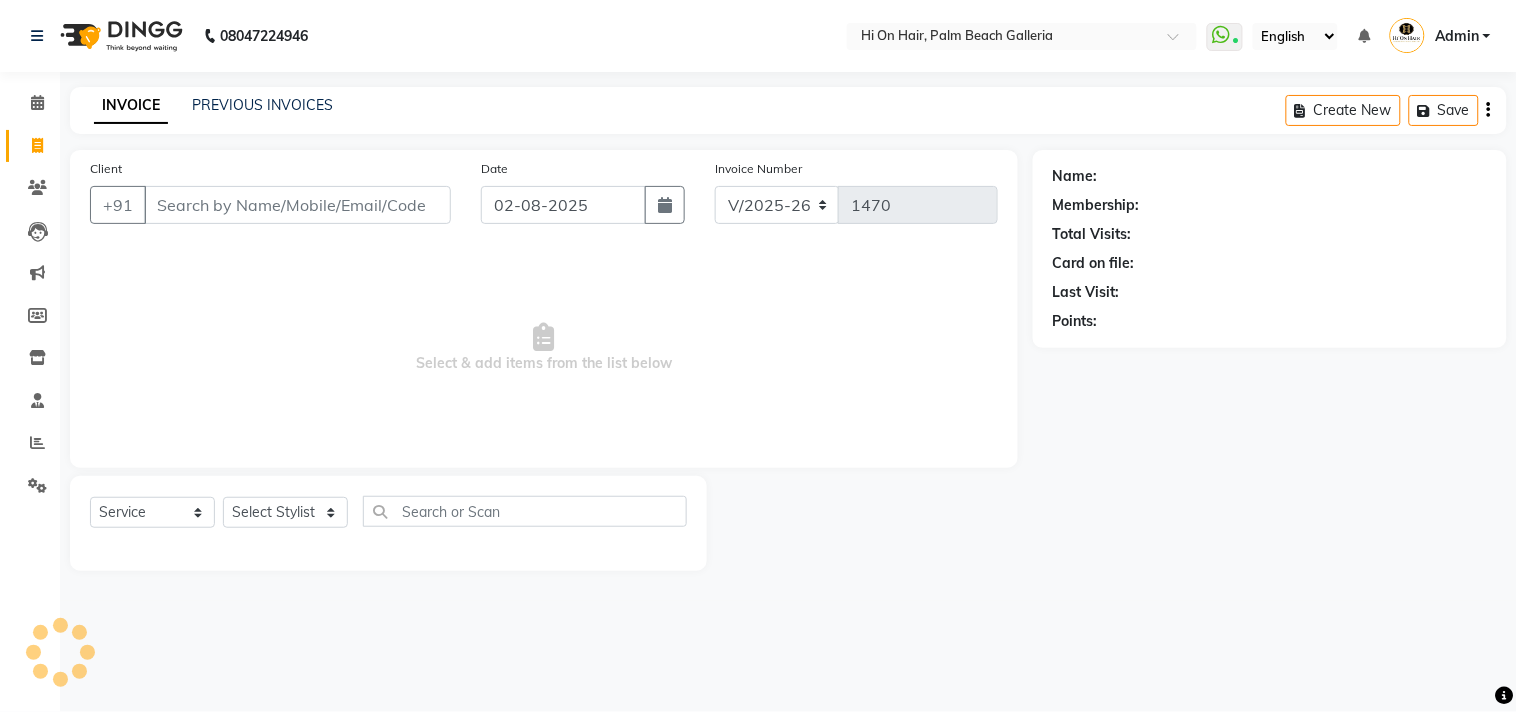 click on "Client" at bounding box center [297, 205] 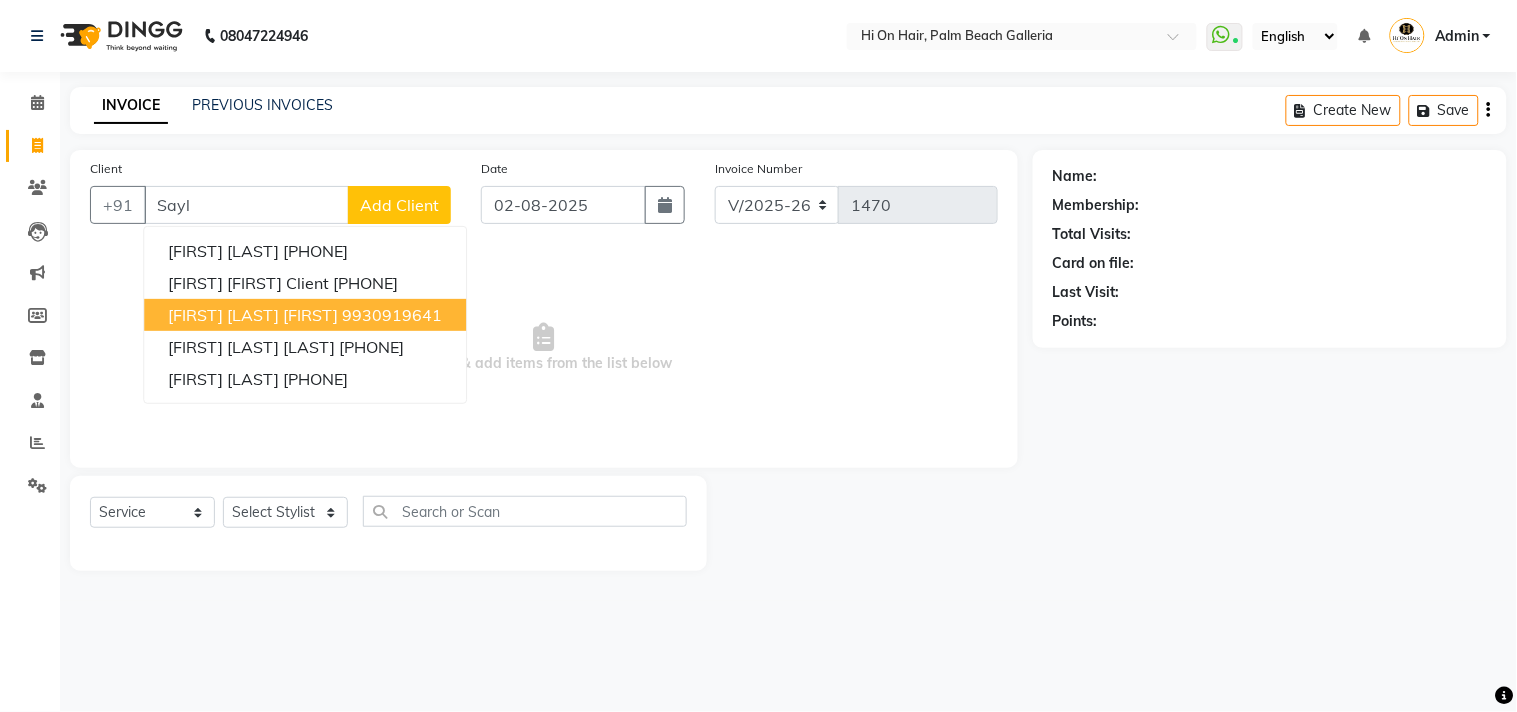 click on "[FIRST] [LAST] [FIRST]" at bounding box center [253, 315] 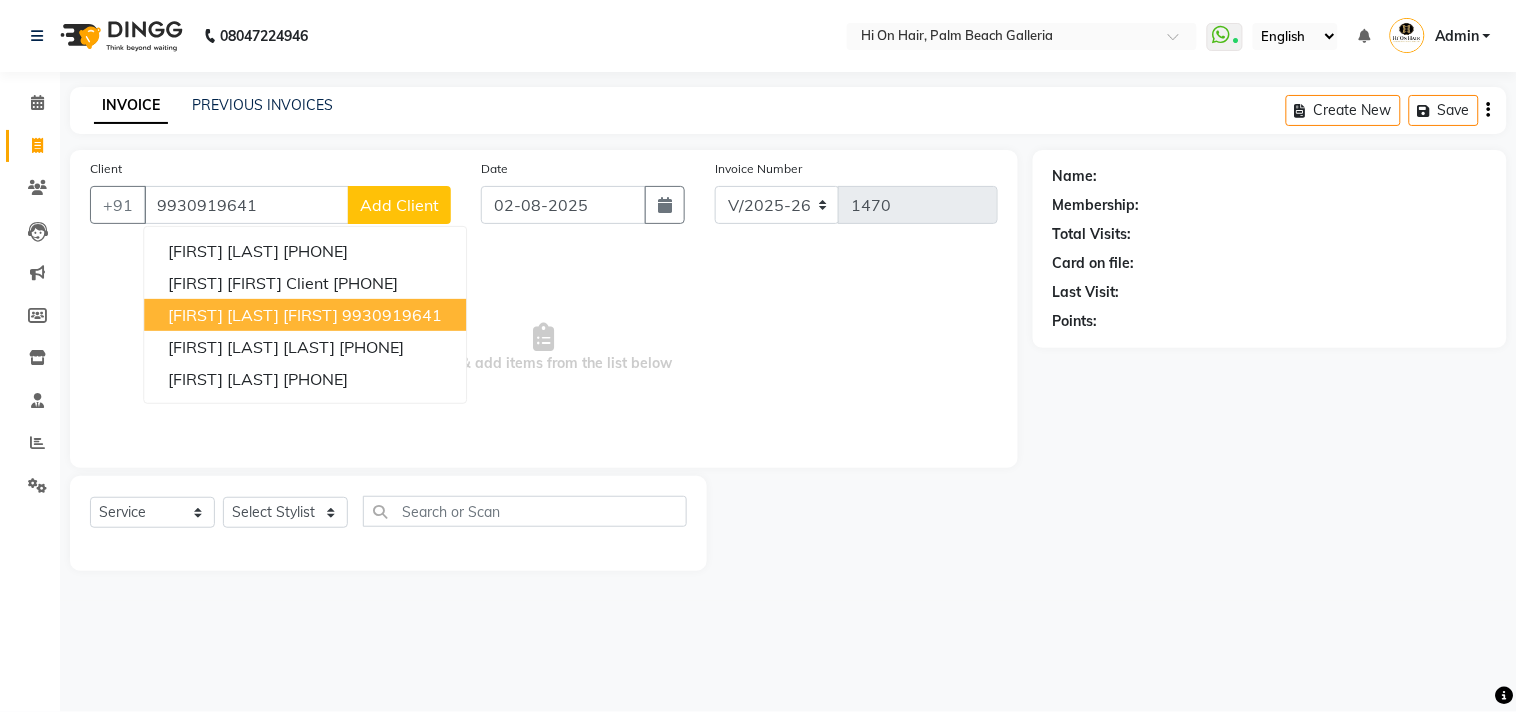 type on "9930919641" 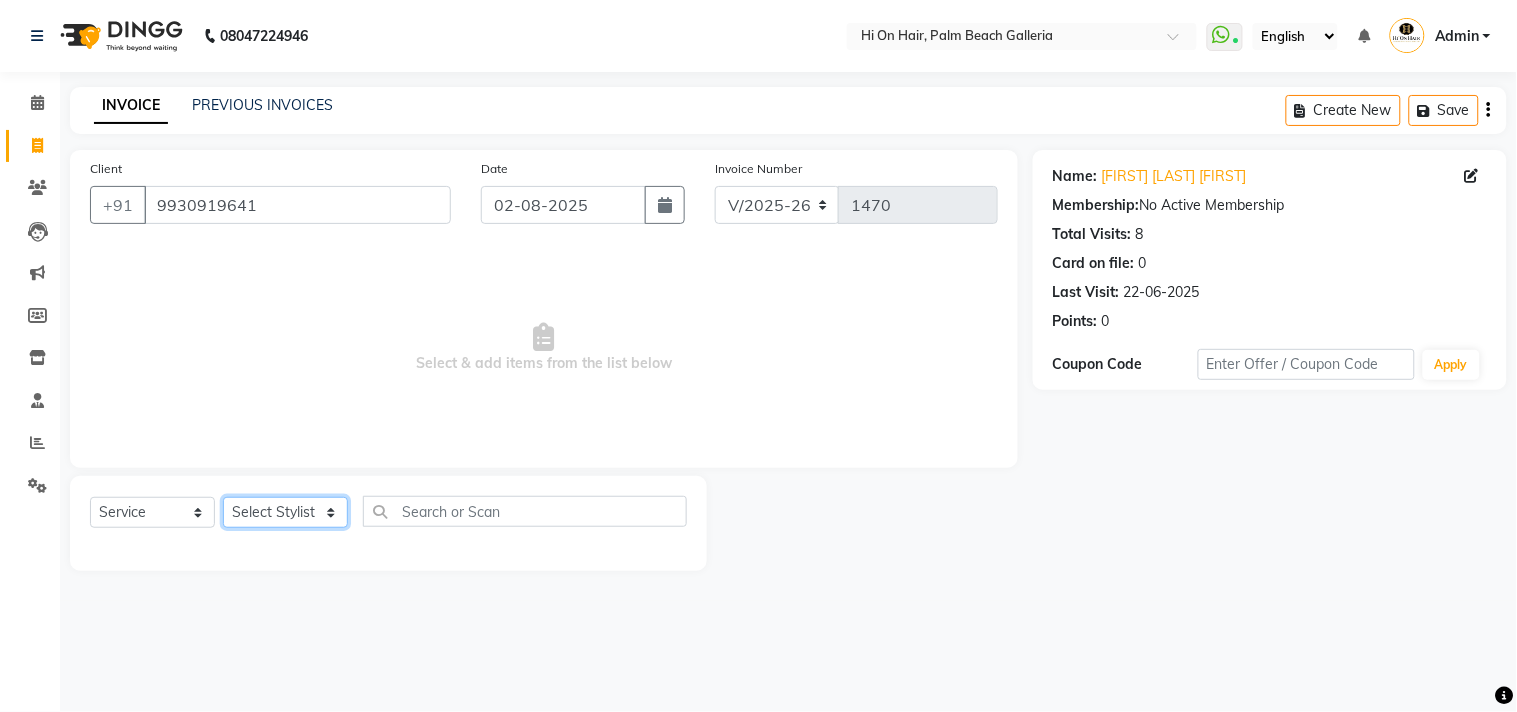 click on "Select Stylist [FIRST] [LAST] [FIRST] [LAST] [FIRST] [LAST] [FIRST] [LAST] [FIRST] [LAST] [FIRST] [LAST] [FIRST] [LAST] [FIRST] [LAST] [FIRST] [LAST] [FIRST] [LAST] [FIRST] [LAST] [FIRST] [LAST]" 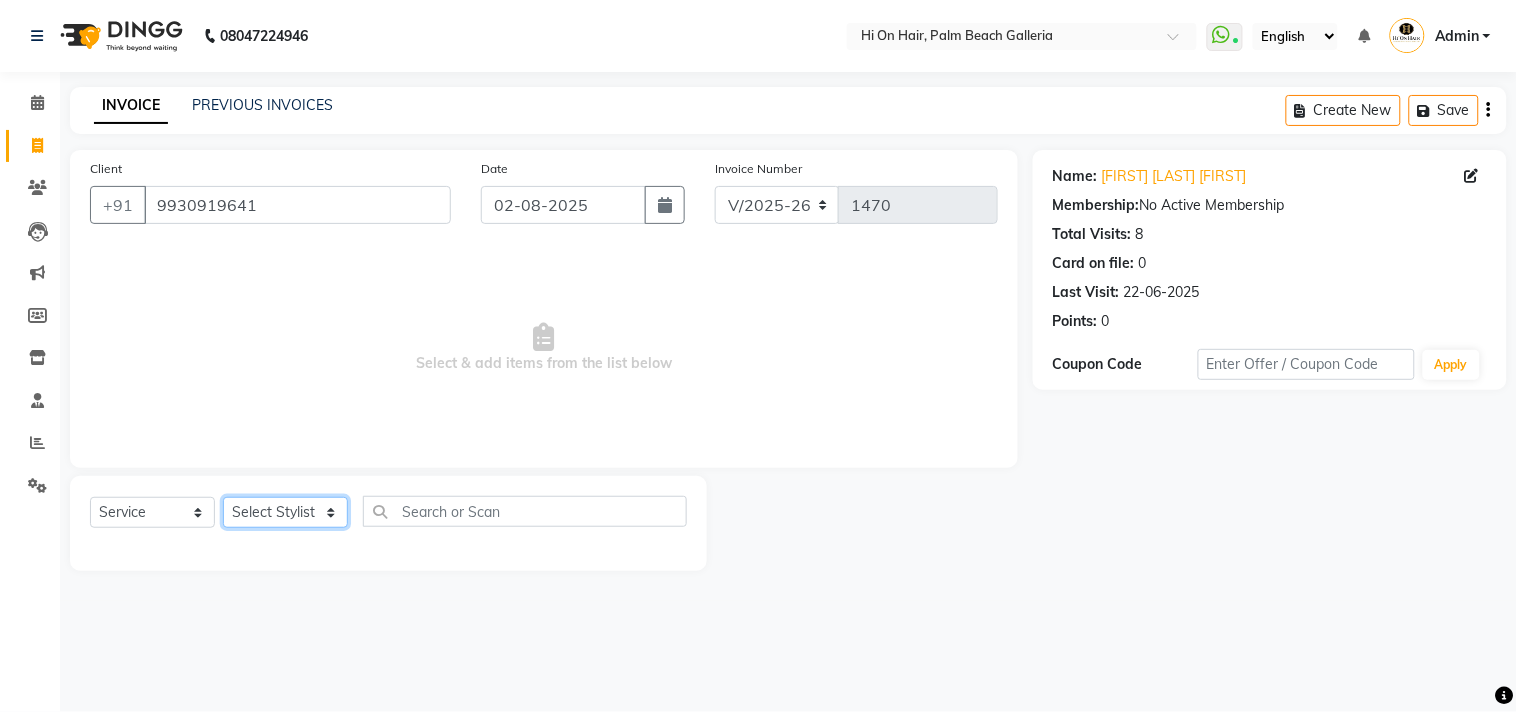select on "30126" 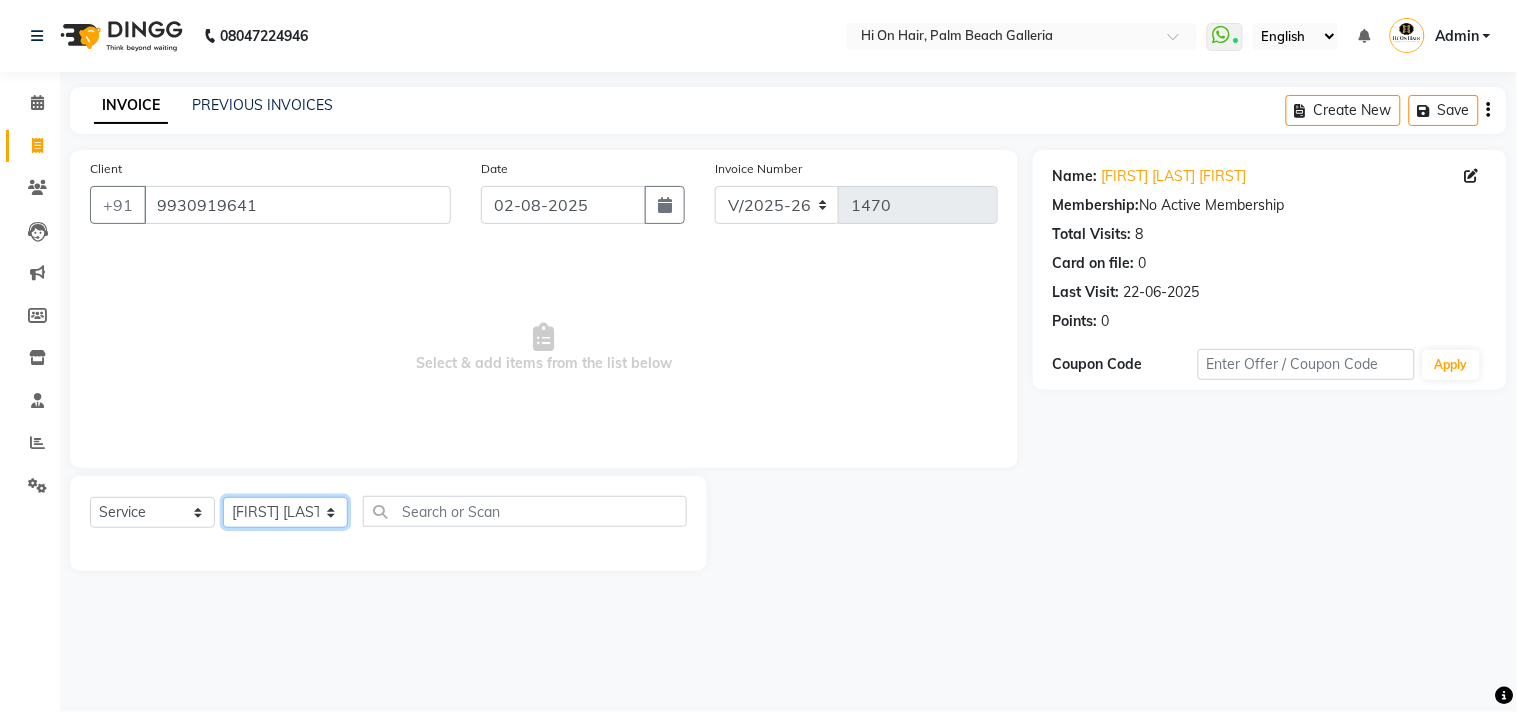 click on "Select Stylist [FIRST] [LAST] [FIRST] [LAST] [FIRST] [LAST] [FIRST] [LAST] [FIRST] [LAST] [FIRST] [LAST] [FIRST] [LAST] [FIRST] [LAST] [FIRST] [LAST] [FIRST] [LAST] [FIRST] [LAST] [FIRST] [LAST]" 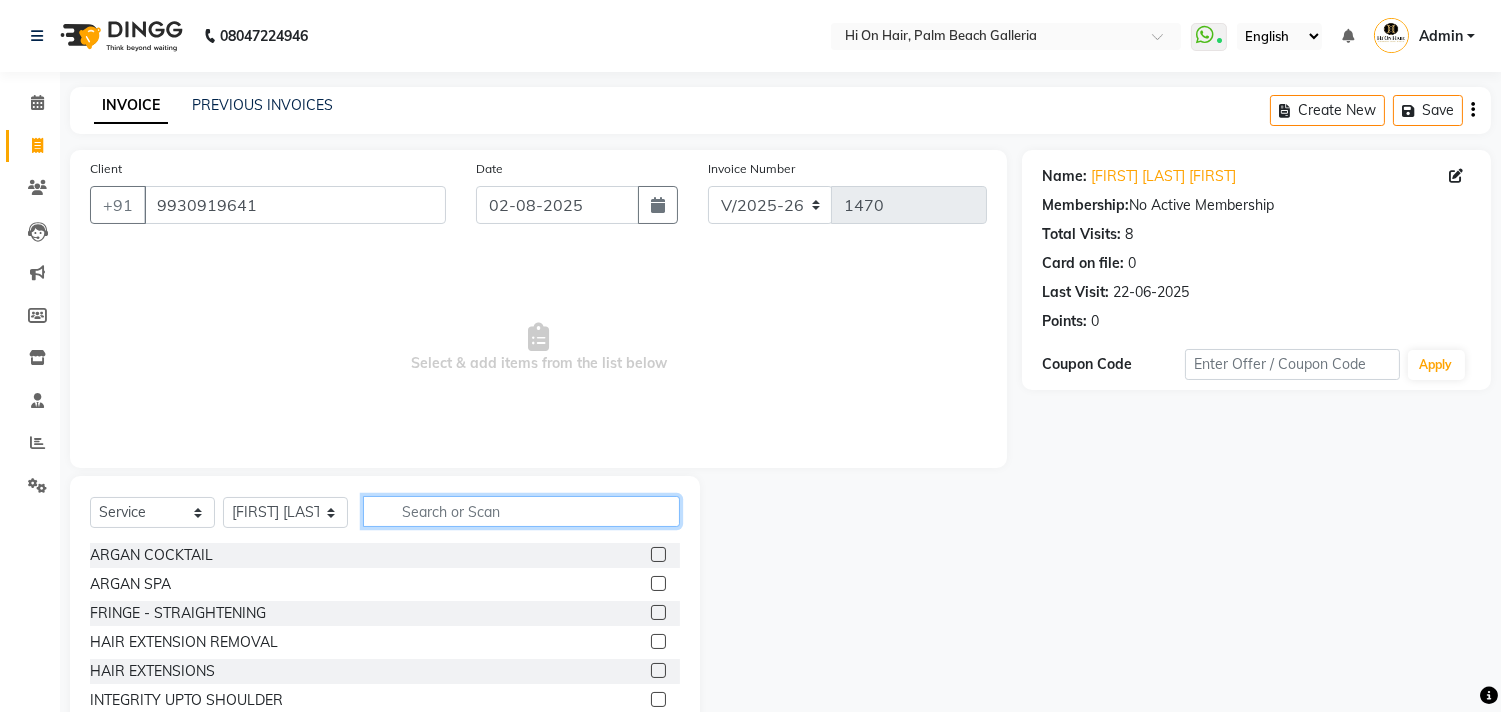 click 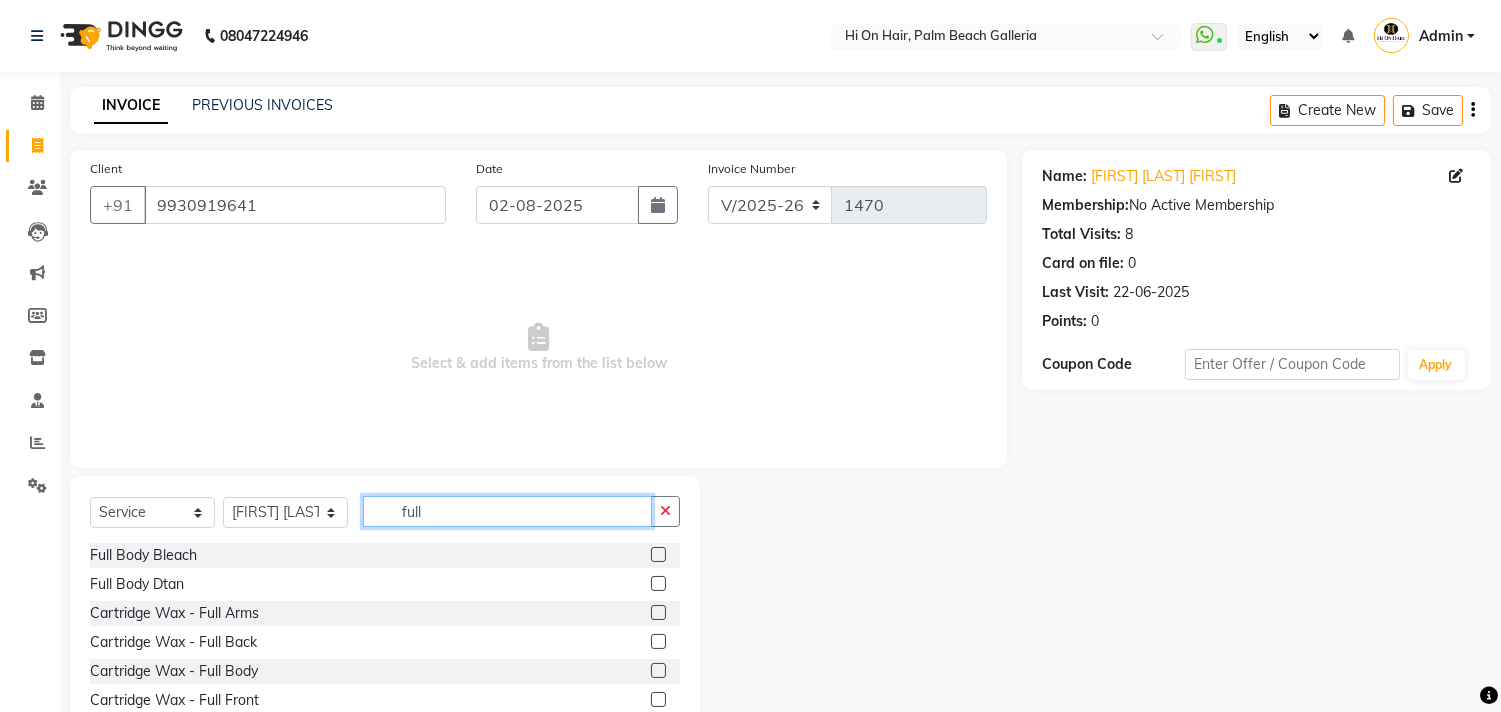 type on "full" 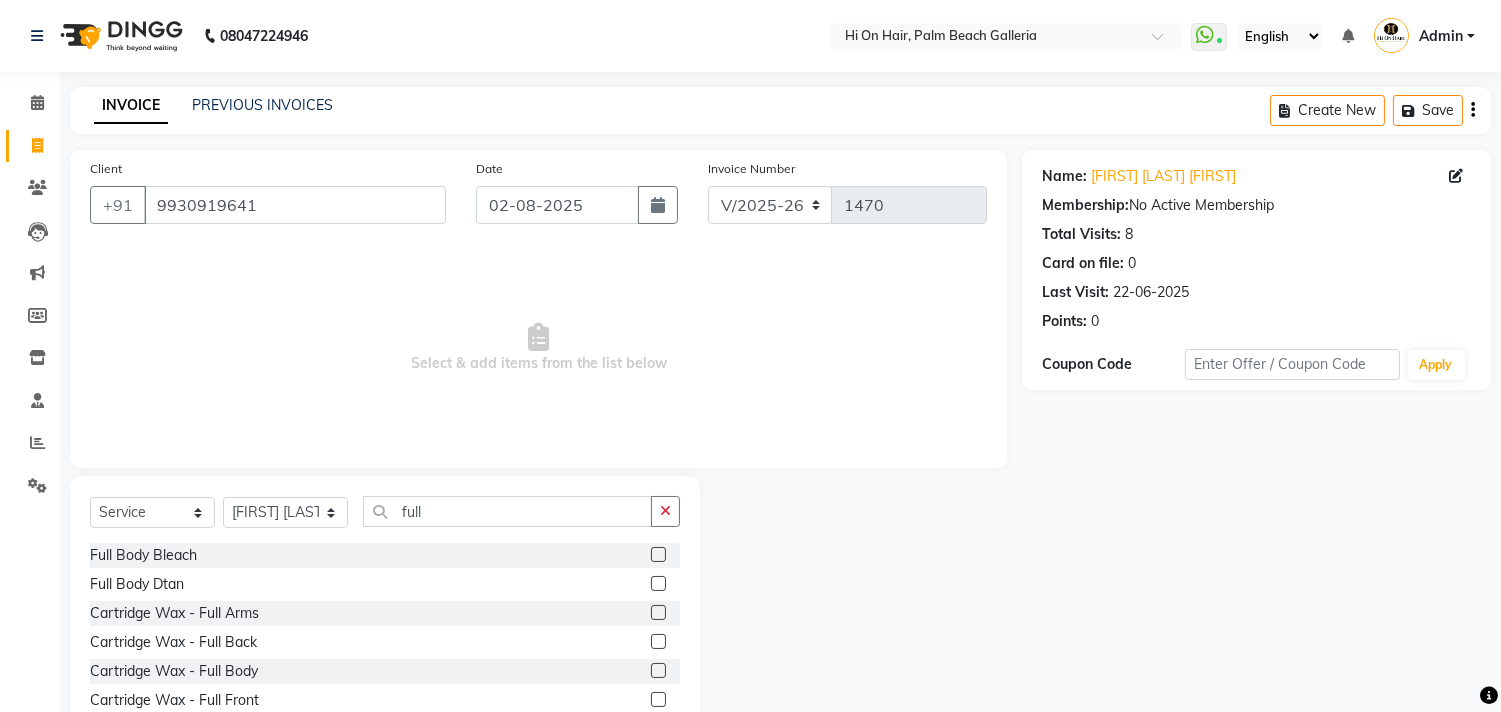 click 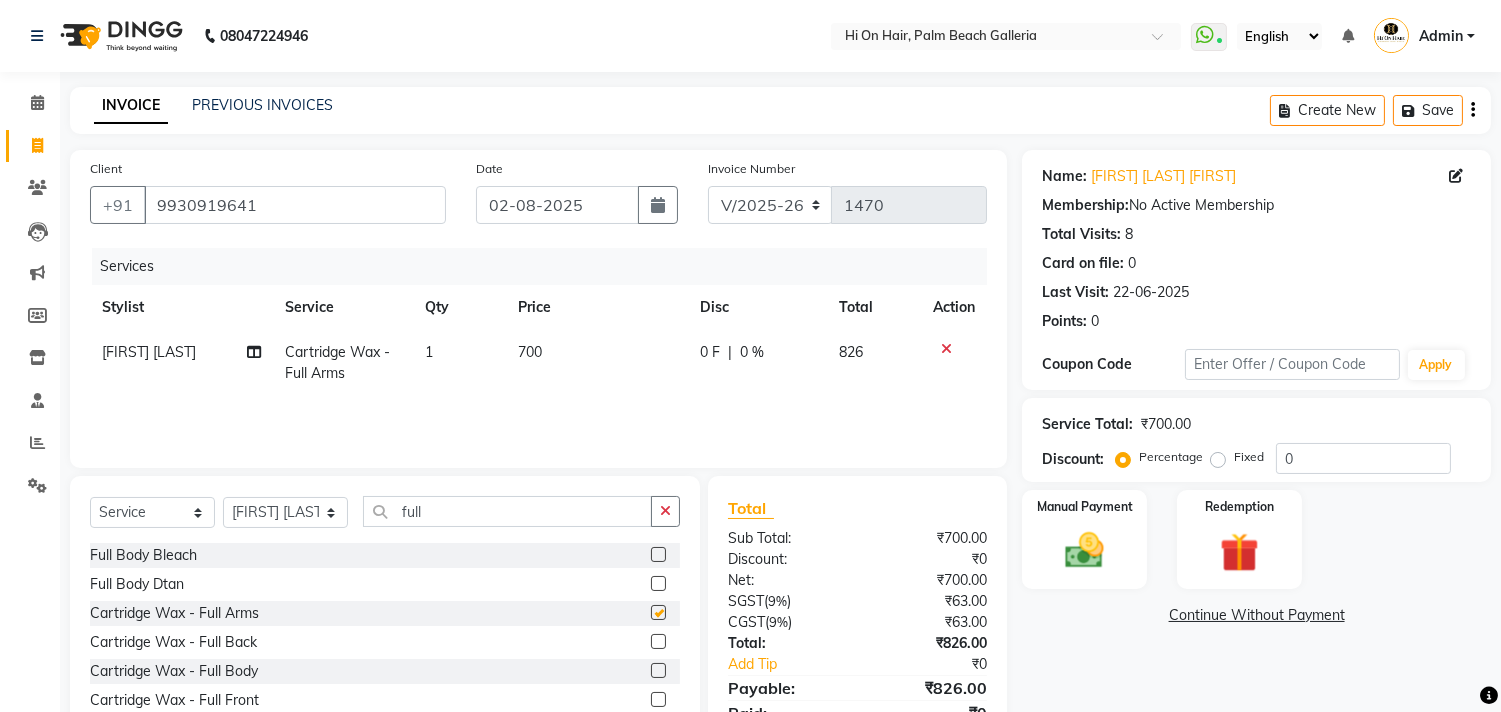 checkbox on "false" 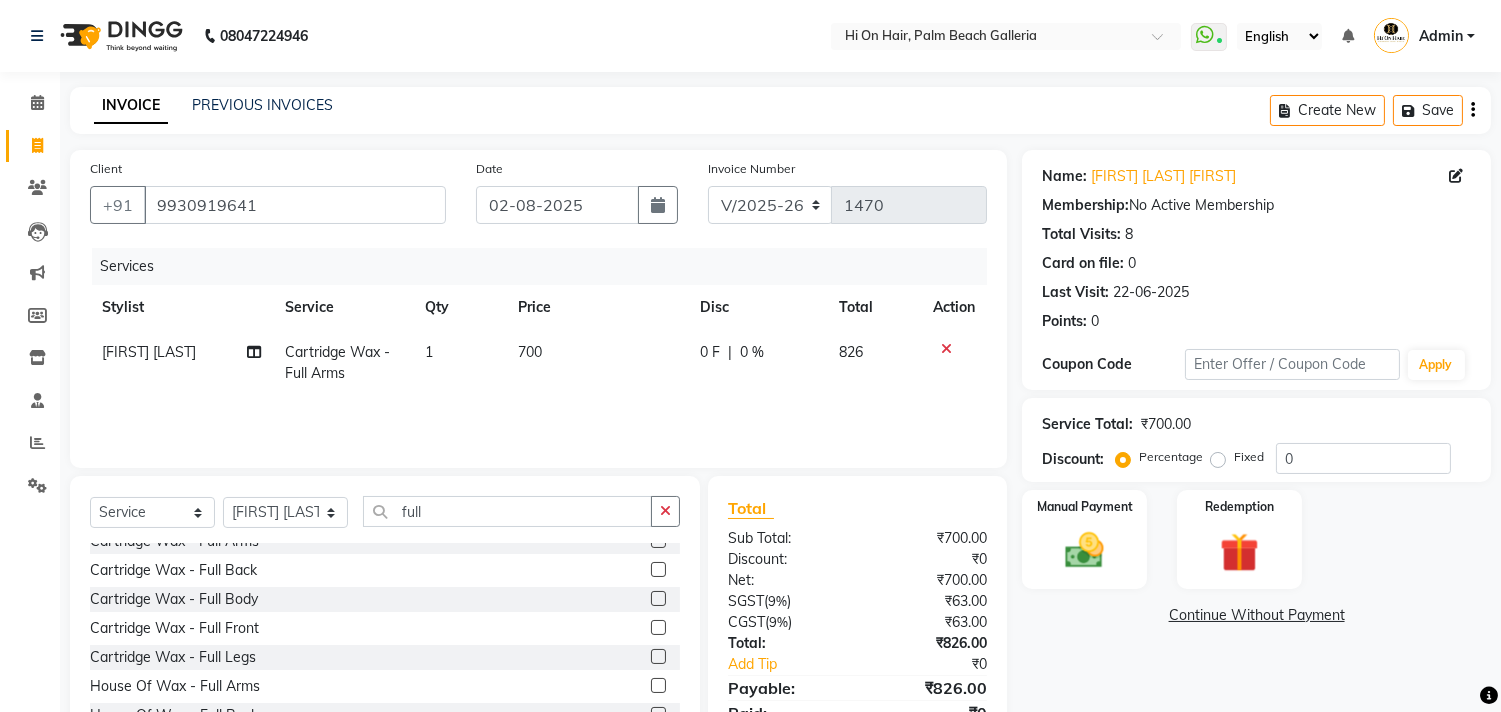 scroll, scrollTop: 111, scrollLeft: 0, axis: vertical 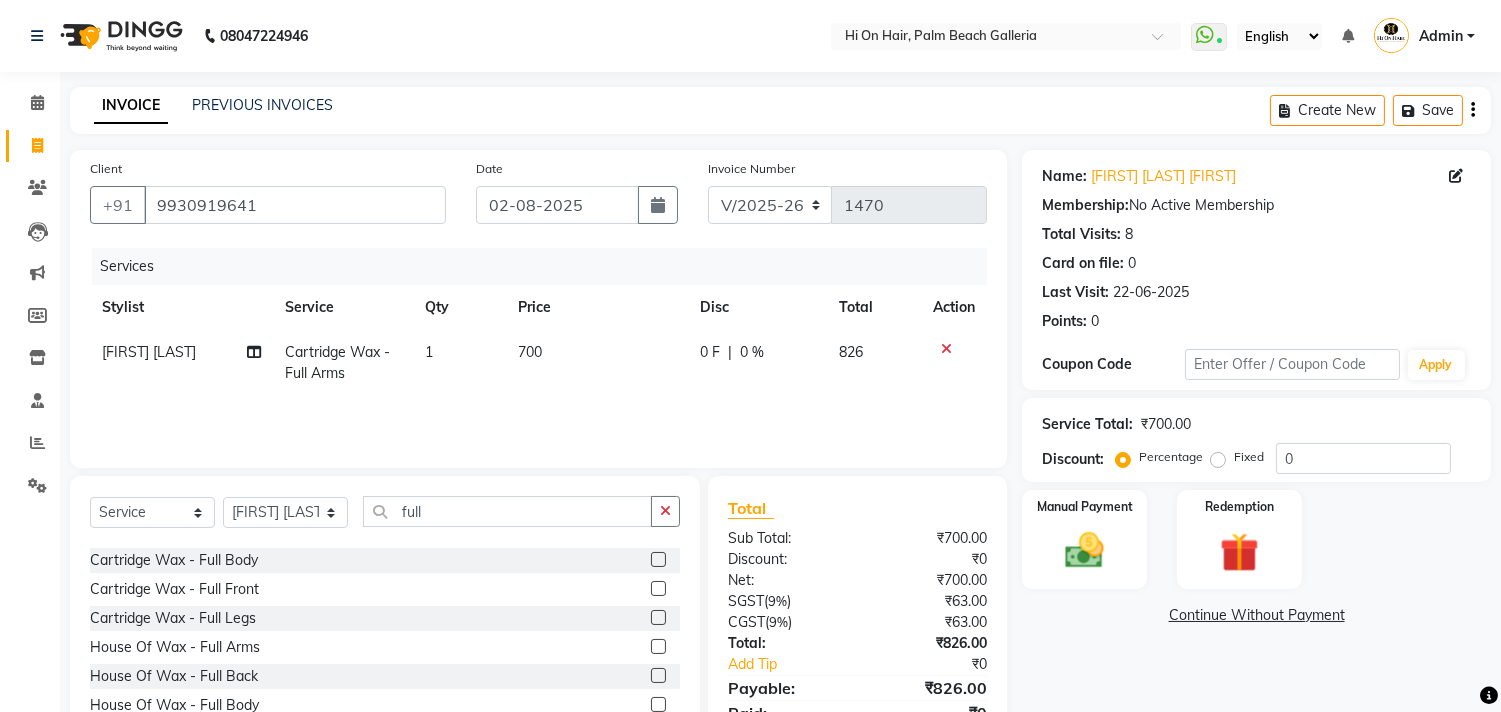 click 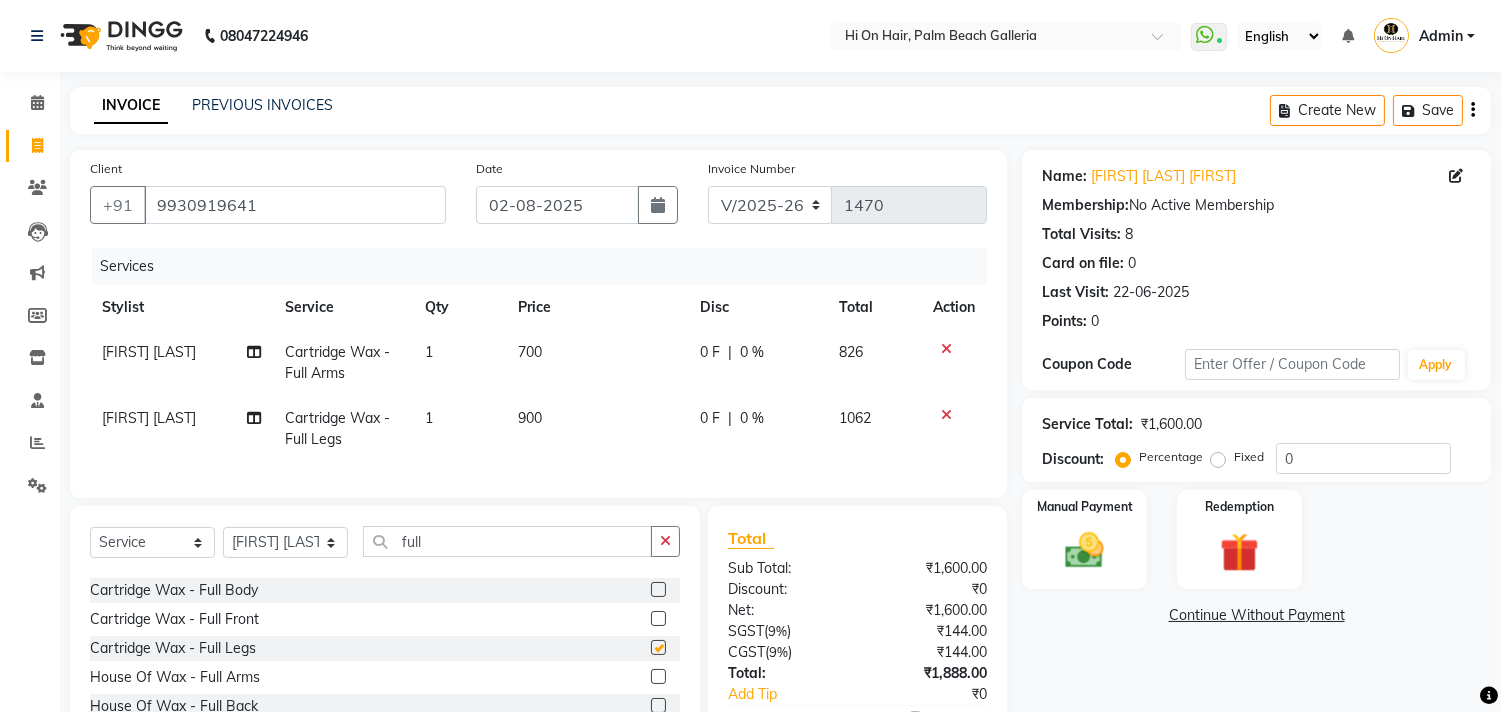 checkbox on "false" 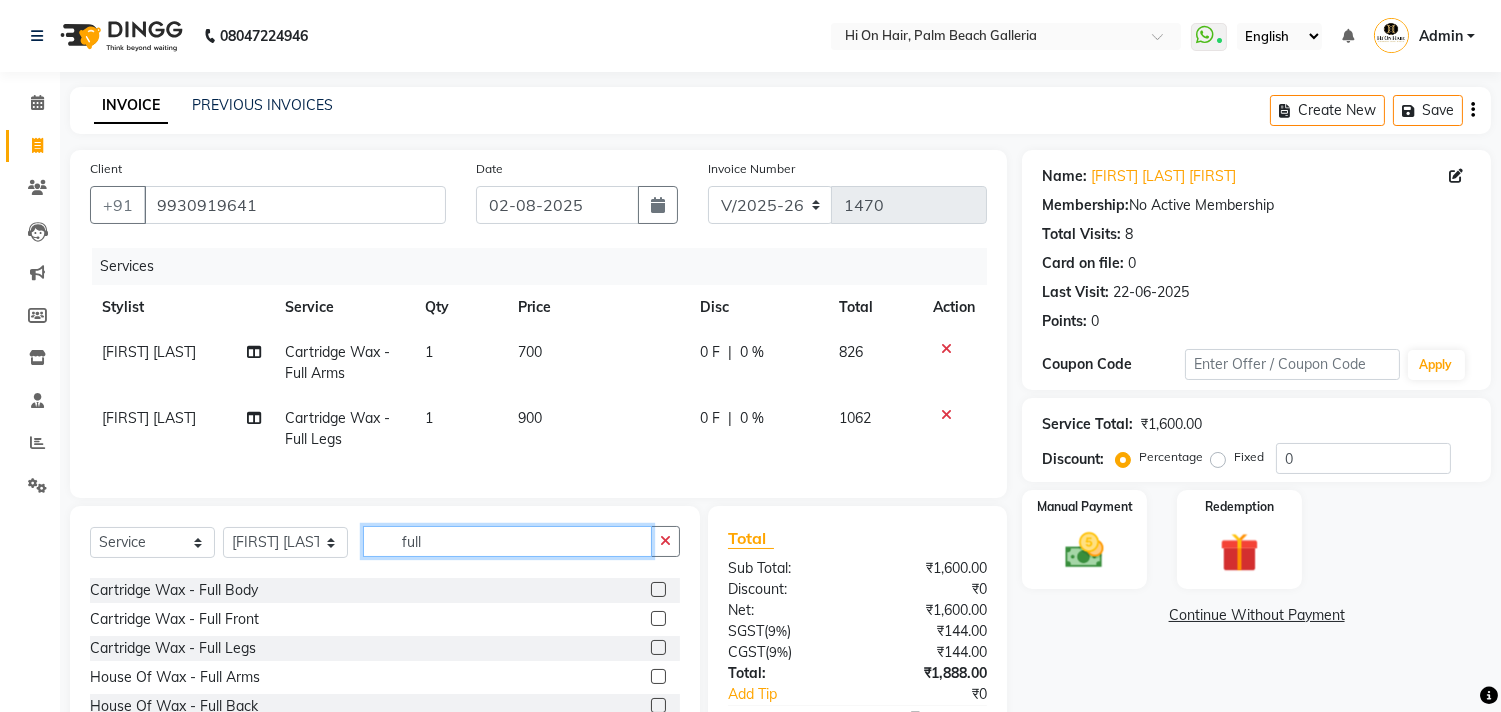 click on "full" 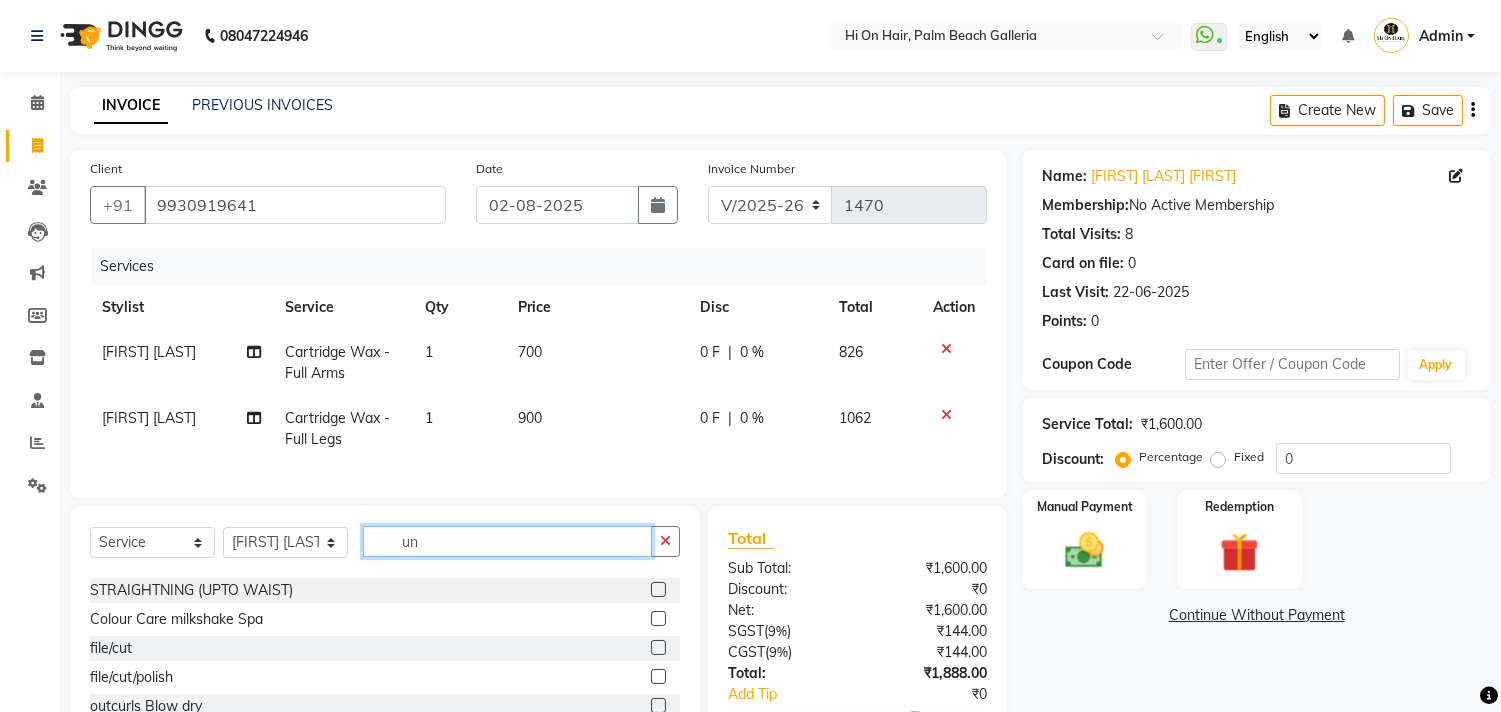 scroll, scrollTop: 0, scrollLeft: 0, axis: both 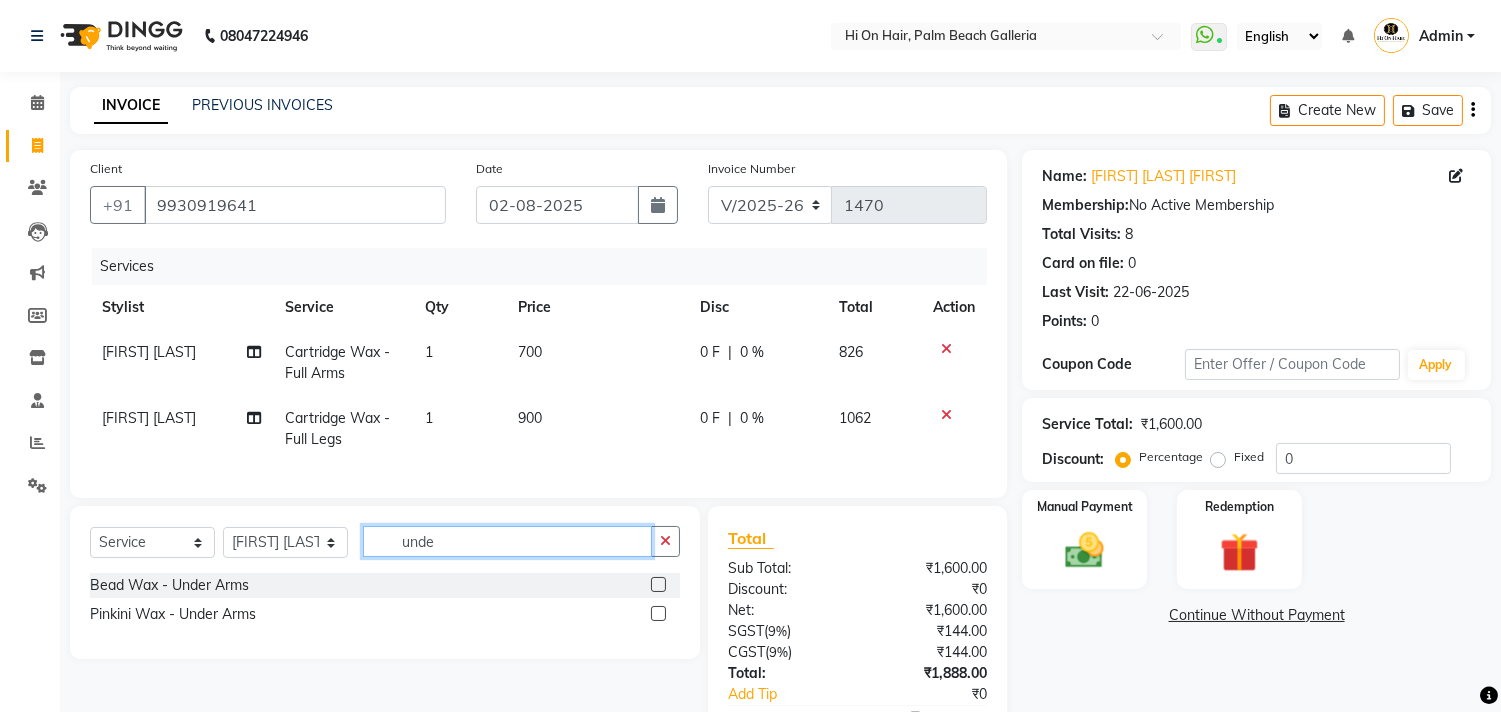 type on "unde" 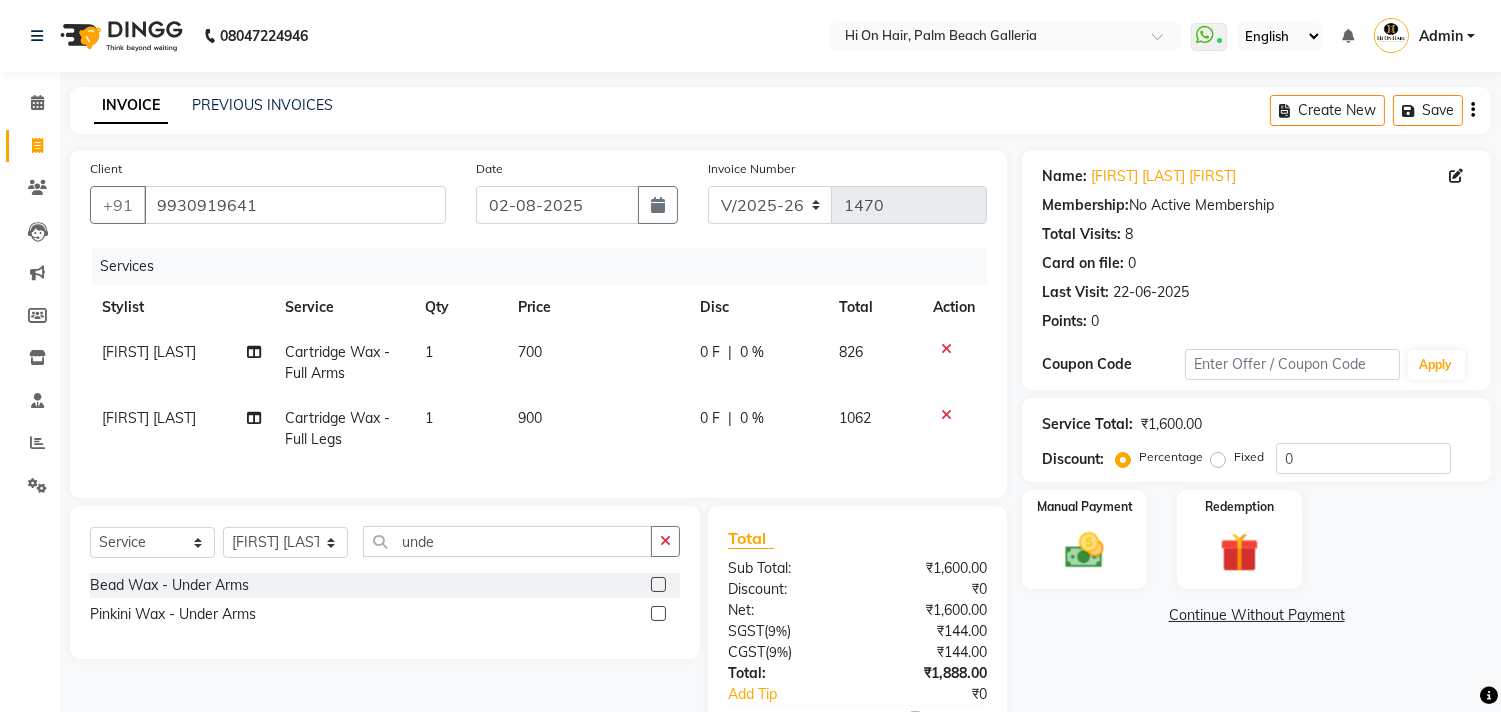 click 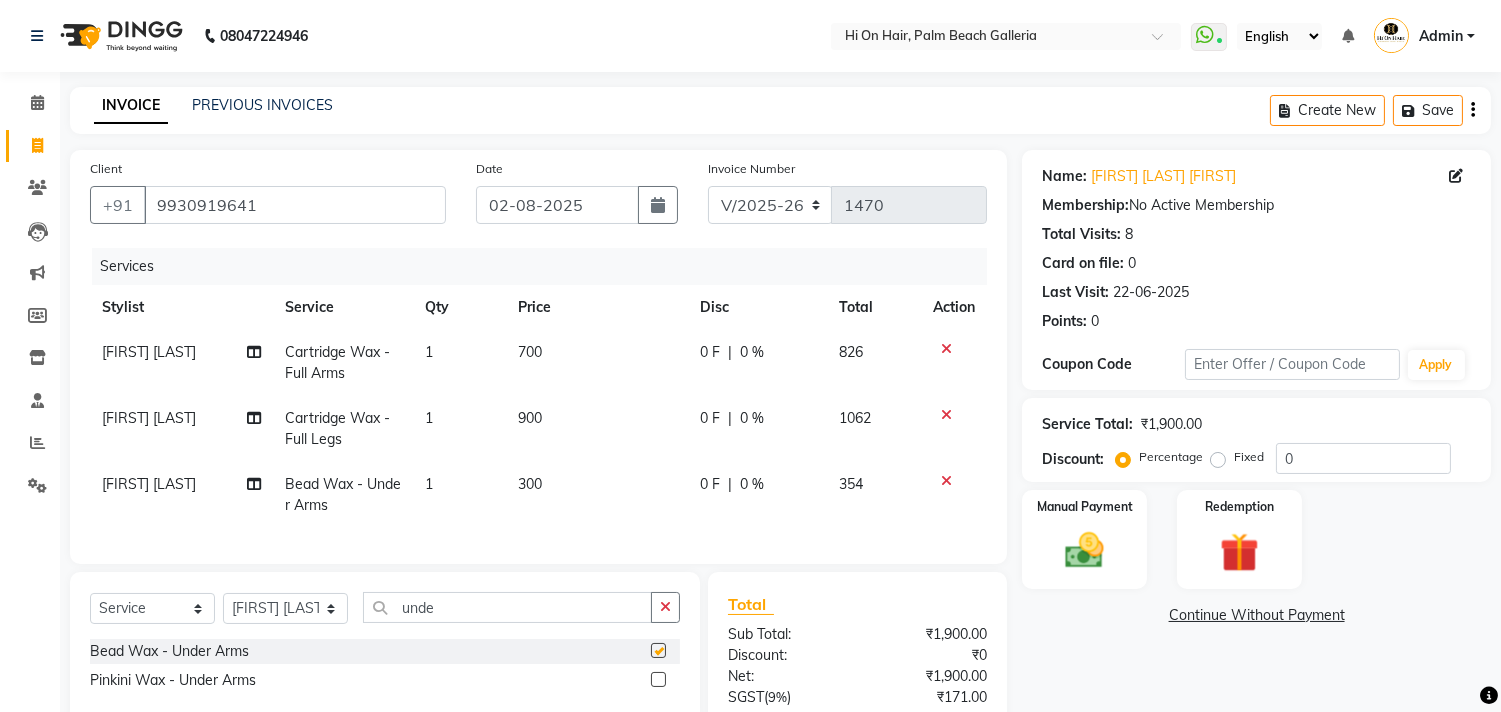 checkbox on "false" 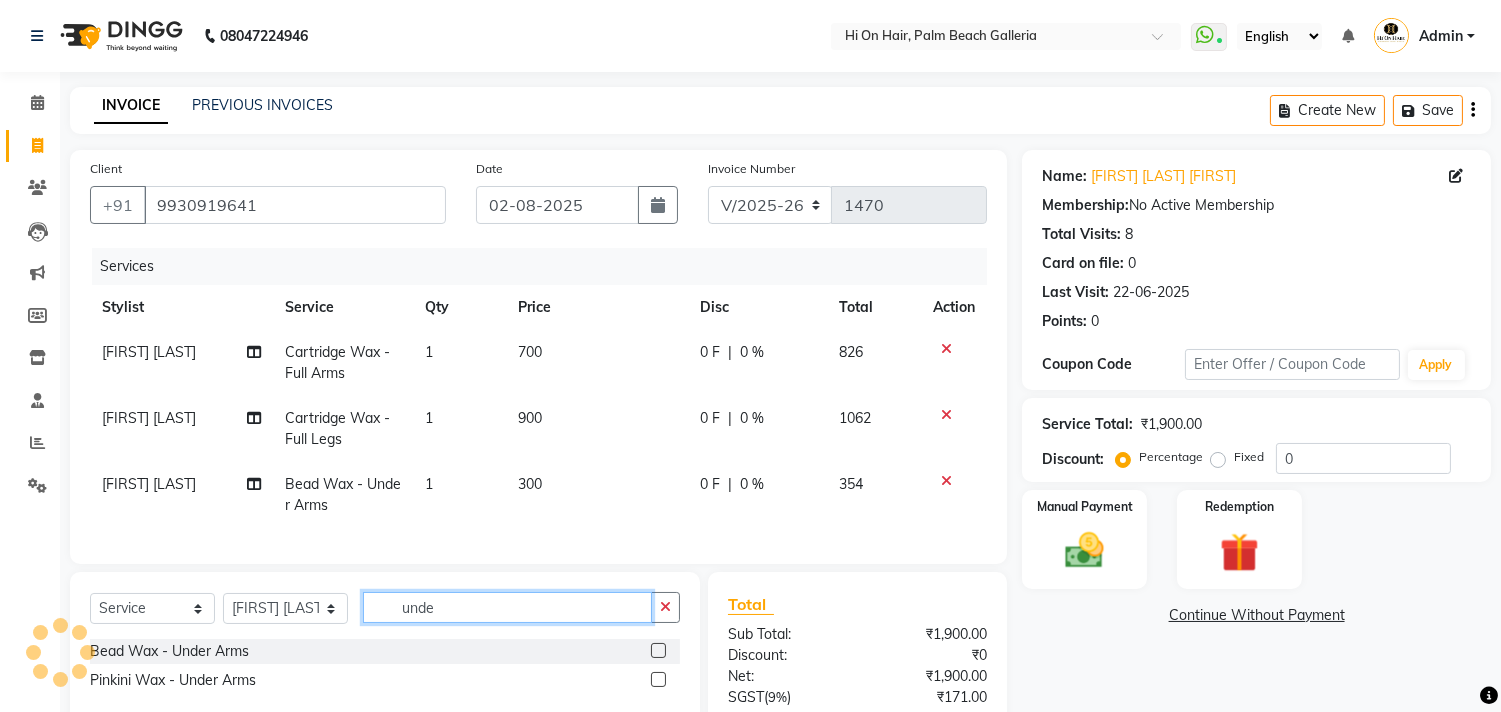 click on "unde" 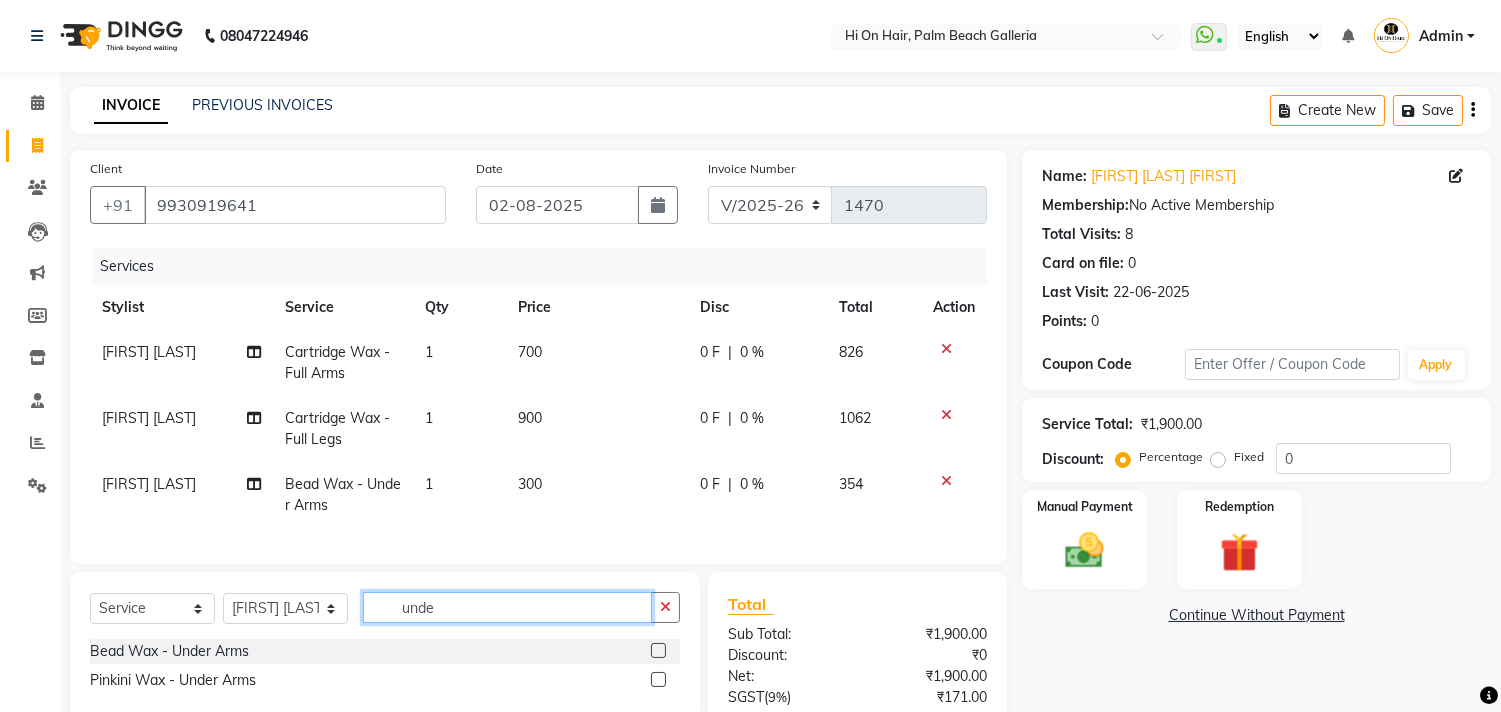 click on "unde" 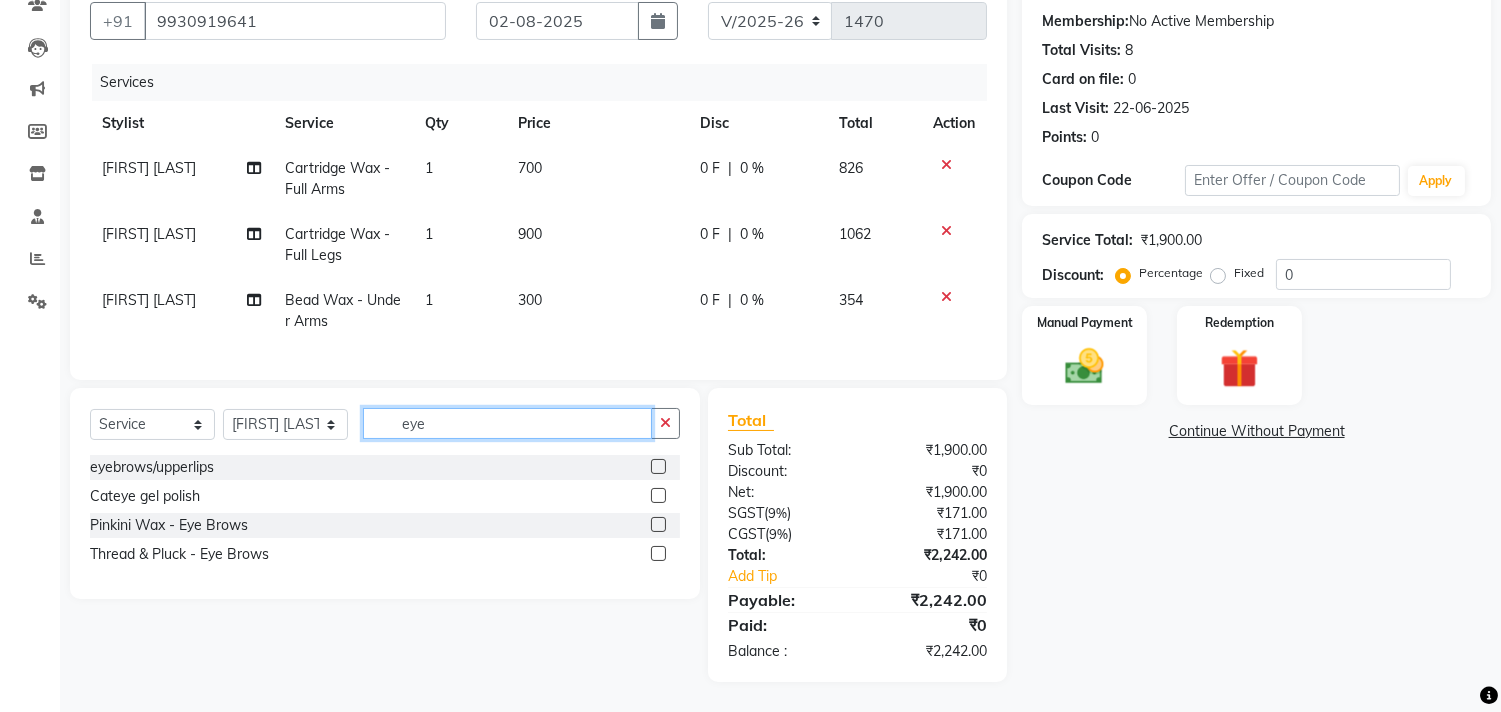 scroll, scrollTop: 201, scrollLeft: 0, axis: vertical 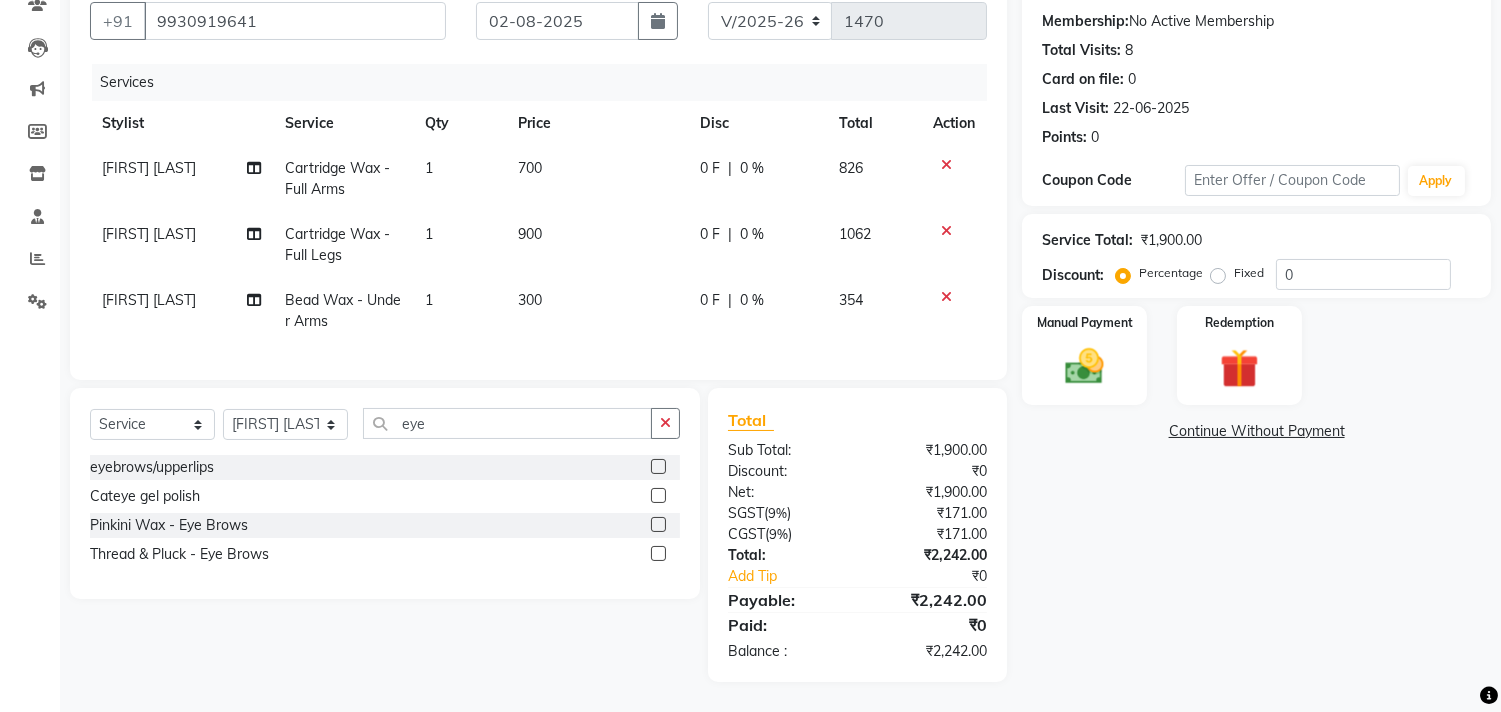 click 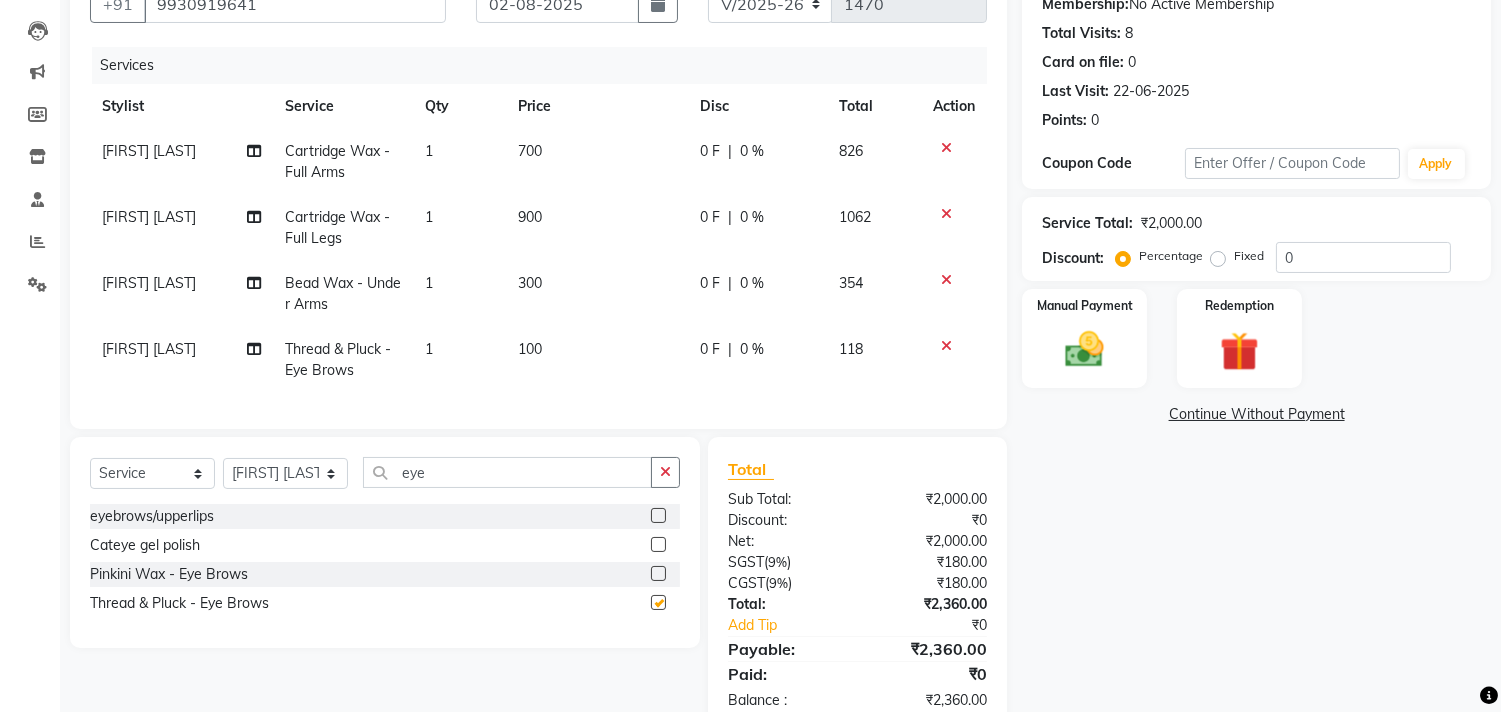 checkbox on "false" 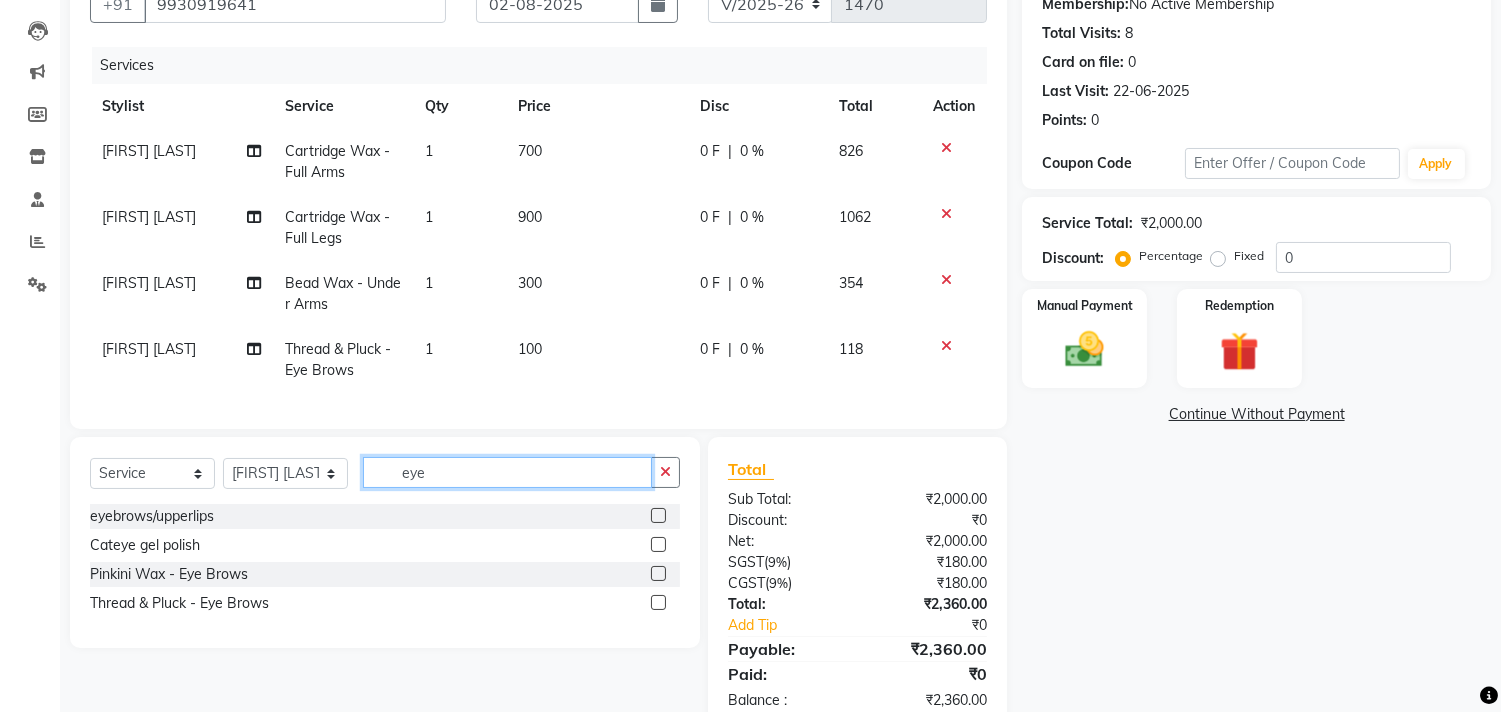 click on "eye" 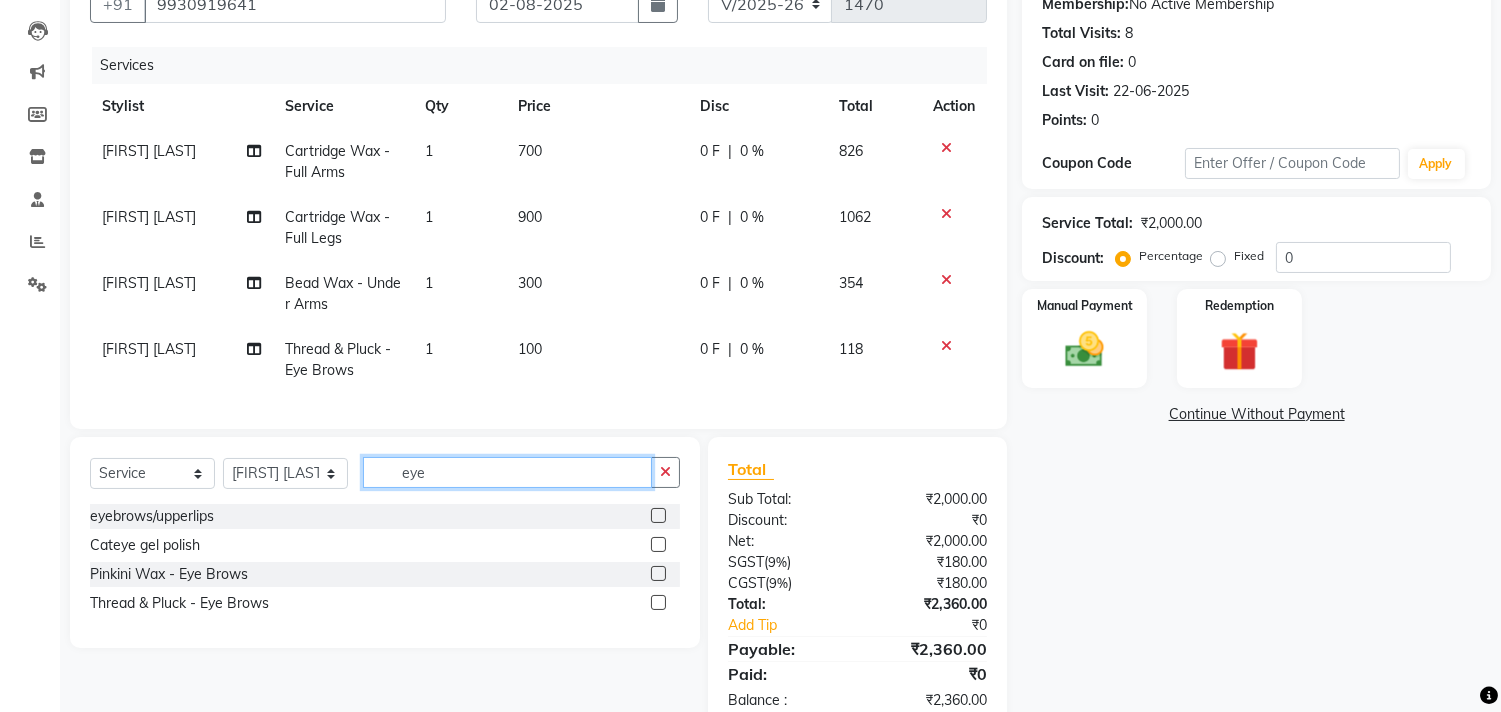 click on "eye" 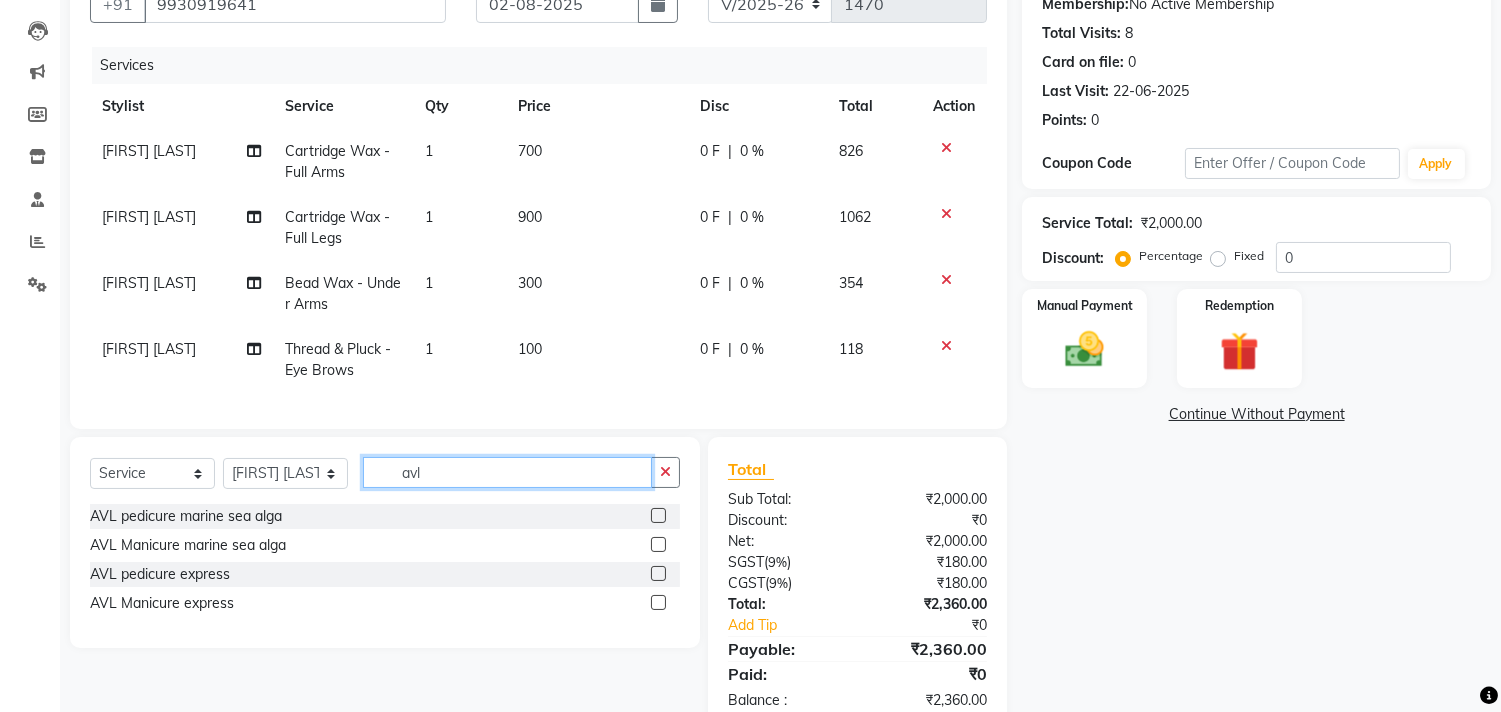type on "avl" 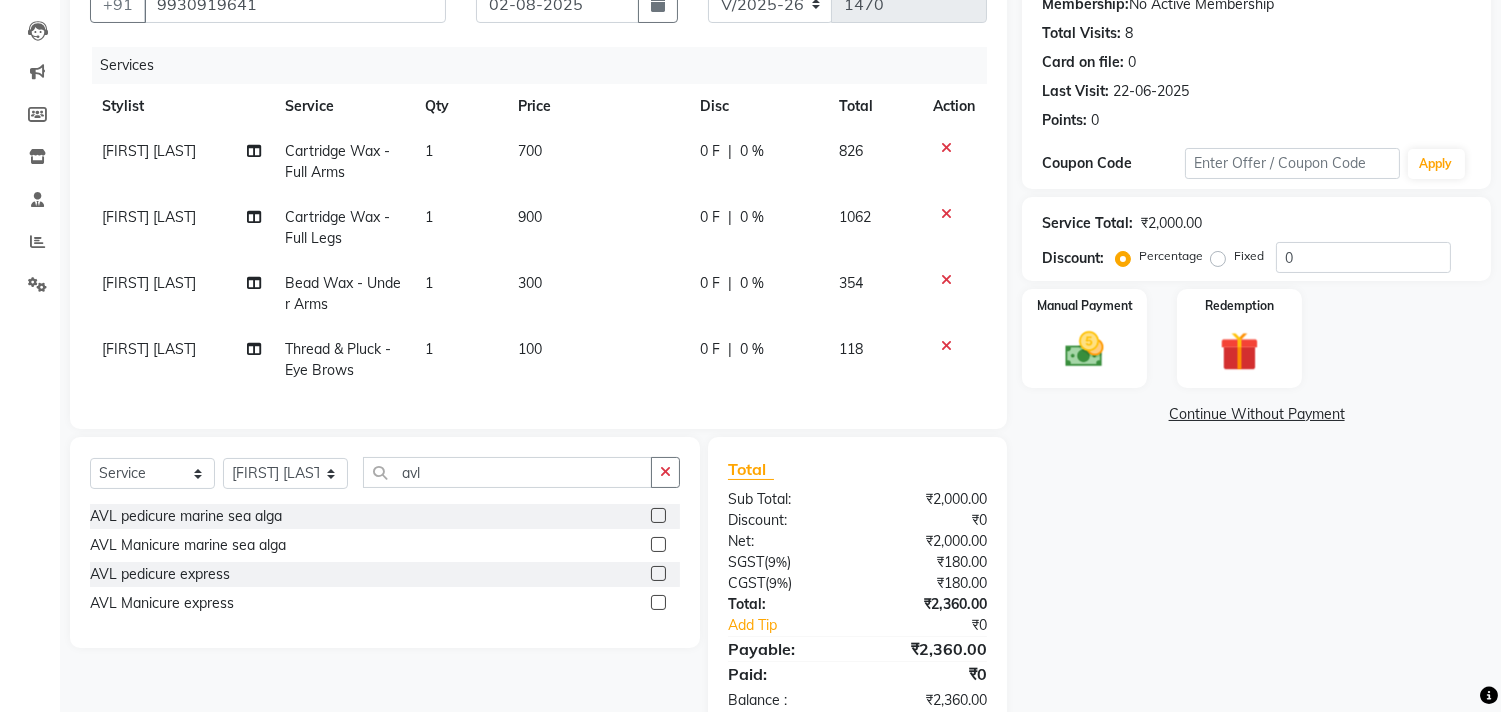 click 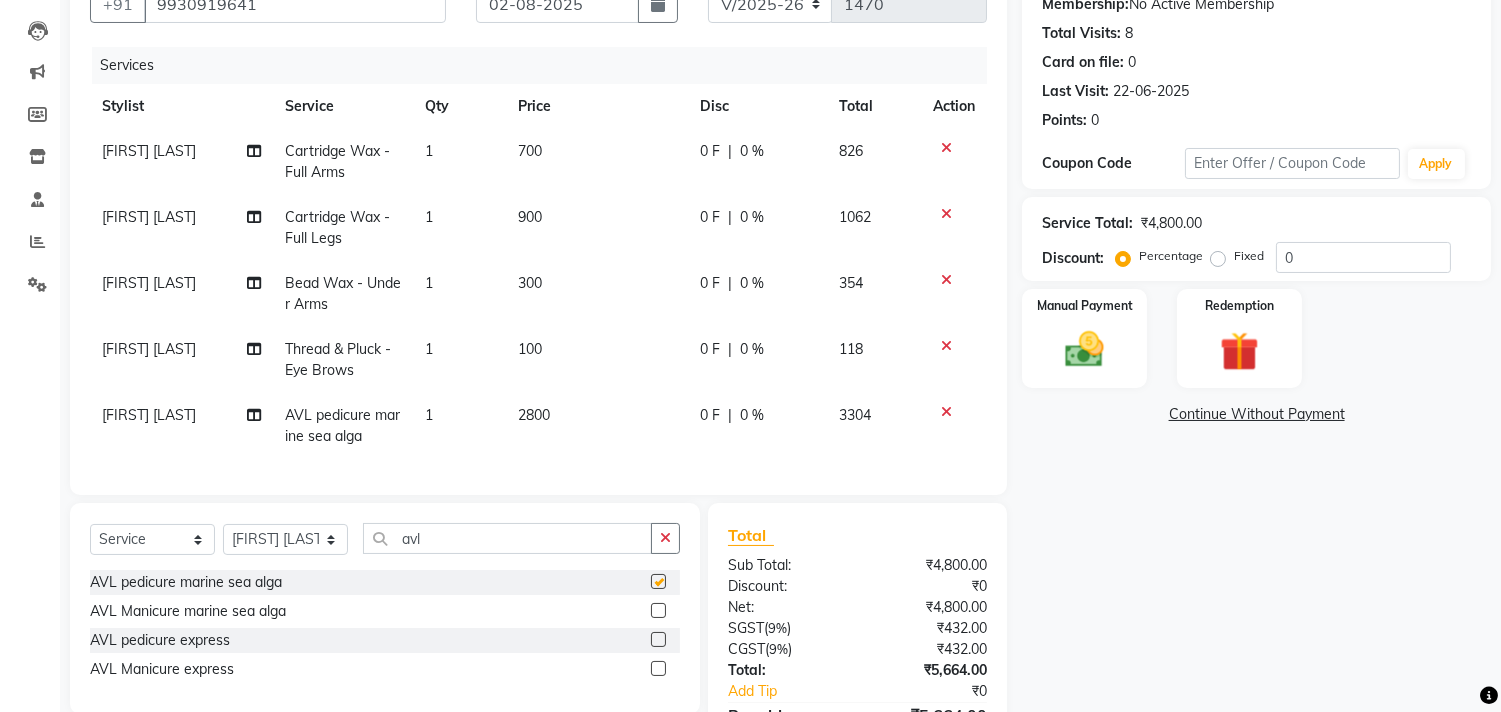 checkbox on "false" 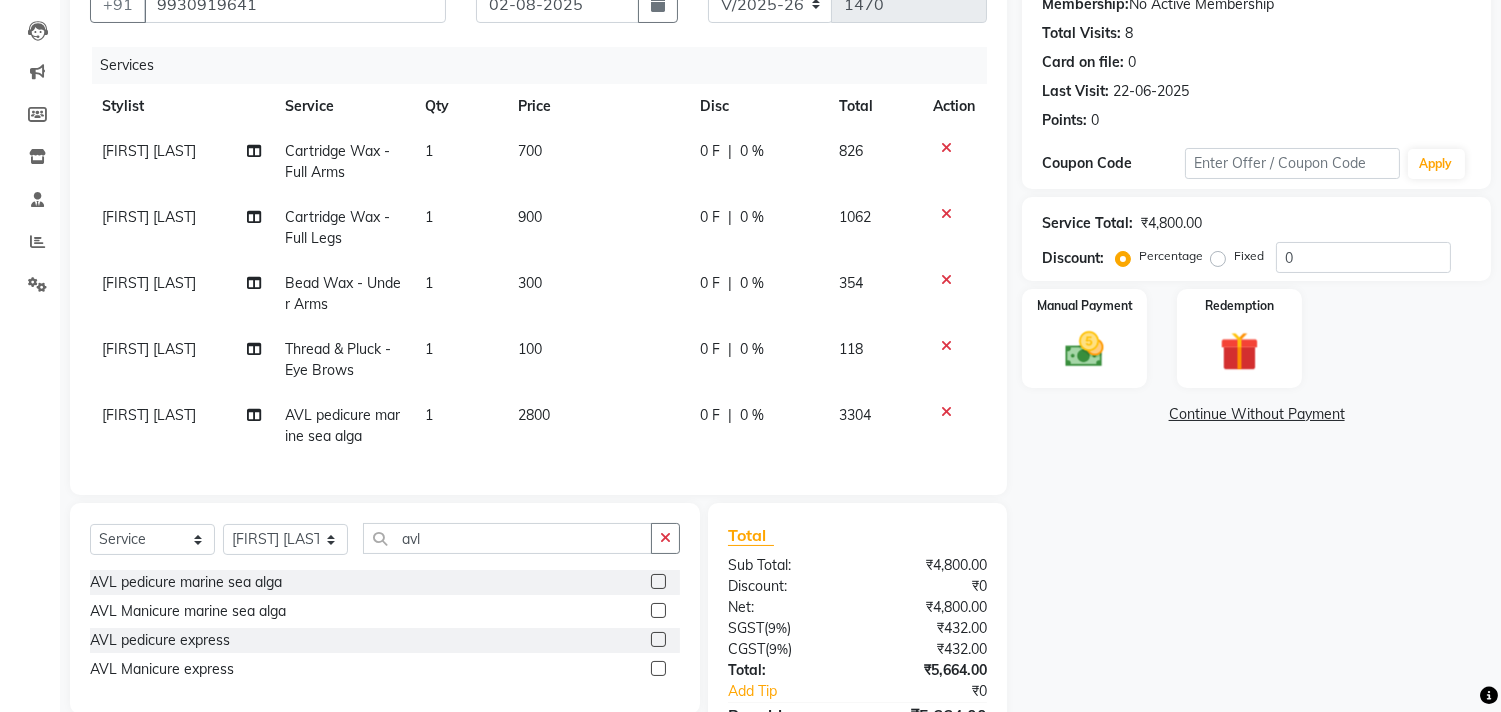 click on "300" 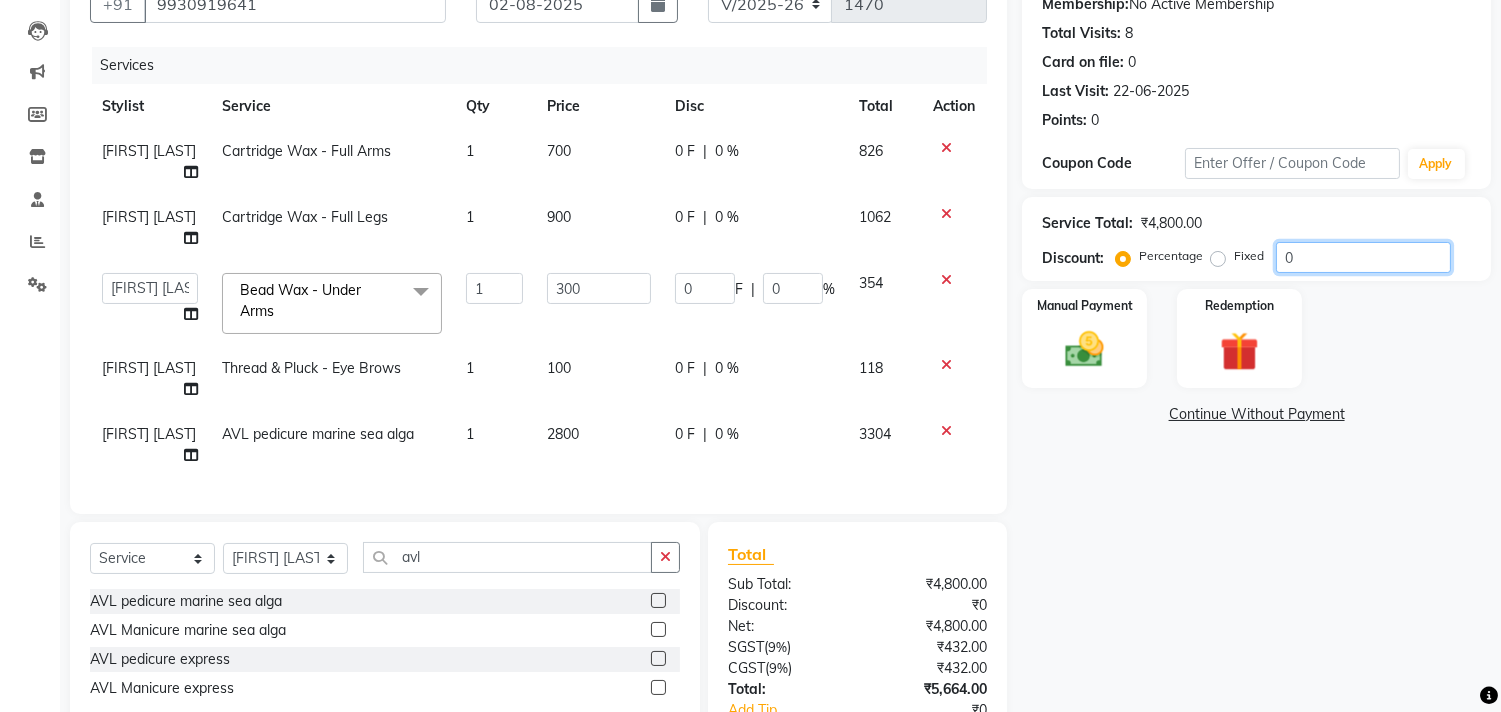 click on "0" 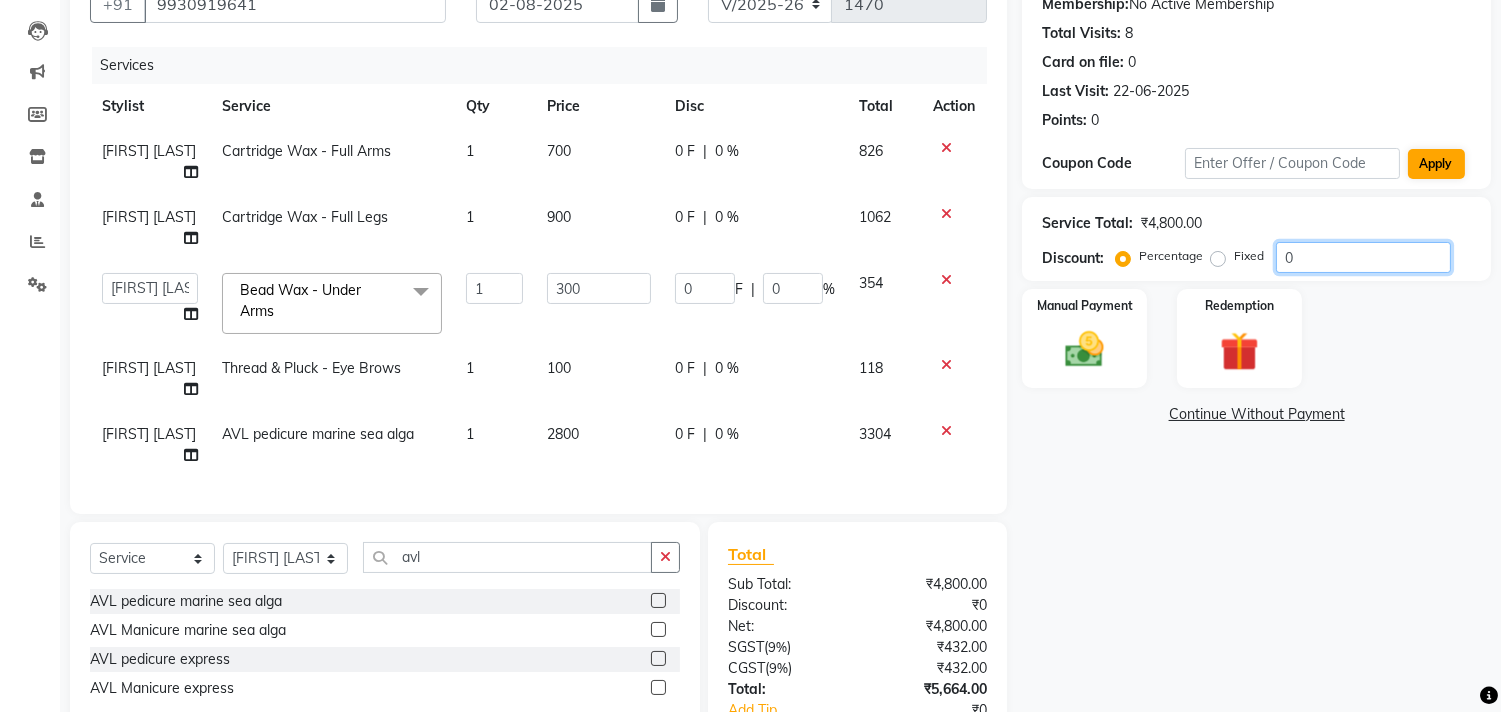 type on "20" 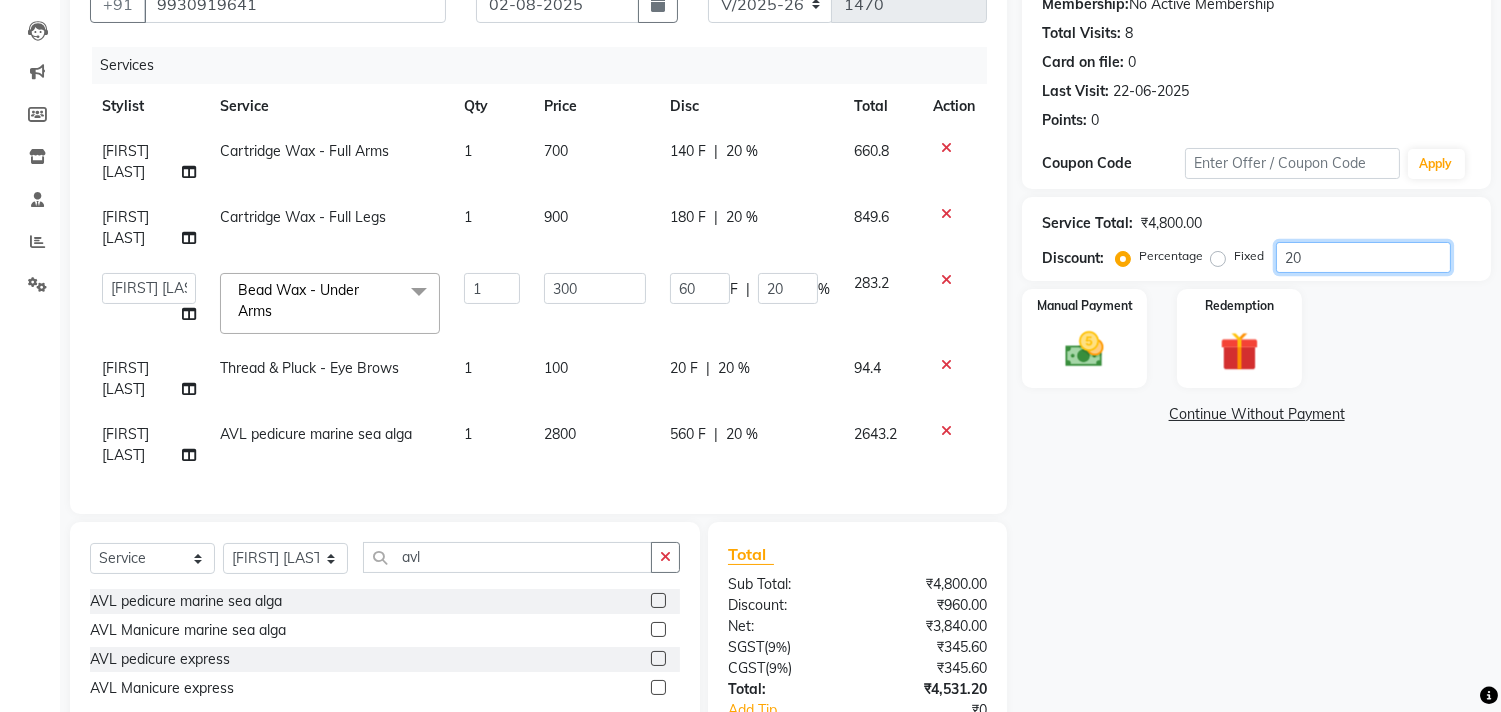type on "20" 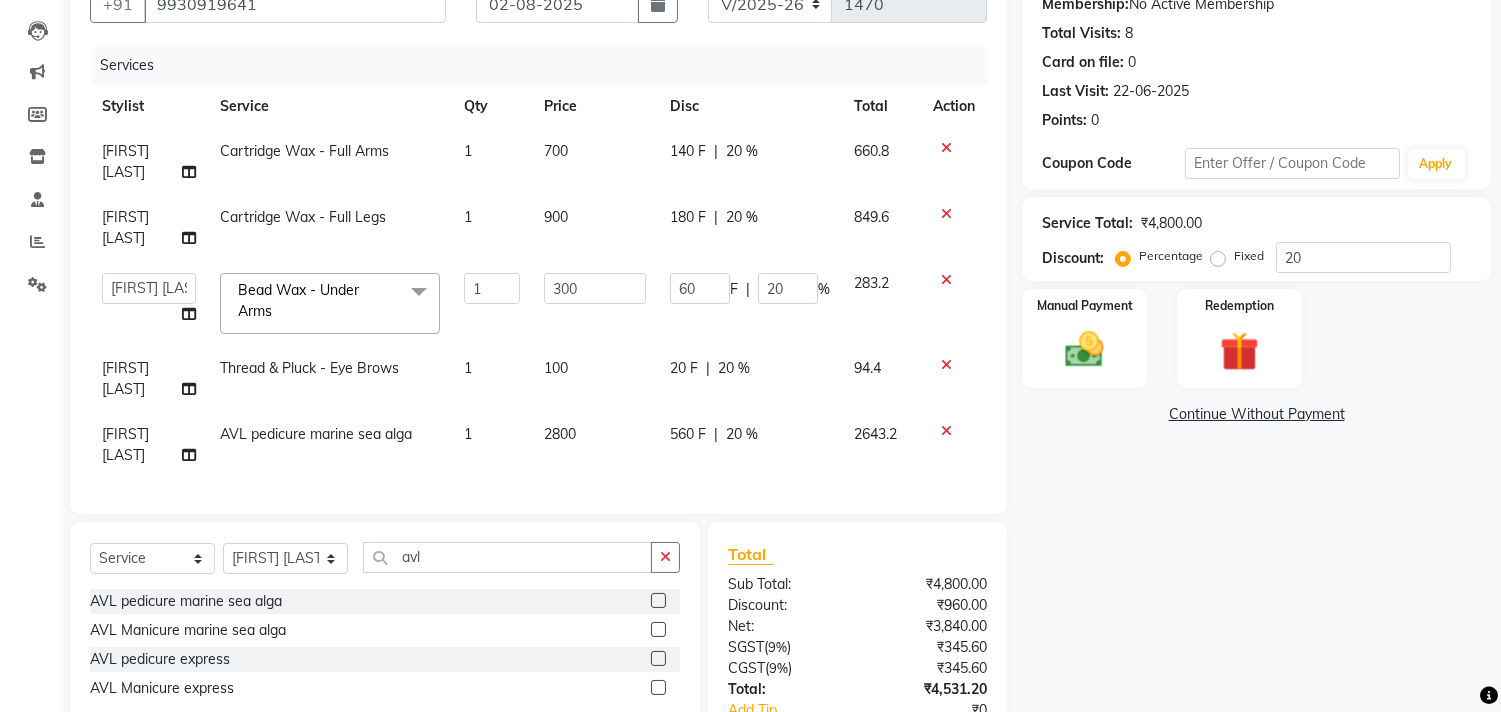 click on "AVL pedicure marine sea alga" 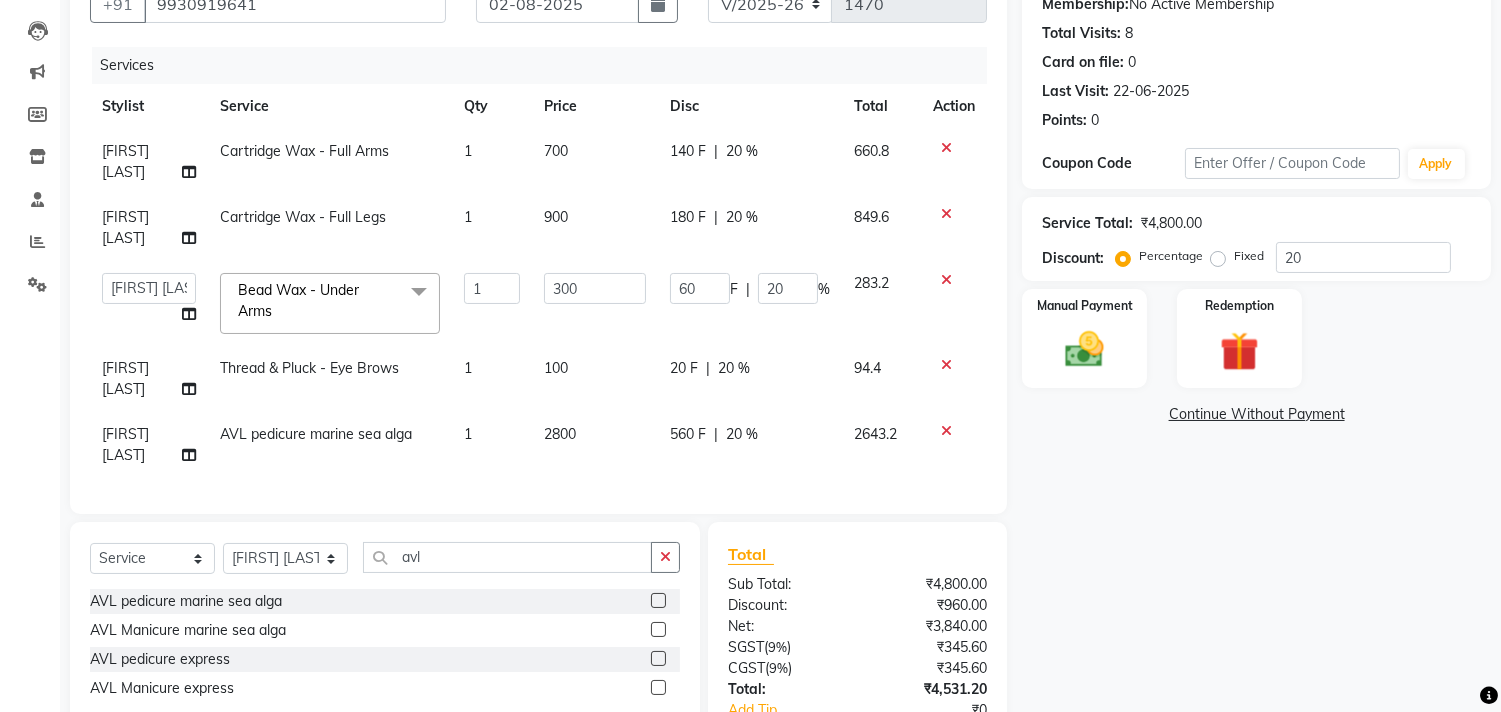 select on "30126" 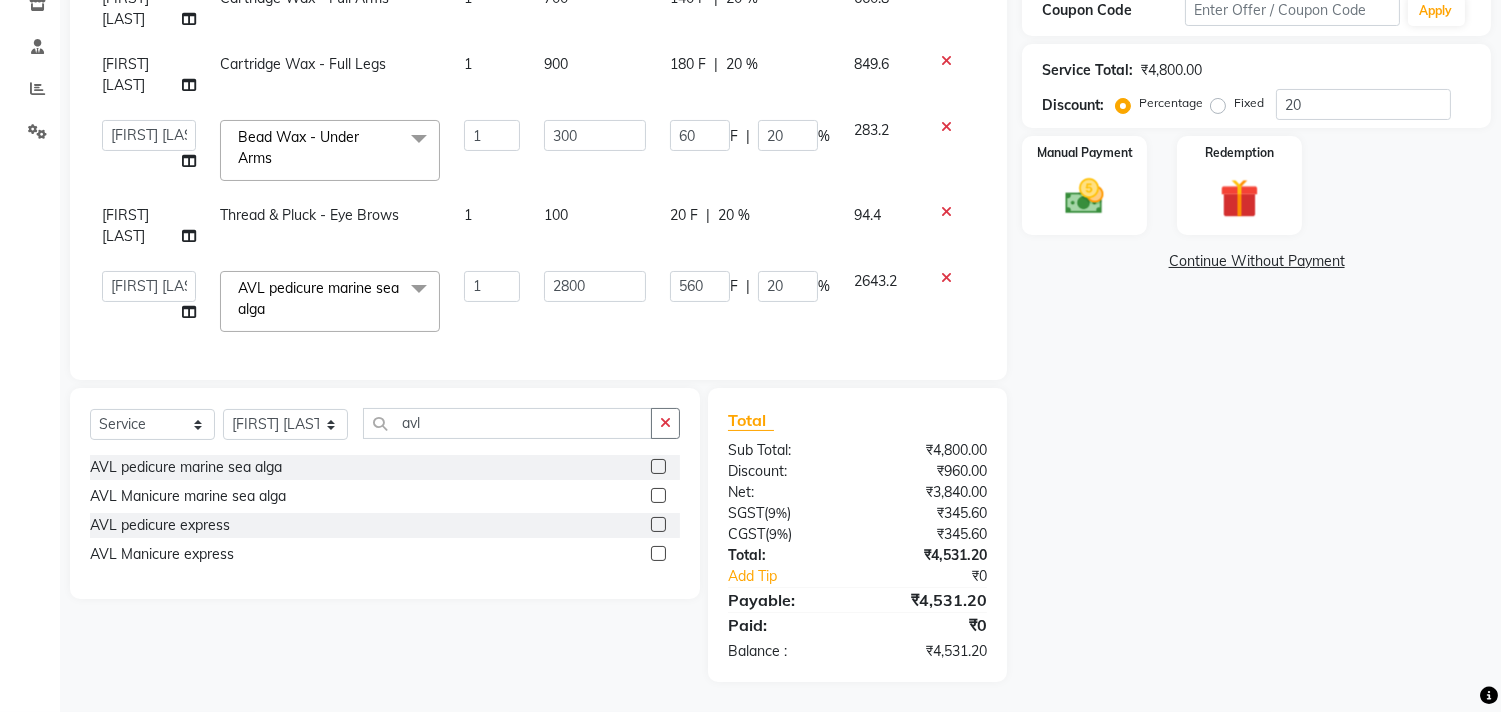 scroll, scrollTop: 371, scrollLeft: 0, axis: vertical 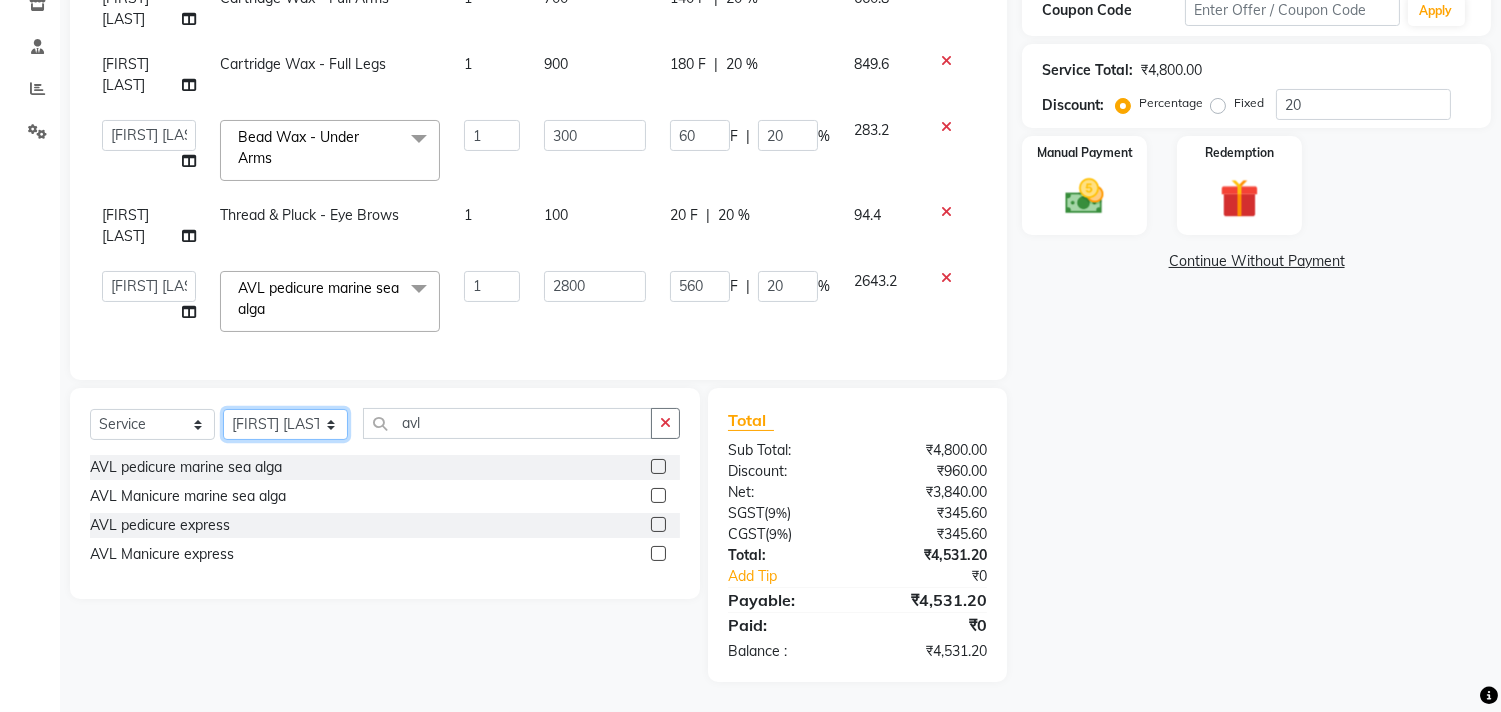click on "Select Stylist [FIRST] [LAST] [FIRST] [LAST] [FIRST] [LAST] [FIRST] [LAST] [FIRST] [LAST] [FIRST] [LAST] [FIRST] [LAST] [FIRST] [LAST] [FIRST] [LAST] [FIRST] [LAST] [FIRST] [LAST] [FIRST] [LAST]" 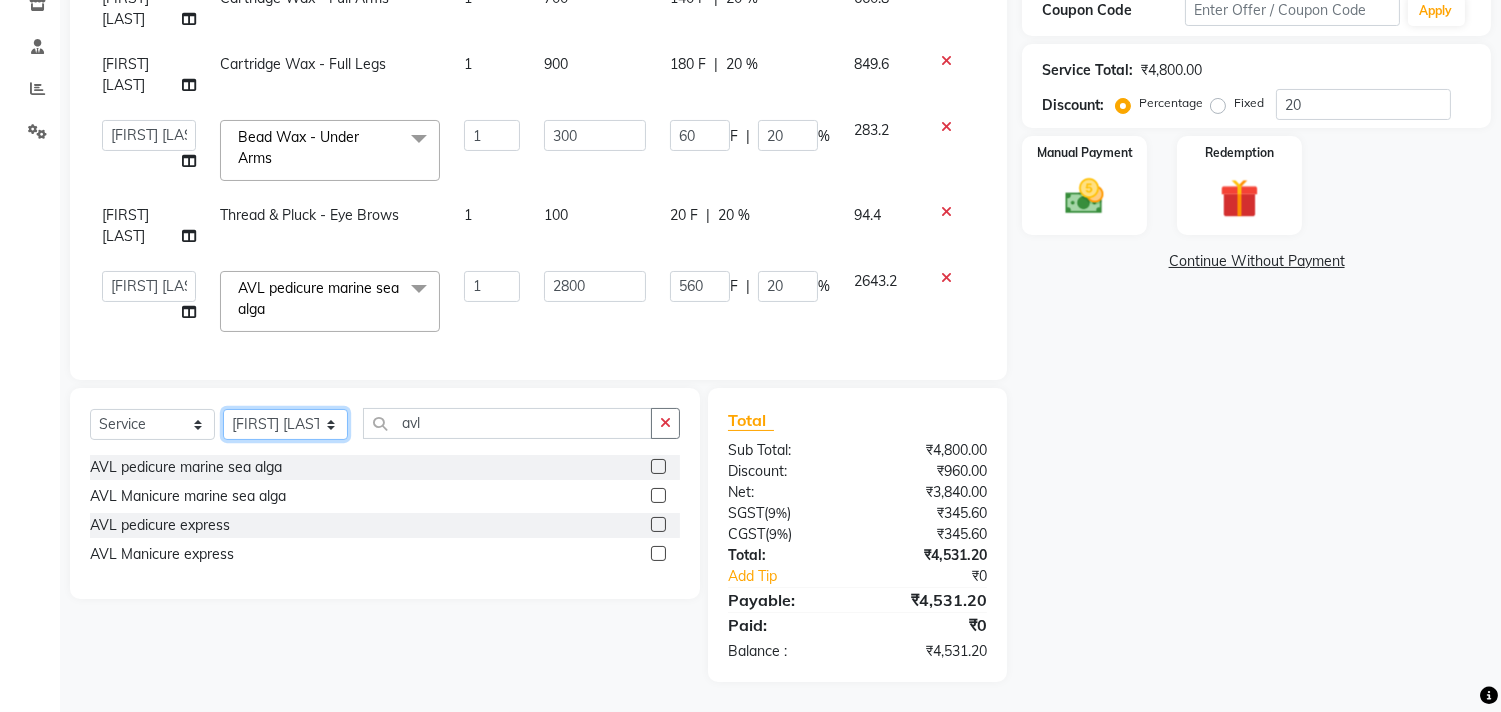 select on "20990" 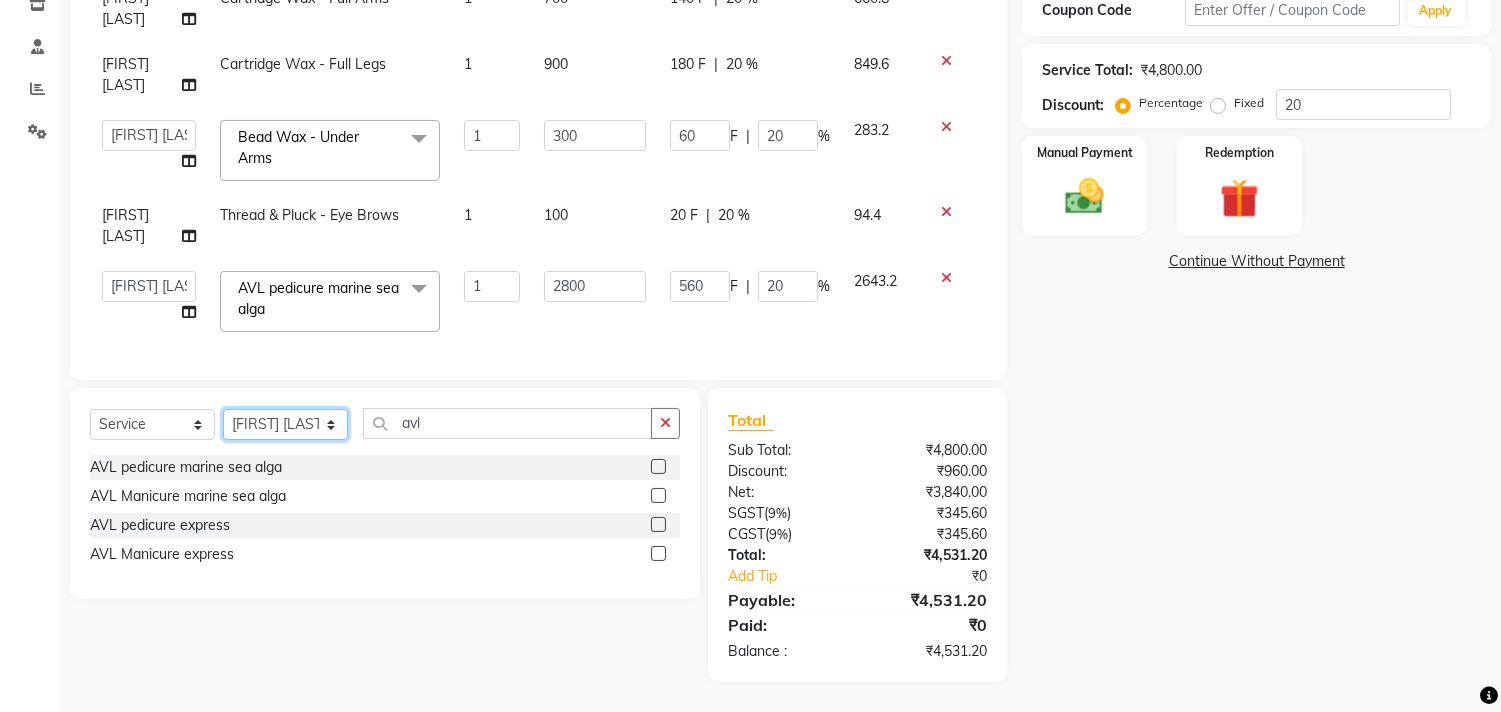 click on "Select Stylist [FIRST] [LAST] [FIRST] [LAST] [FIRST] [LAST] [FIRST] [LAST] [FIRST] [LAST] [FIRST] [LAST] [FIRST] [LAST] [FIRST] [LAST] [FIRST] [LAST] [FIRST] [LAST] [FIRST] [LAST] [FIRST] [LAST]" 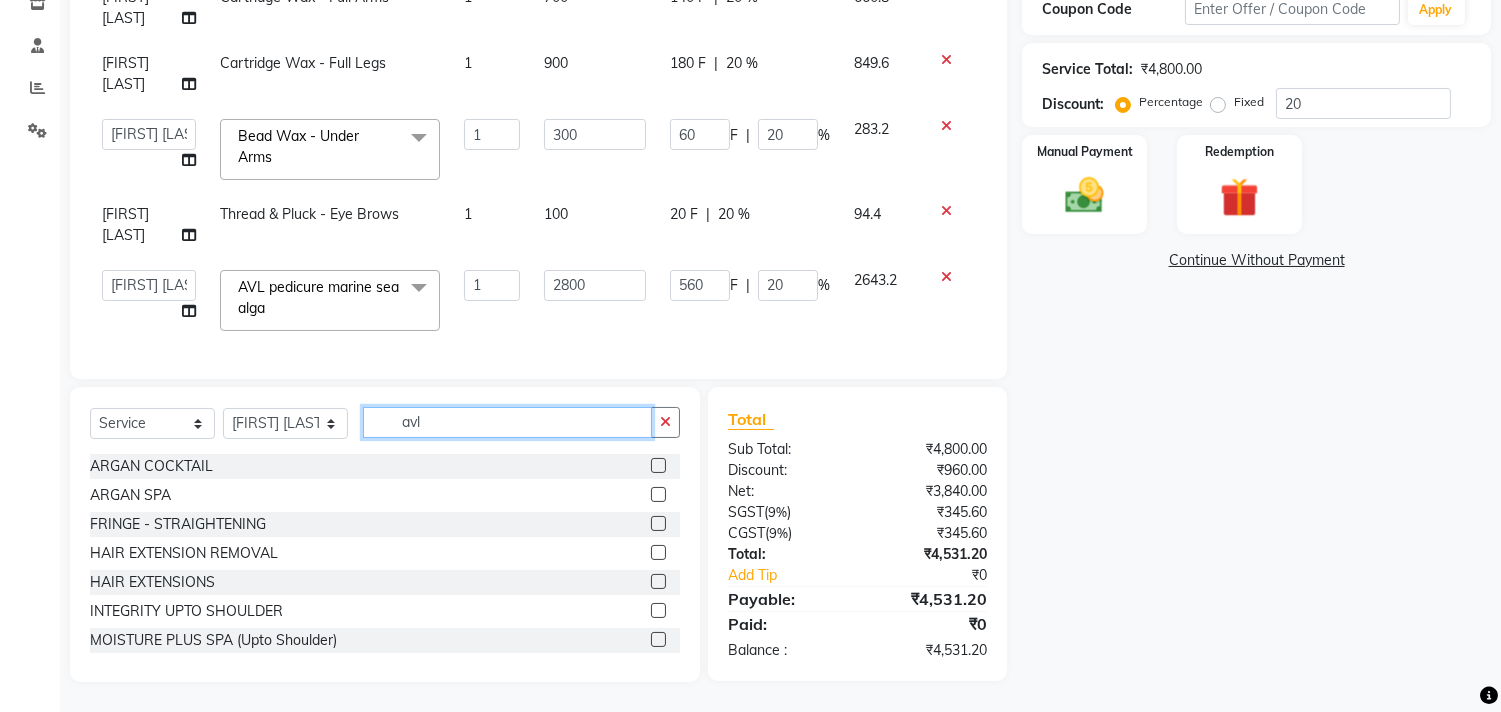 click on "avl" 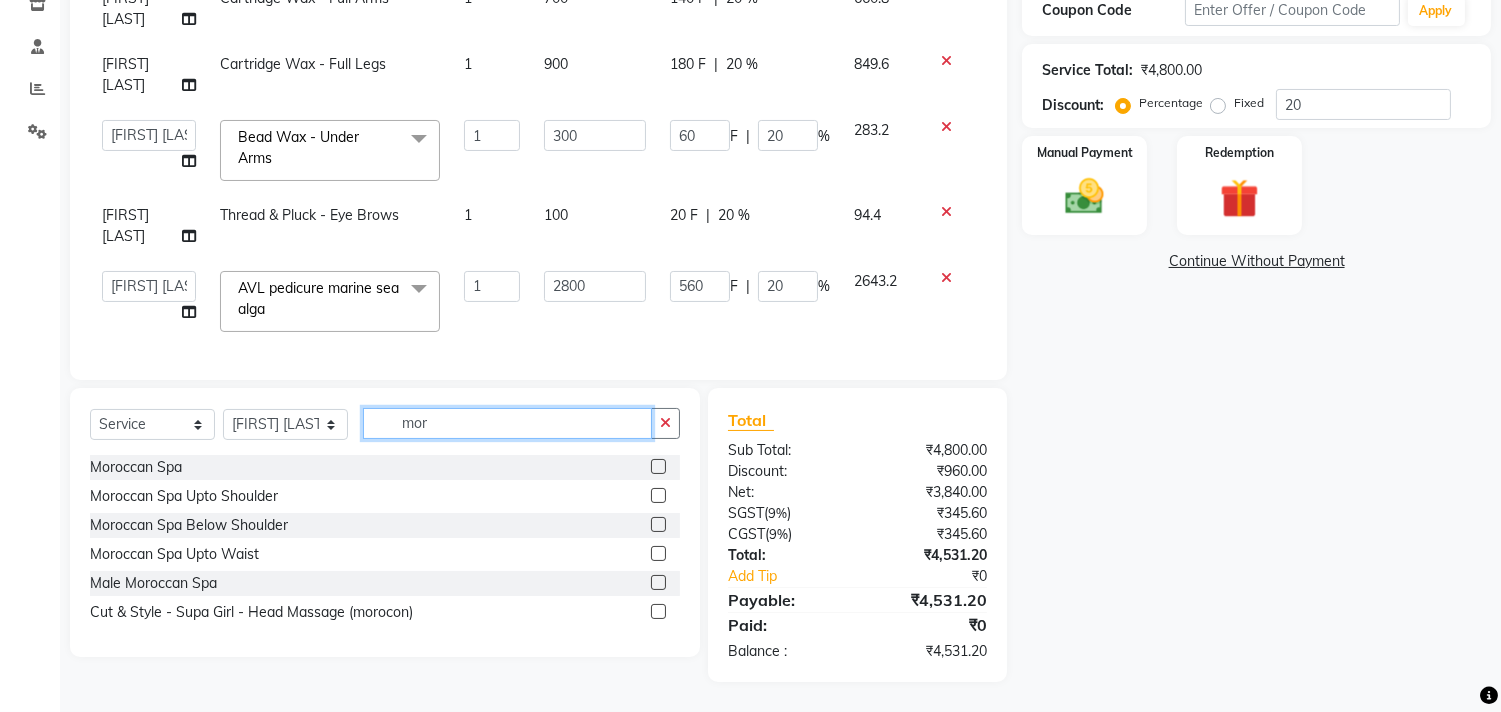 type on "mor" 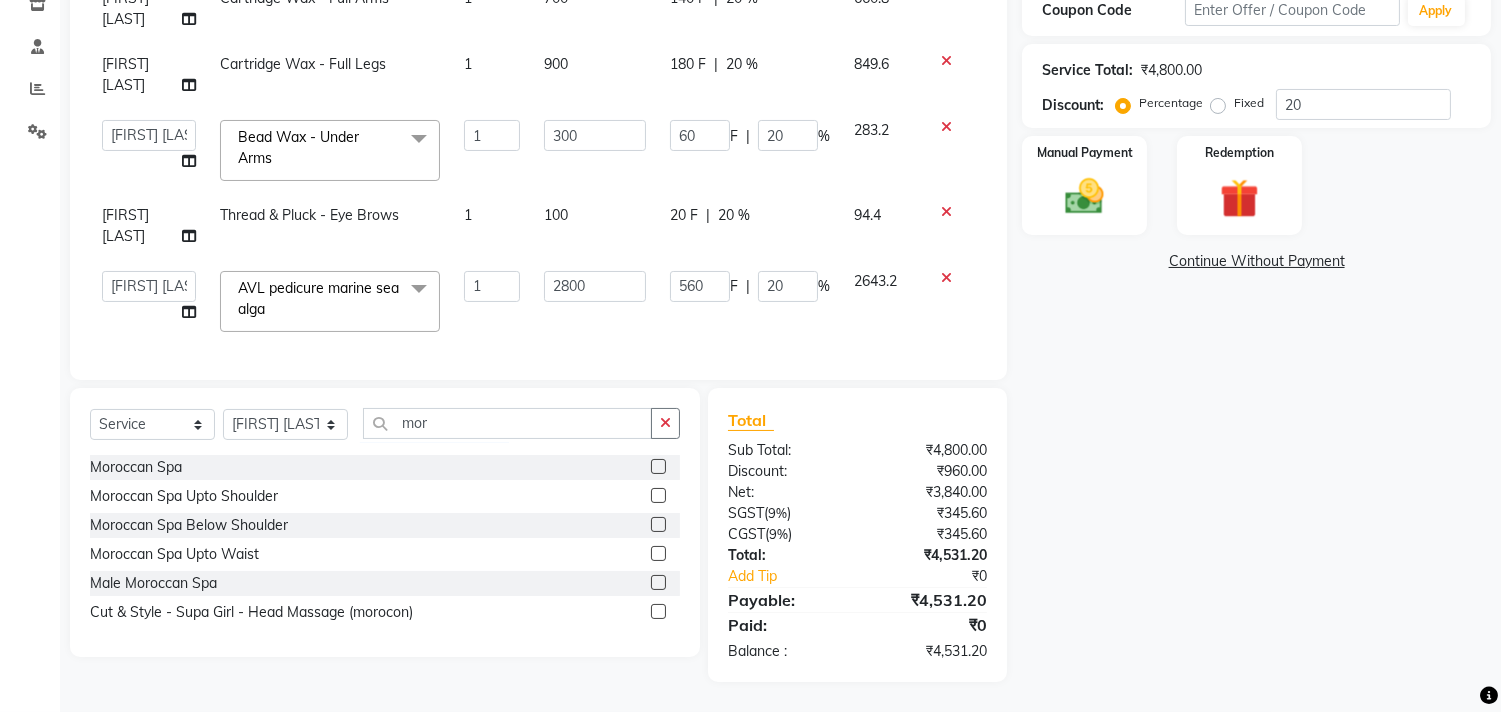 click 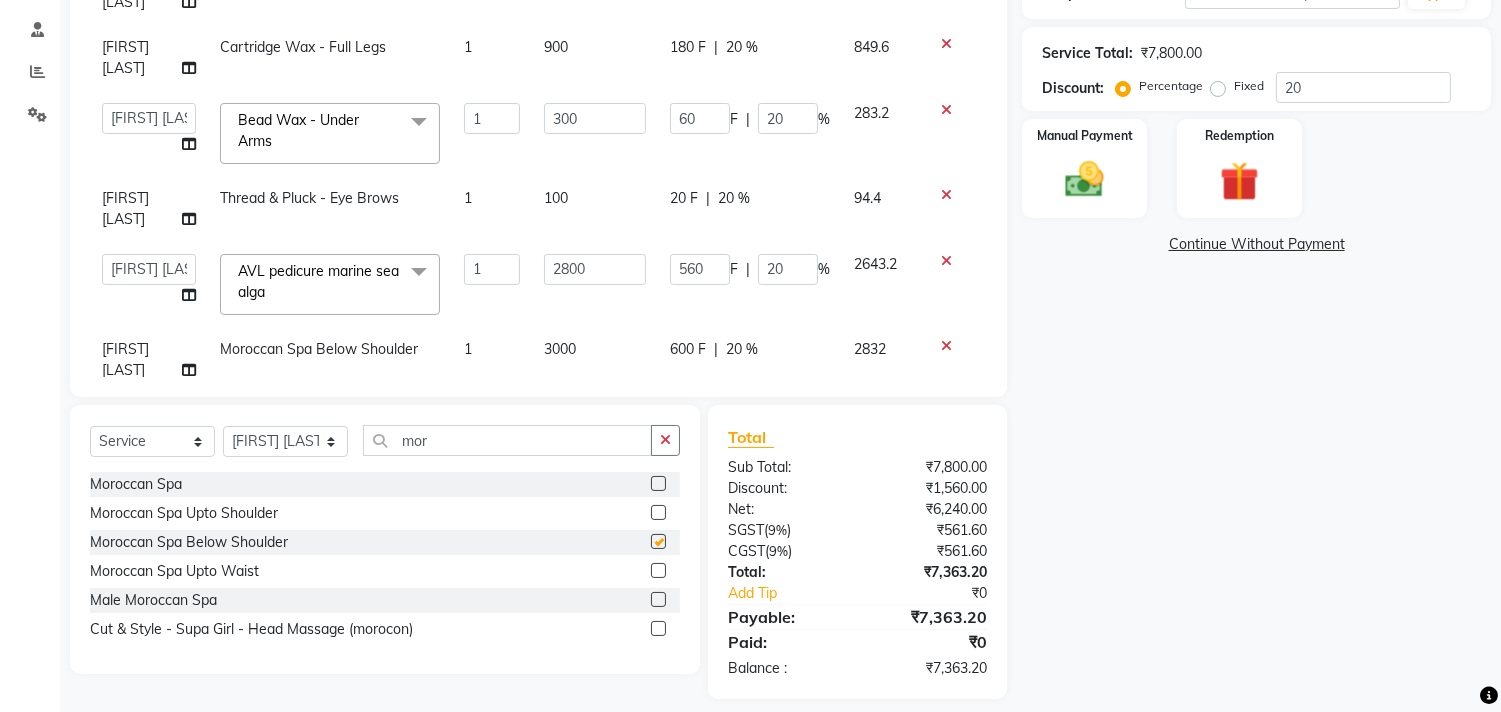 checkbox on "false" 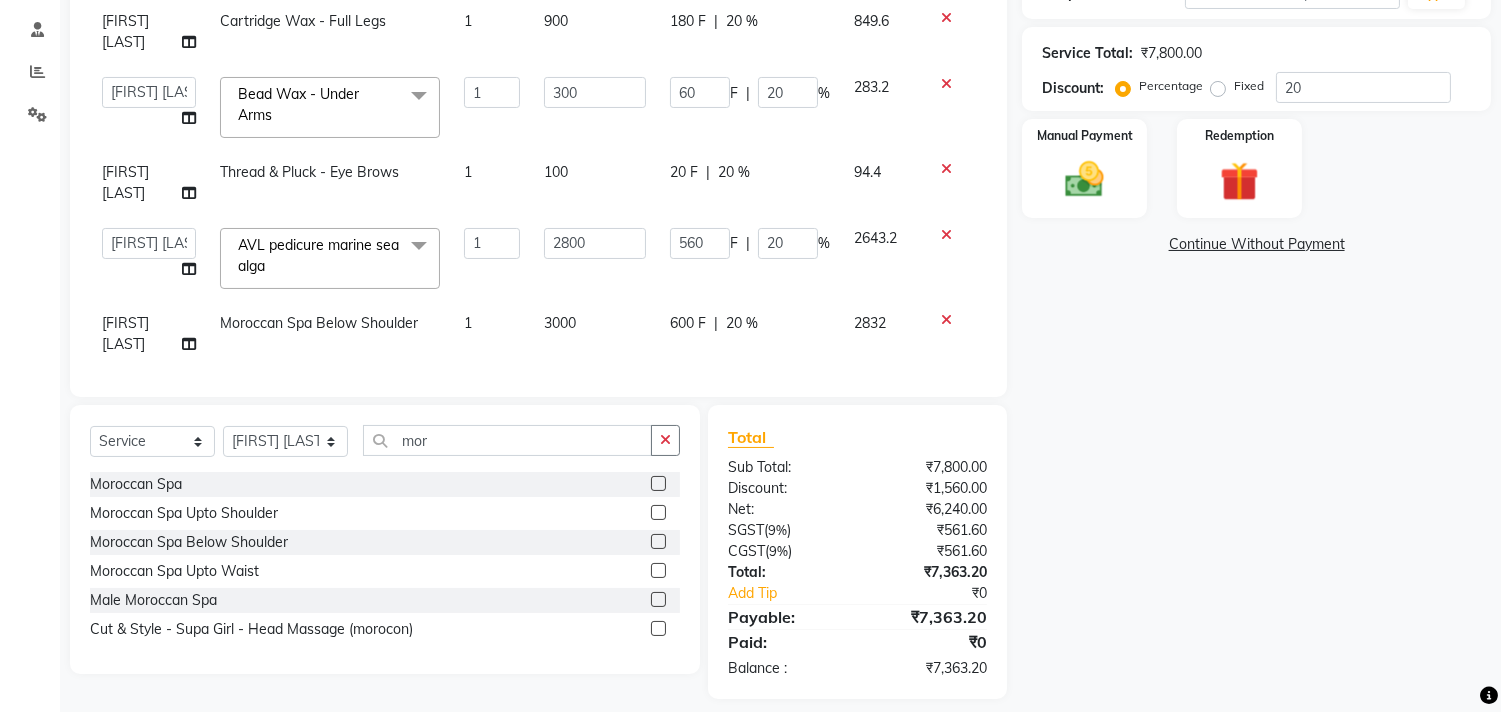 scroll, scrollTop: 48, scrollLeft: 0, axis: vertical 